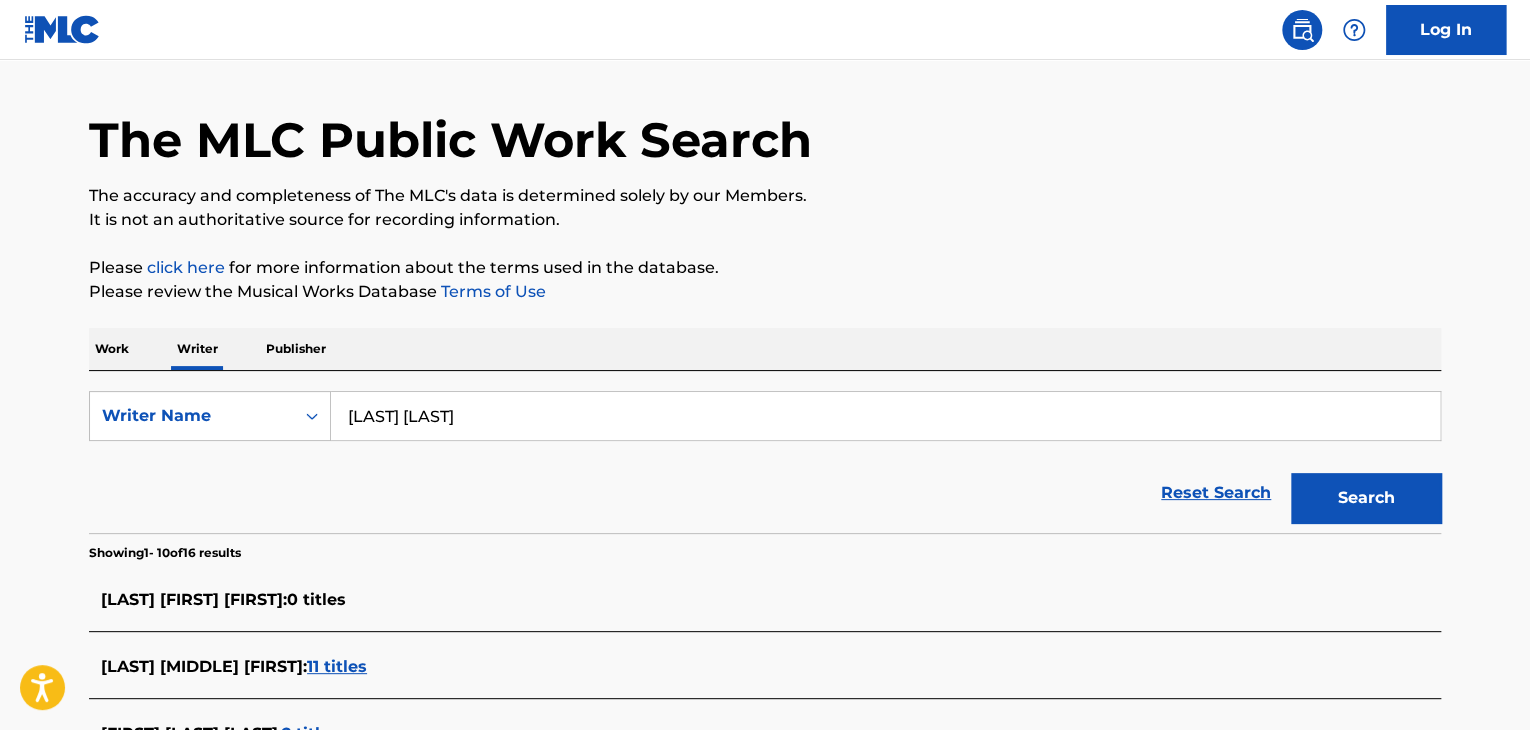 scroll, scrollTop: 0, scrollLeft: 0, axis: both 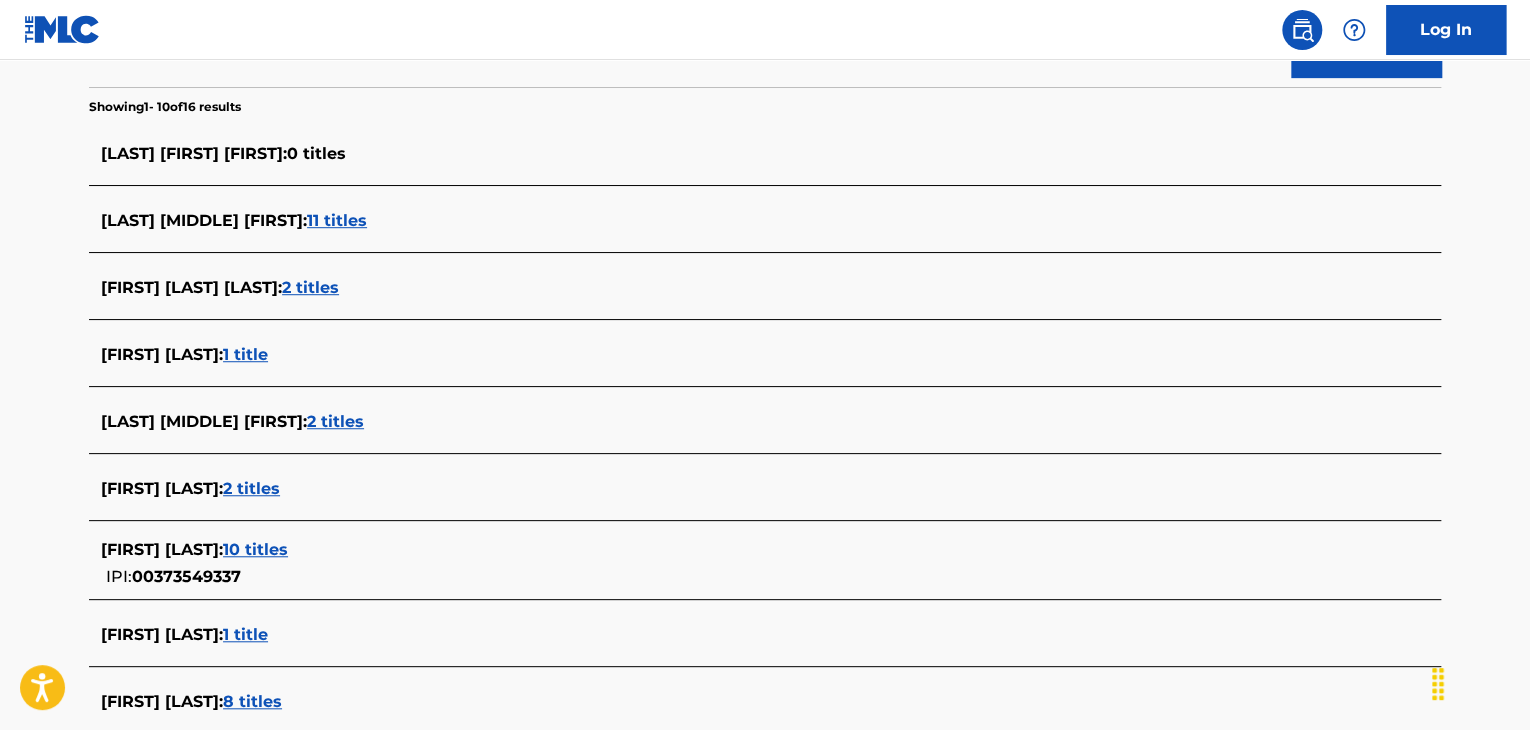 click on "11 titles" at bounding box center [337, 220] 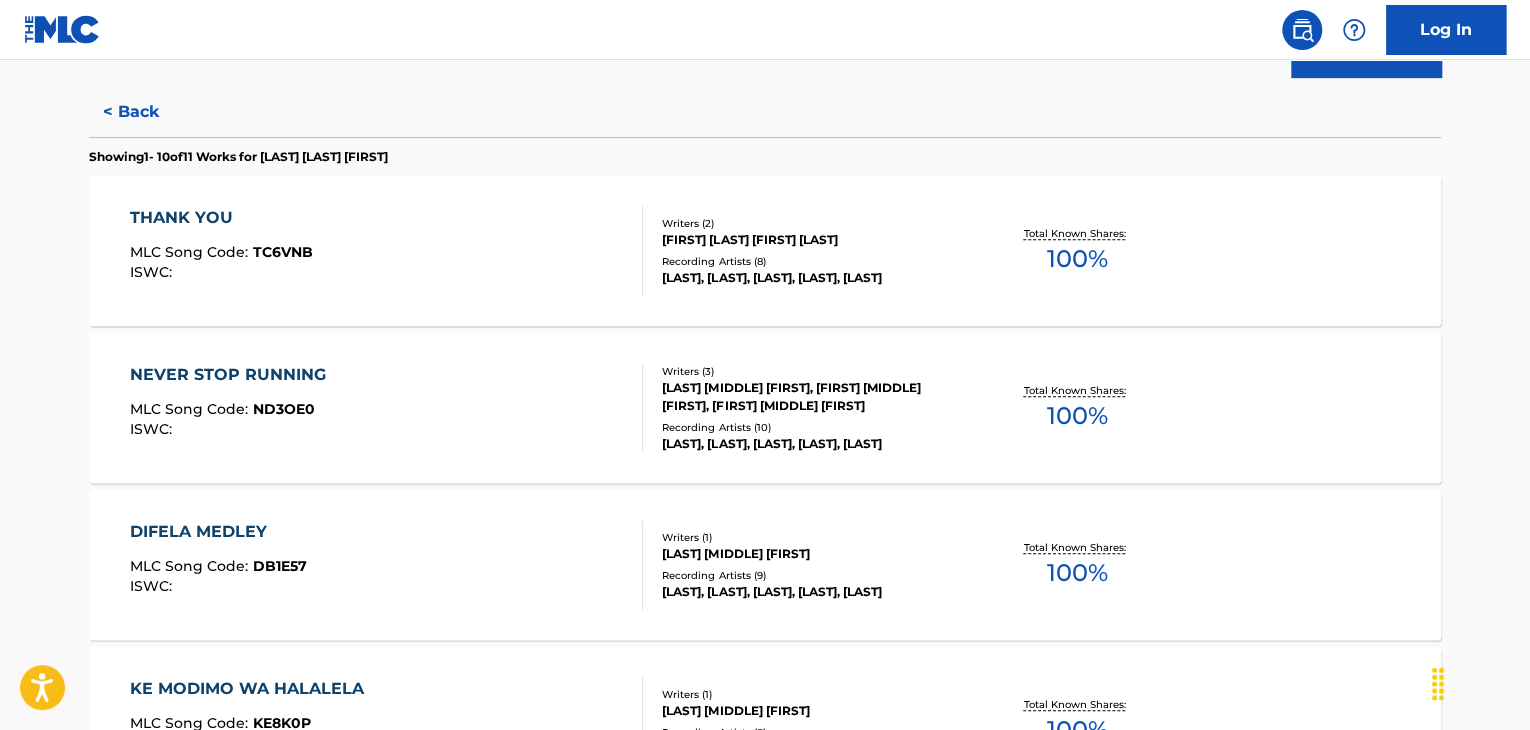 click on "MLC Song Code : TC6VNB ISWC :" at bounding box center (387, 251) 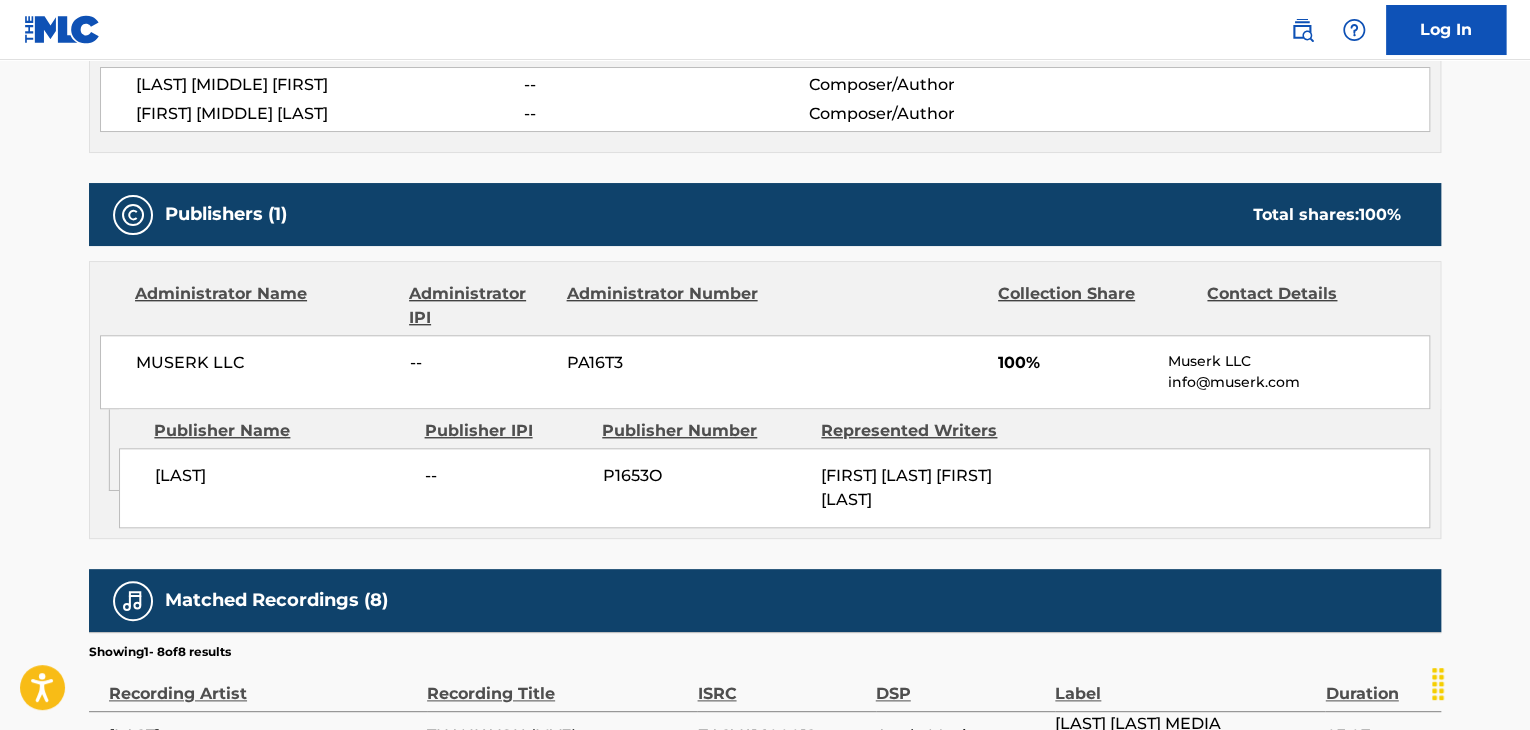 scroll, scrollTop: 800, scrollLeft: 0, axis: vertical 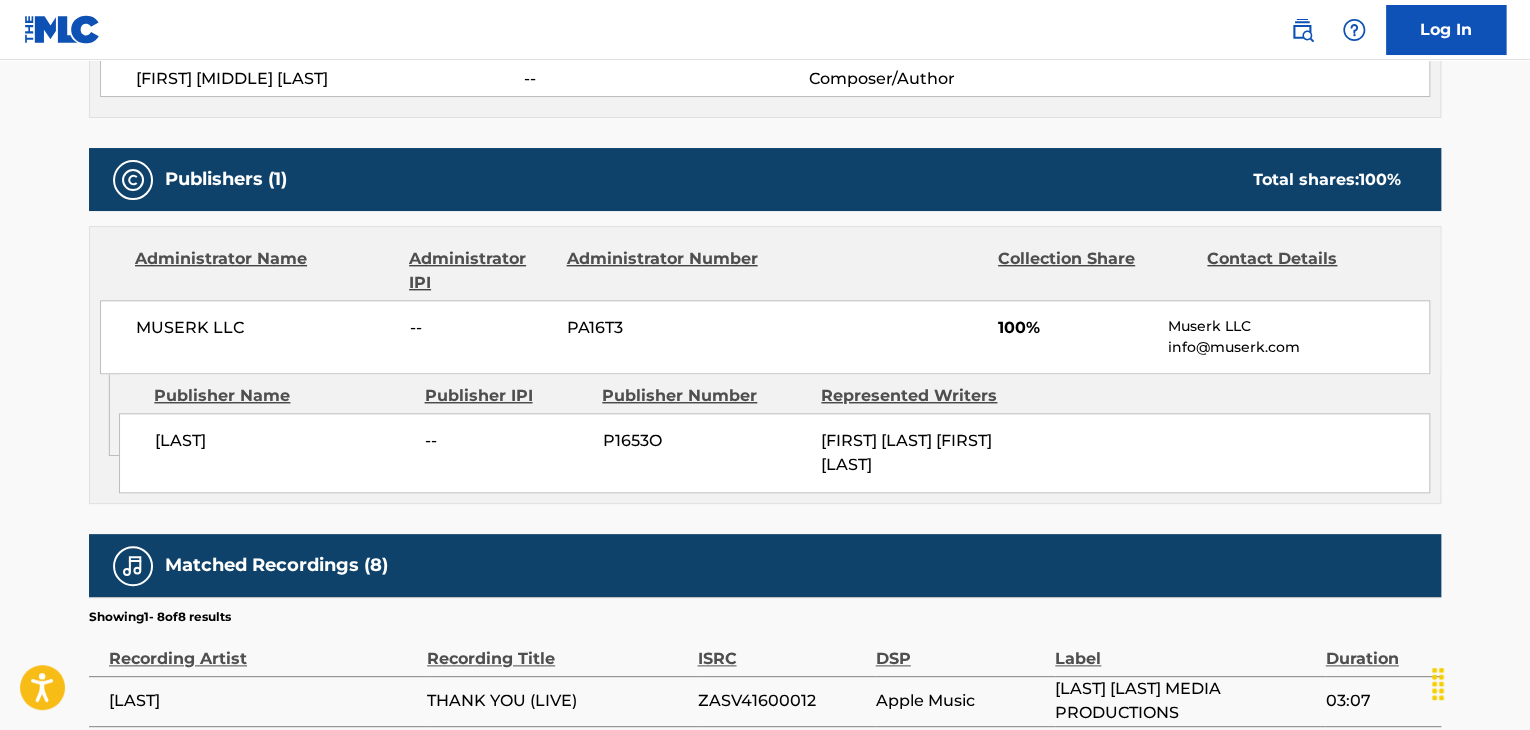 click on "MUSERK LLC" at bounding box center [265, 328] 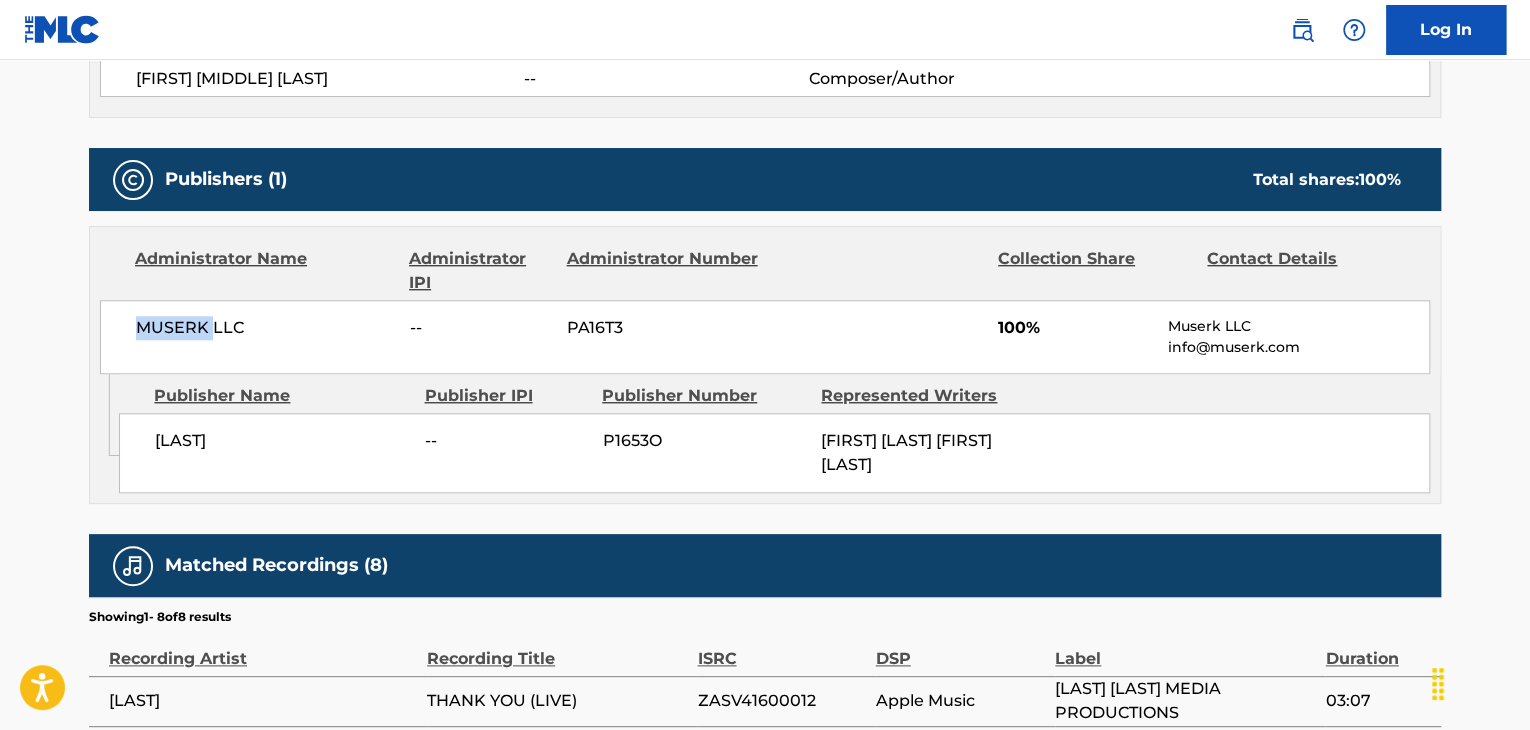 click on "MUSERK LLC" at bounding box center [265, 328] 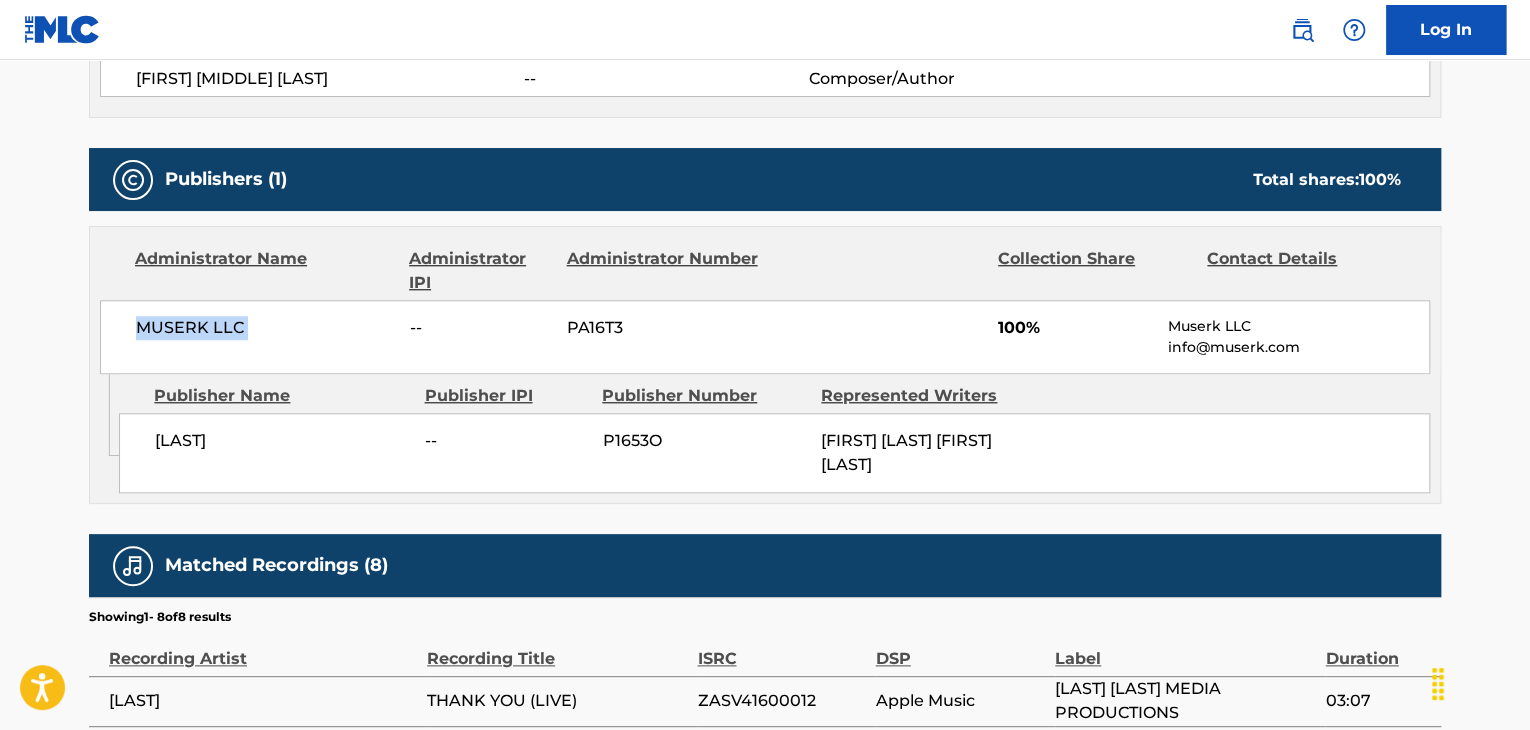 click on "MUSERK LLC" at bounding box center (265, 328) 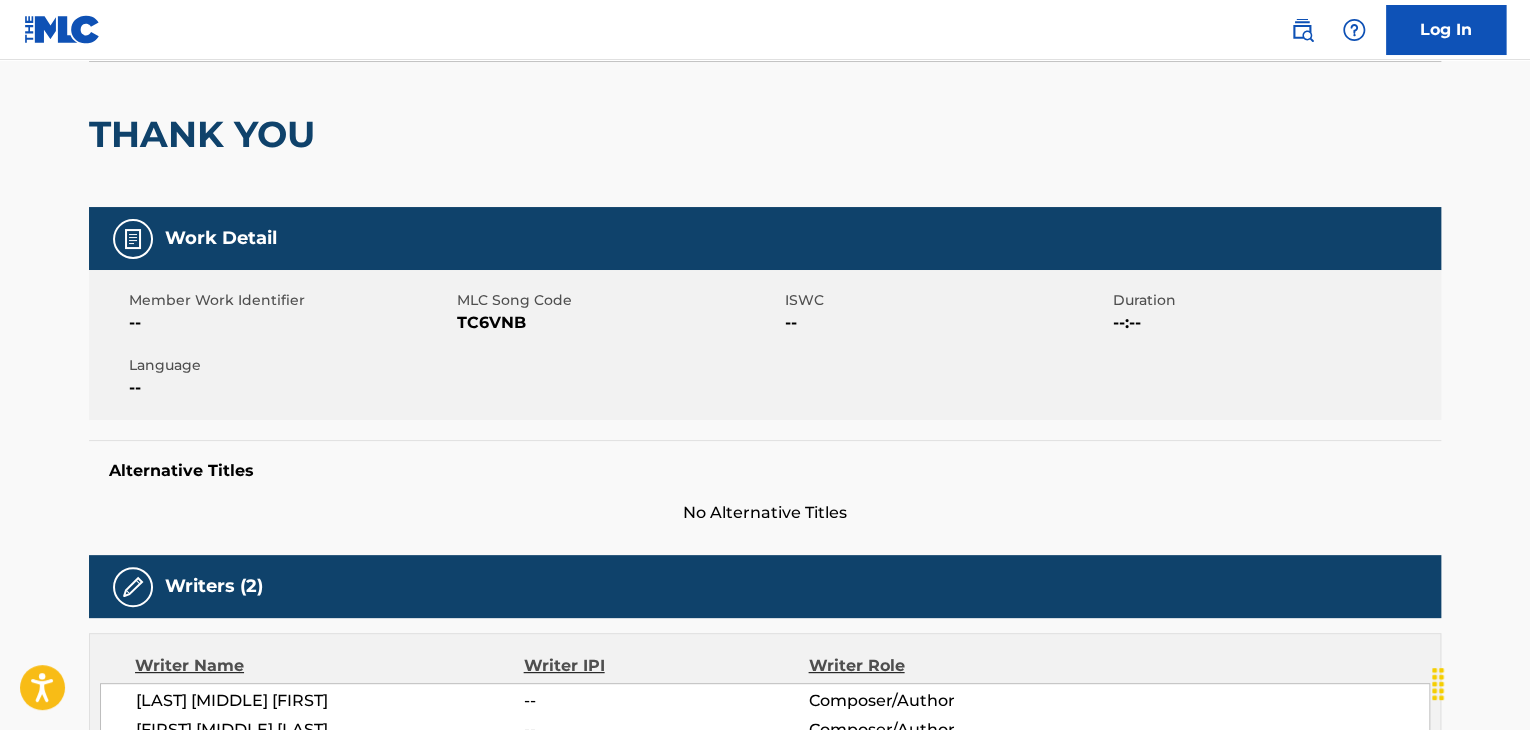 scroll, scrollTop: 100, scrollLeft: 0, axis: vertical 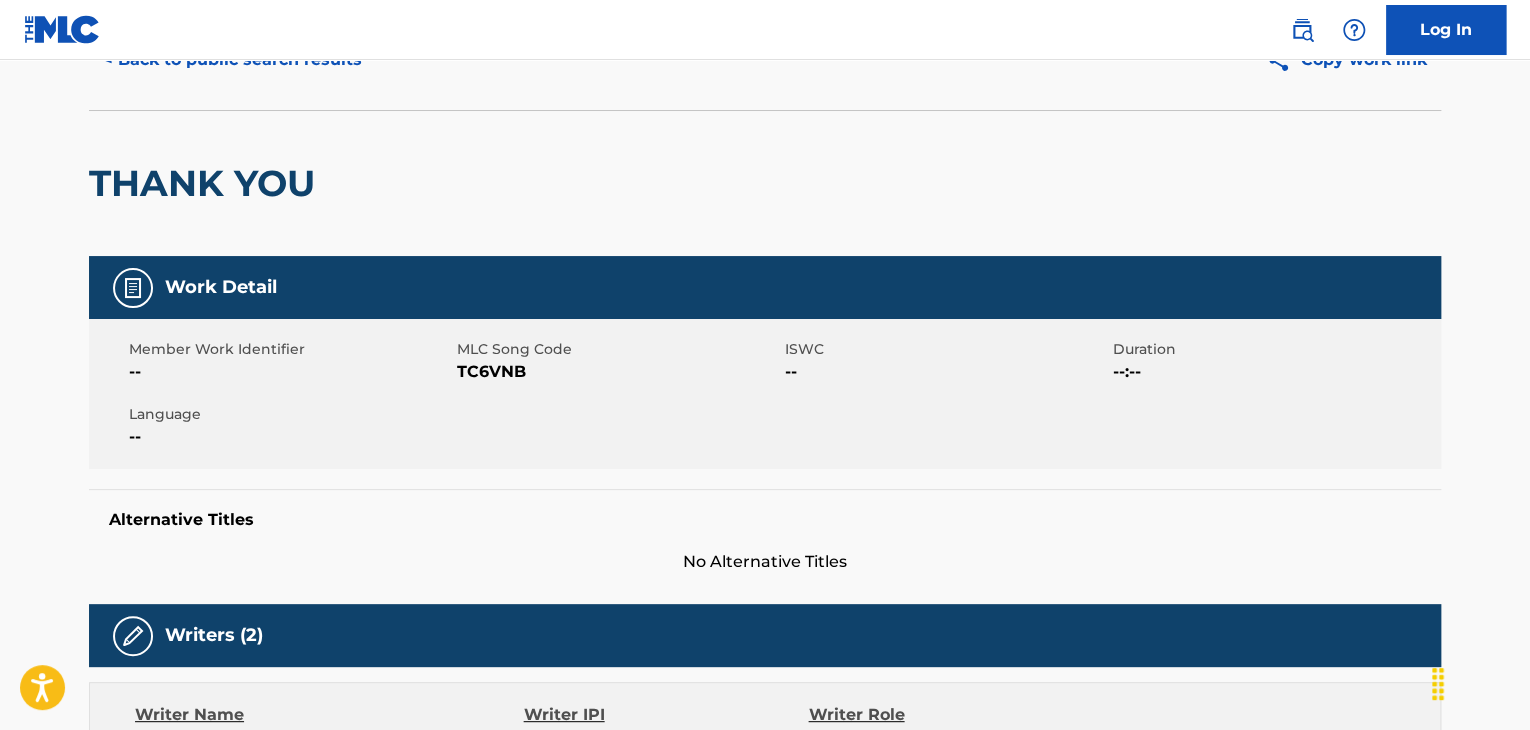 click on "TC6VNB" at bounding box center (618, 372) 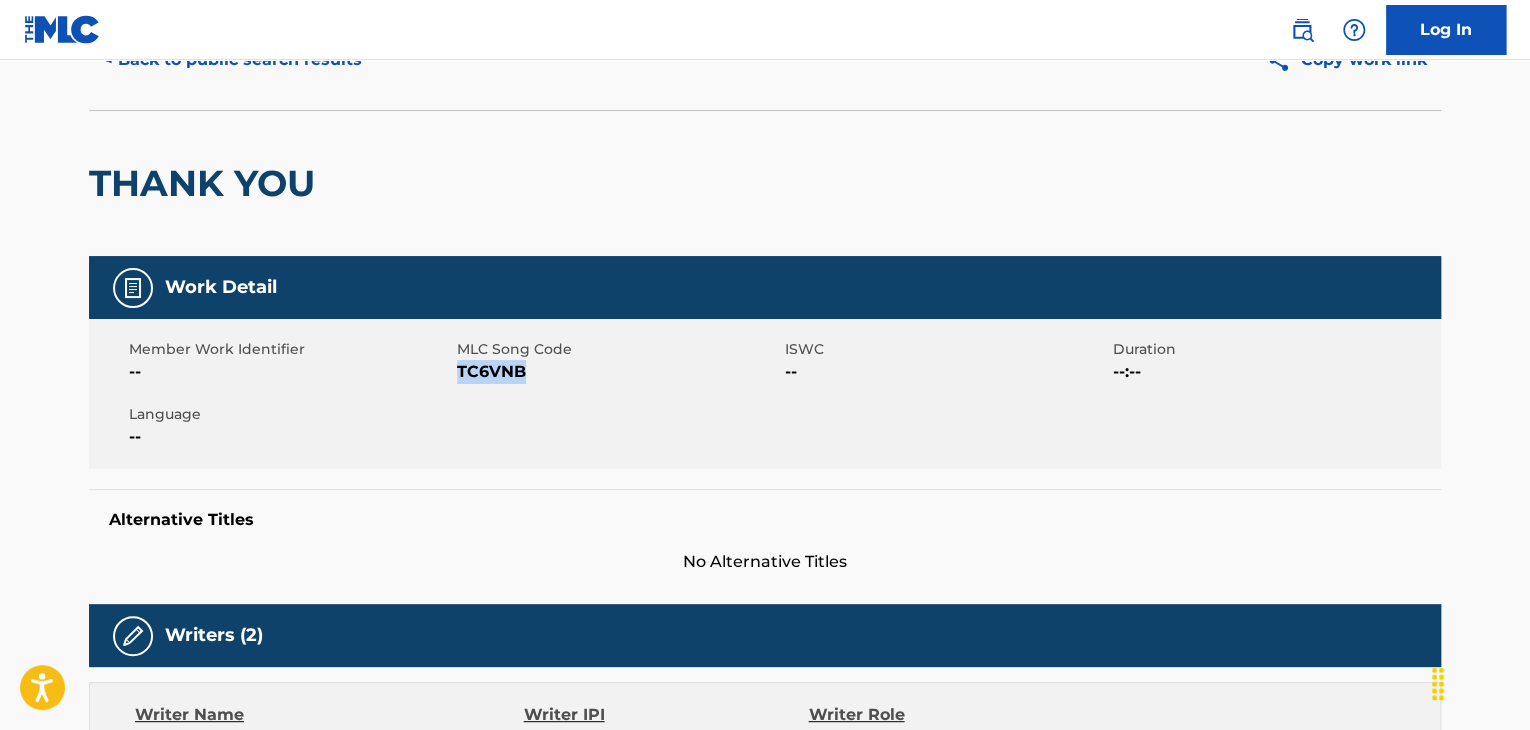click on "TC6VNB" at bounding box center [618, 372] 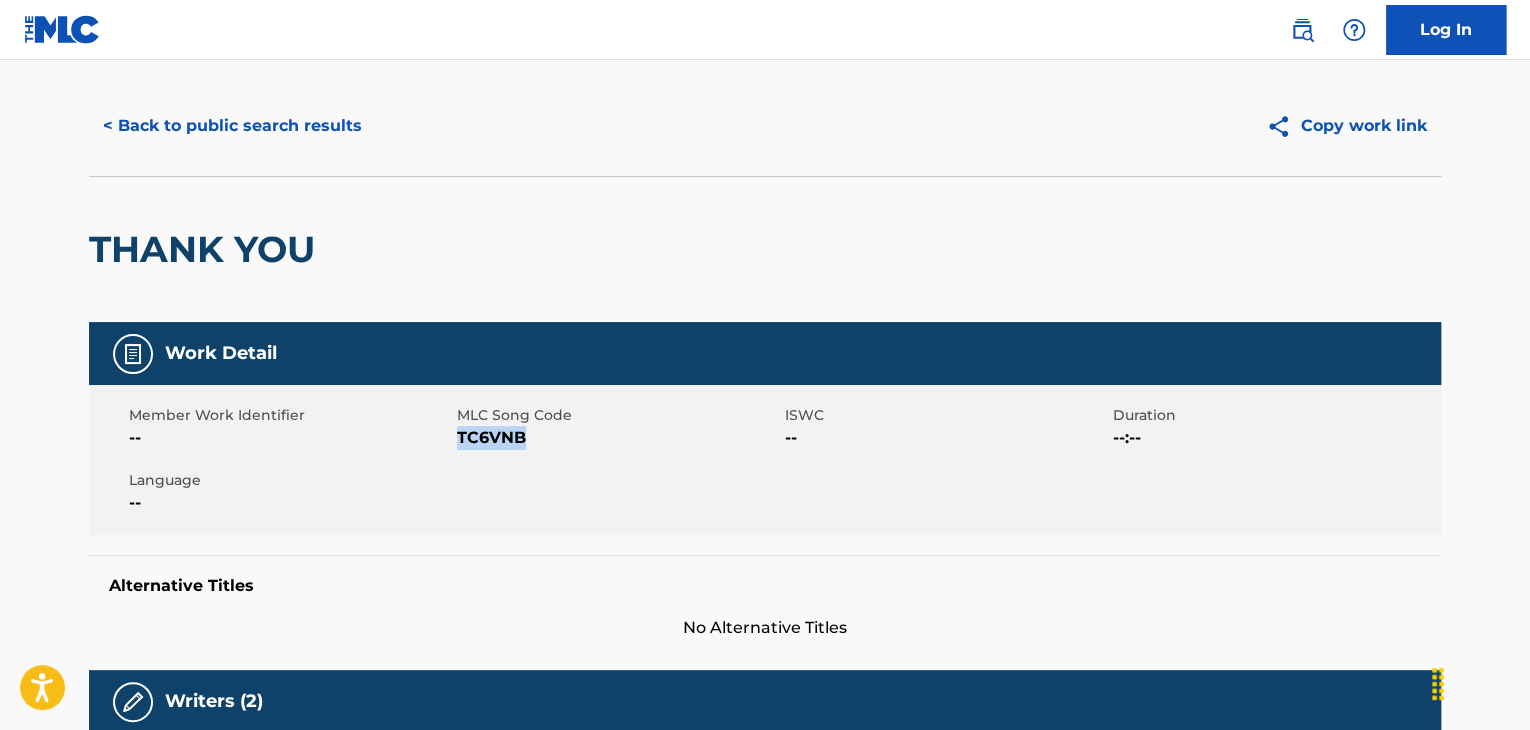 scroll, scrollTop: 0, scrollLeft: 0, axis: both 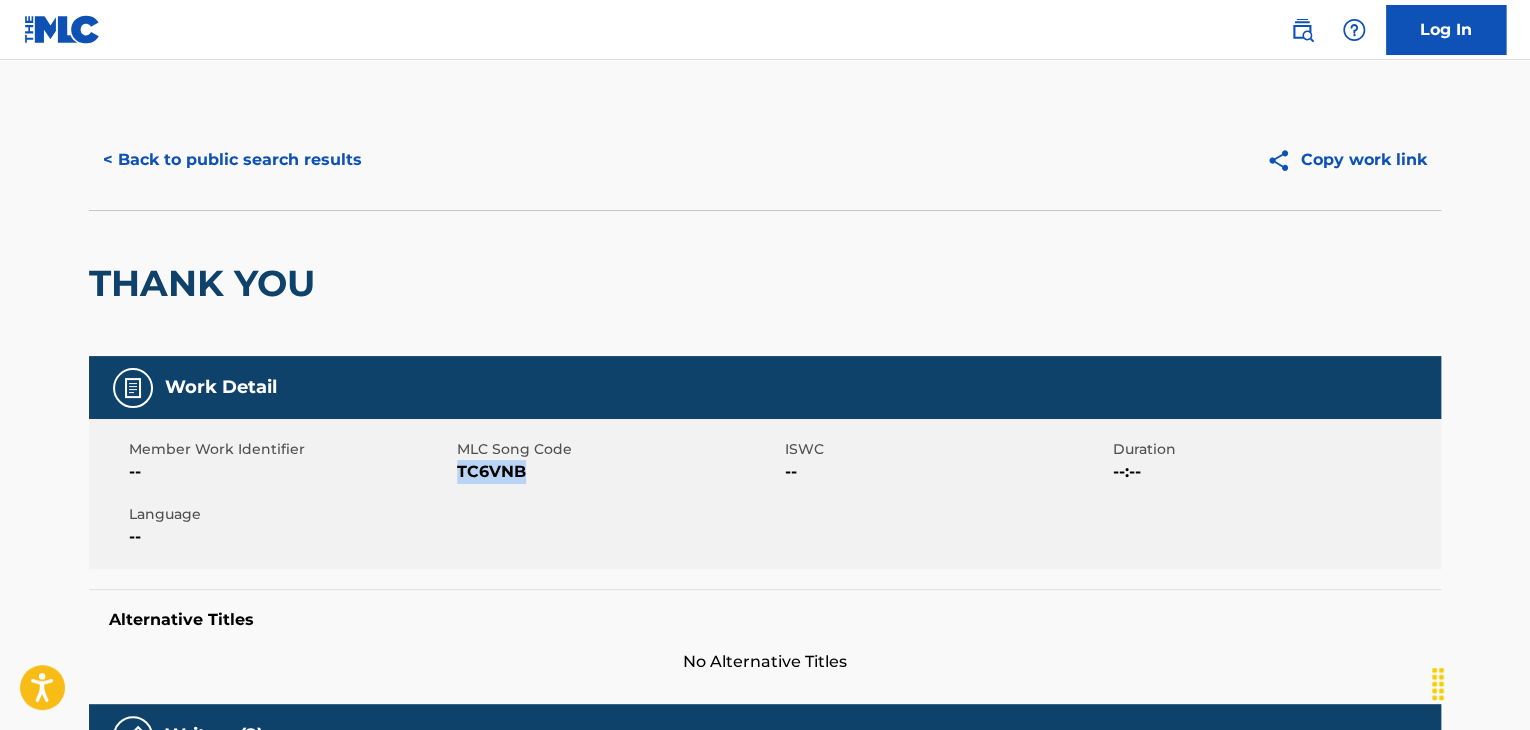 click on "< Back to public search results" at bounding box center (232, 160) 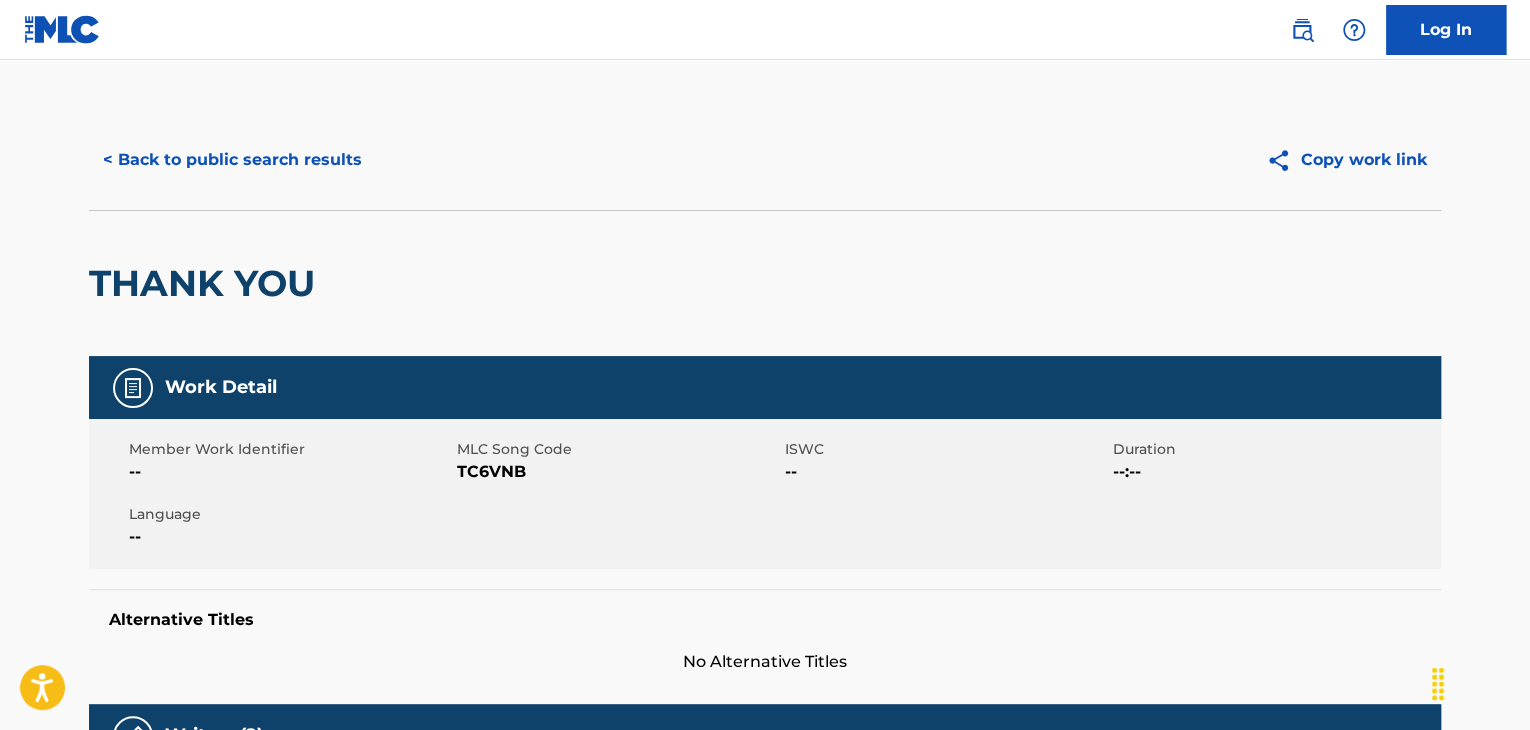 scroll, scrollTop: 24, scrollLeft: 0, axis: vertical 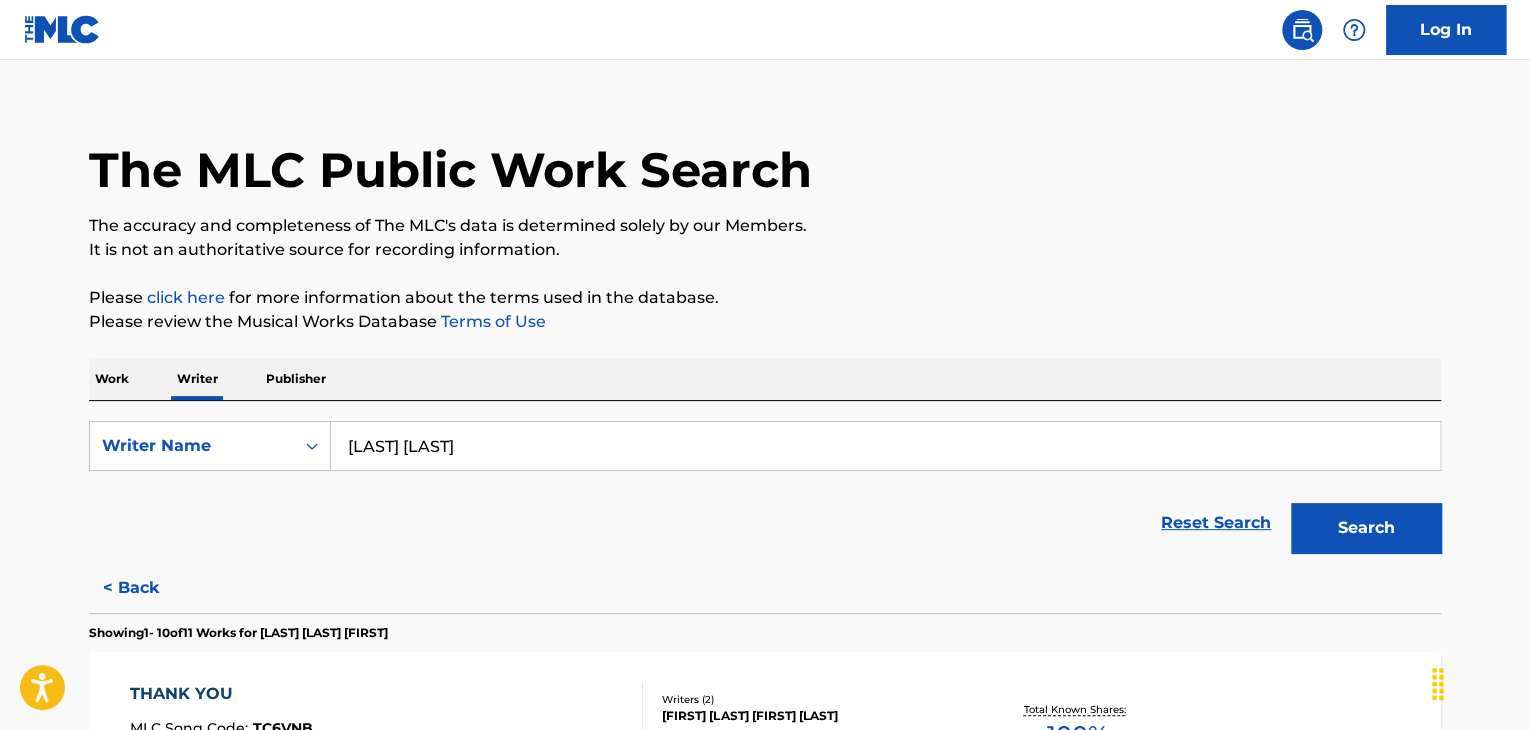 click on "[LAST] [LAST]" at bounding box center (885, 446) 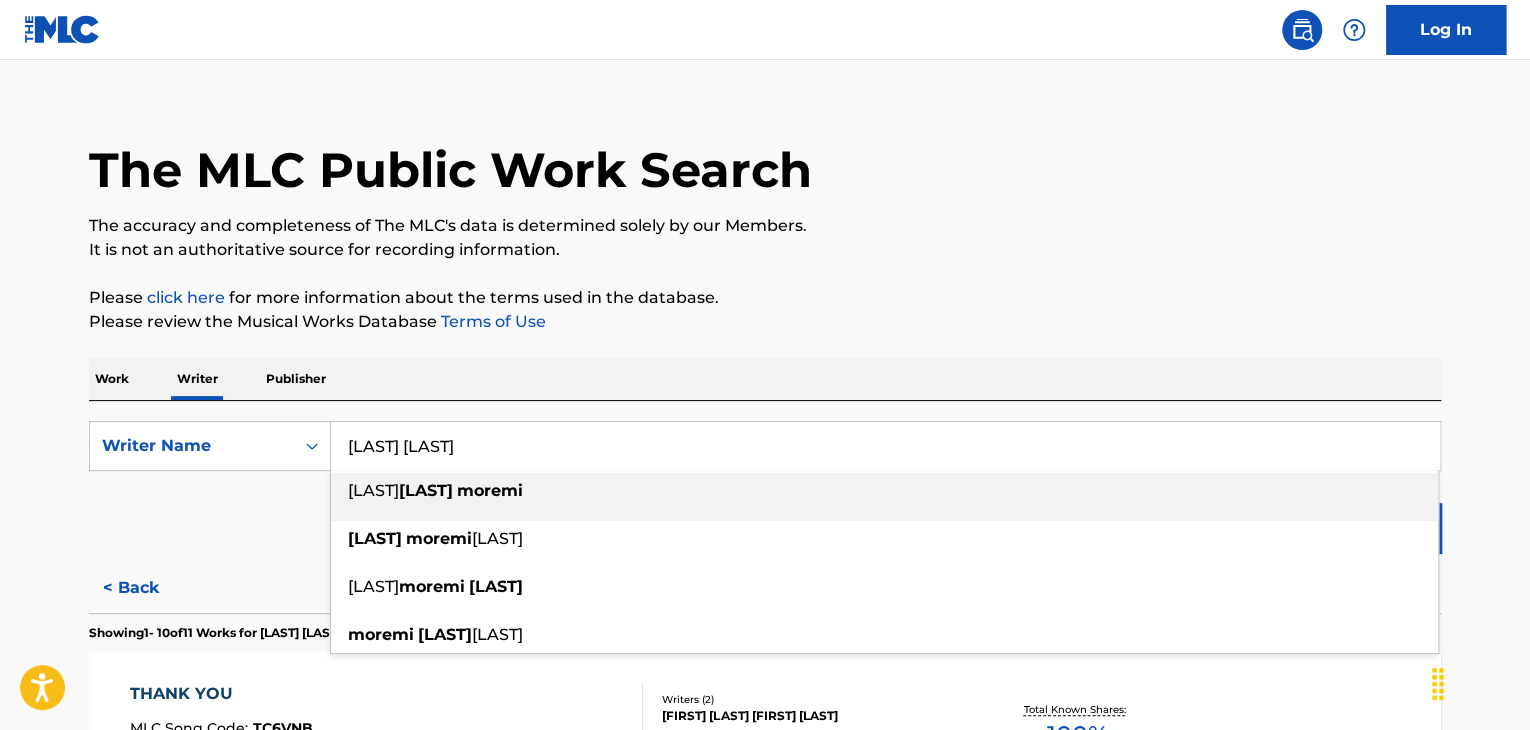 paste on "[FIRST] [LAST]" 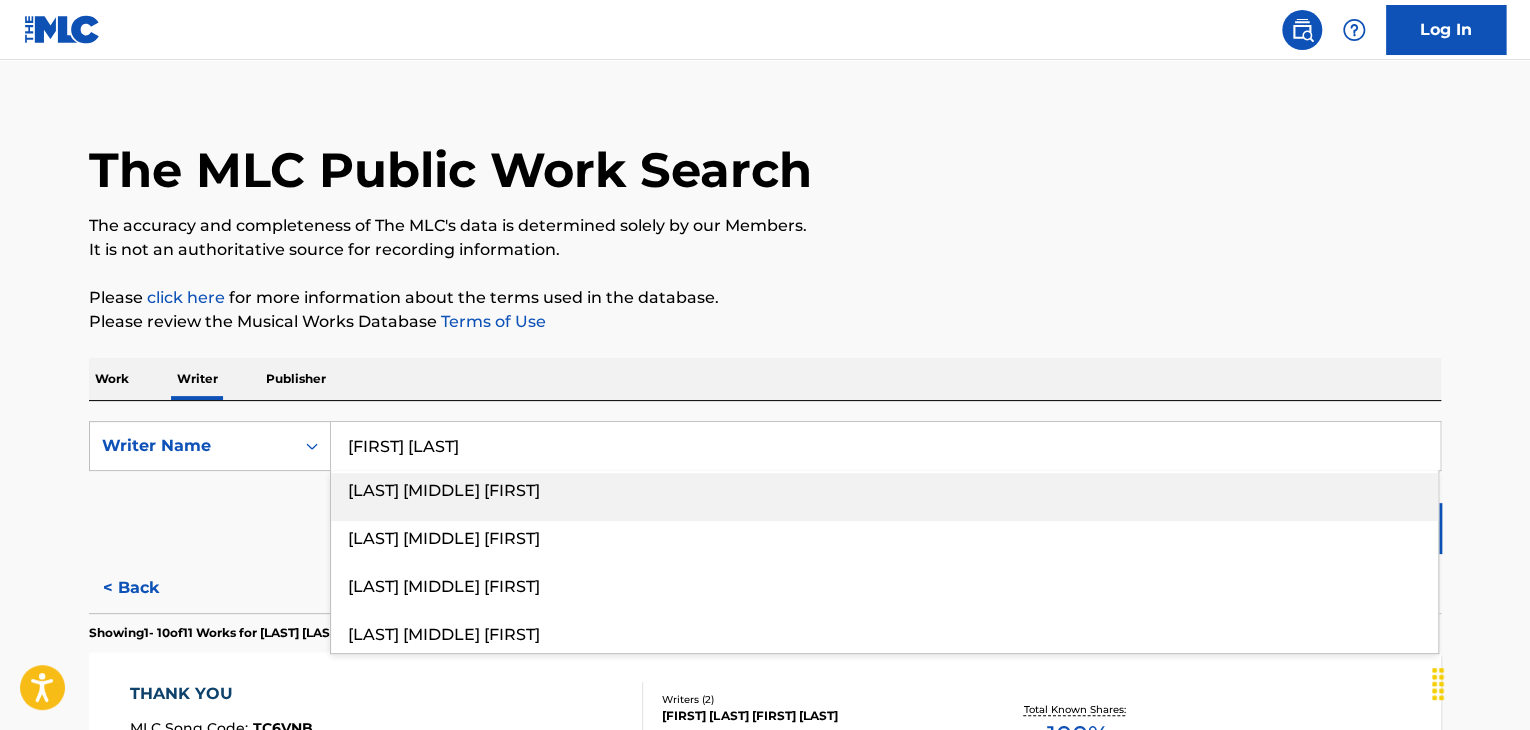 type on "[FIRST] [LAST]" 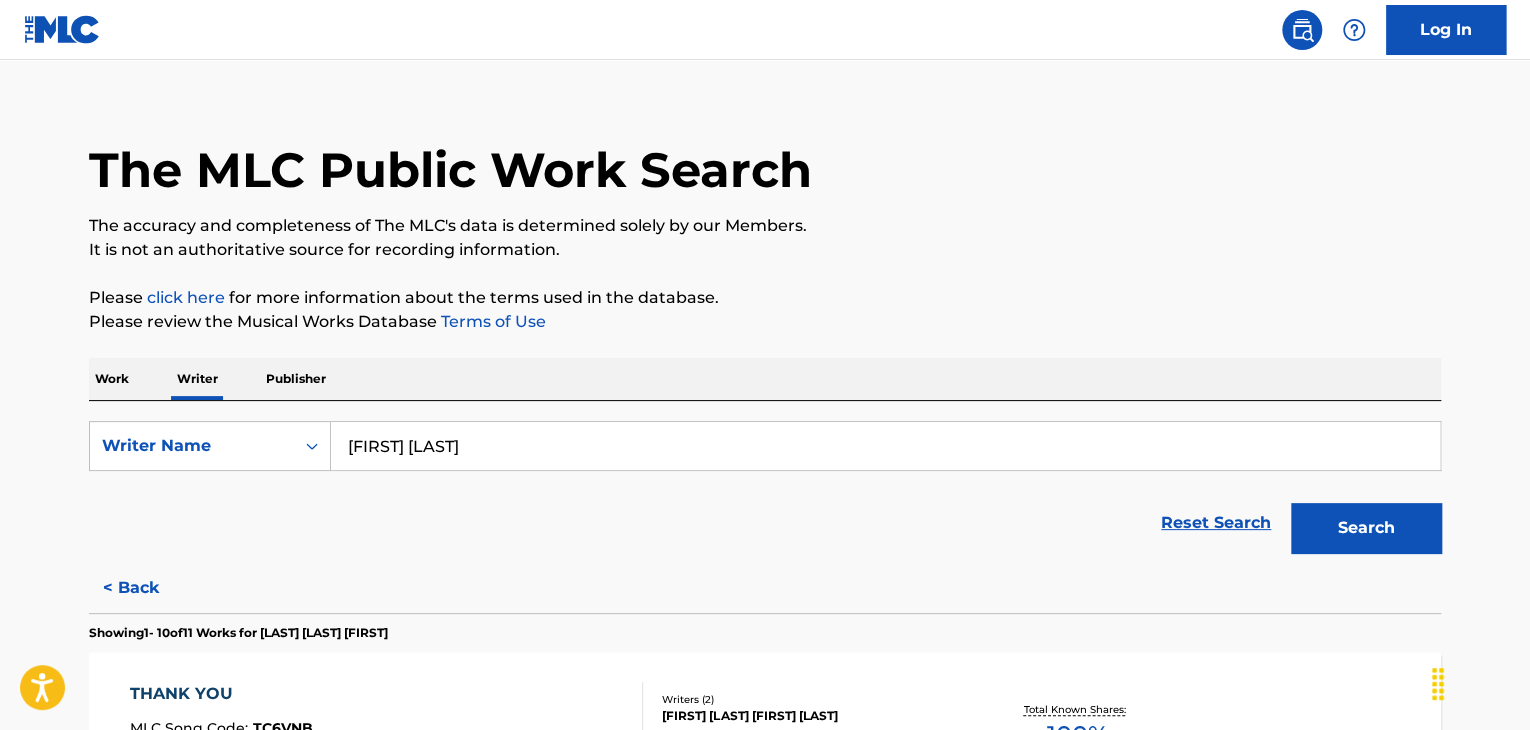 drag, startPoint x: 1369, startPoint y: 526, endPoint x: 956, endPoint y: 209, distance: 520.6323 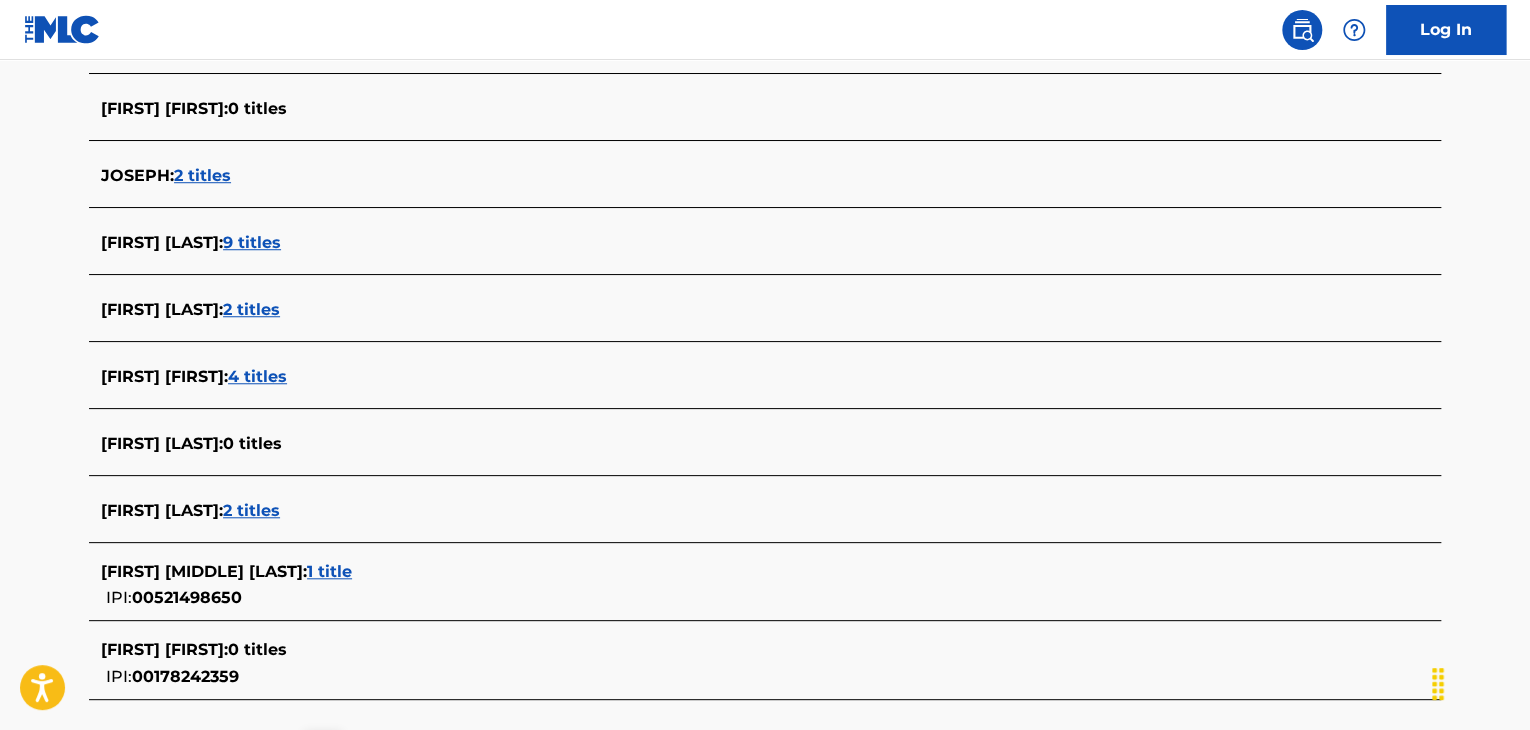 scroll, scrollTop: 724, scrollLeft: 0, axis: vertical 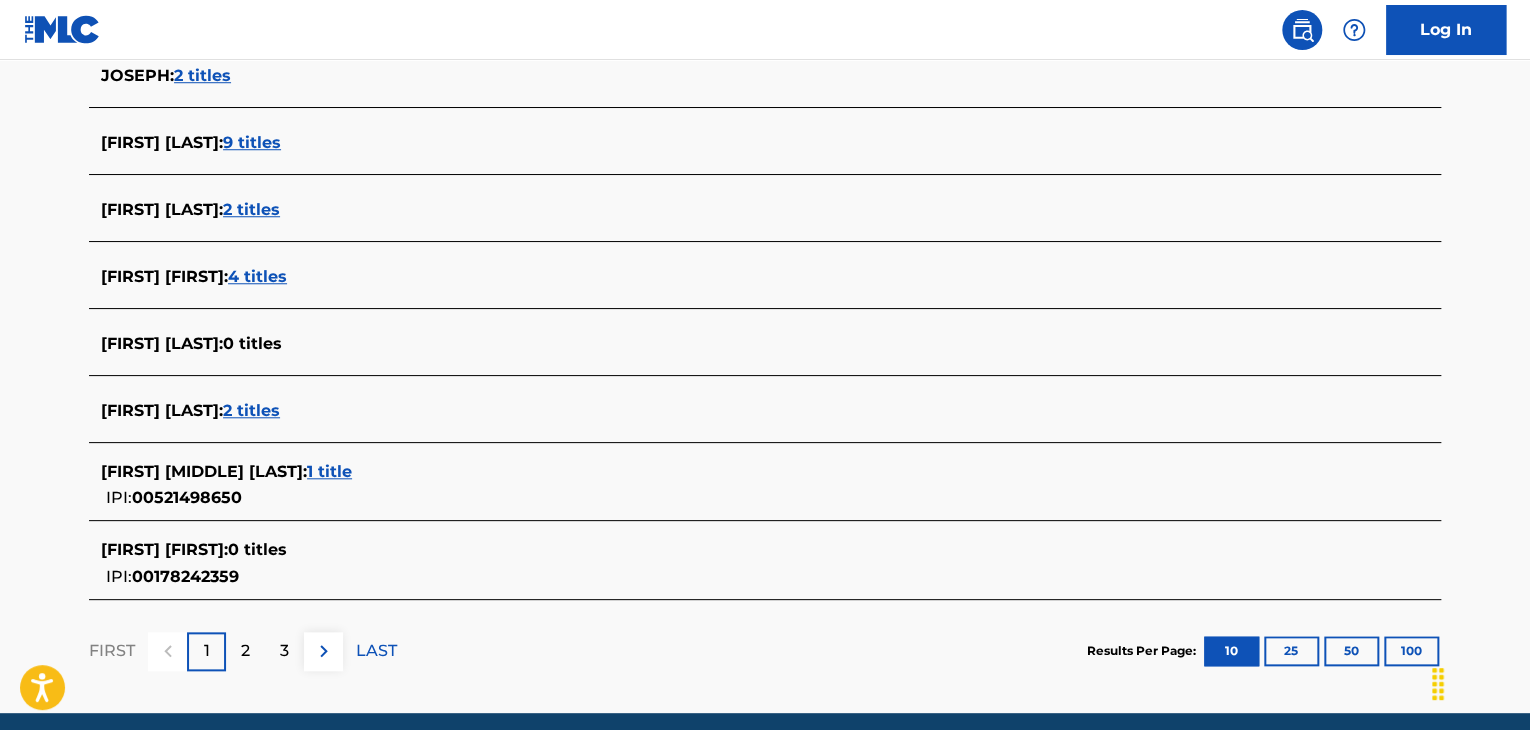 click on "1 title" at bounding box center (329, 471) 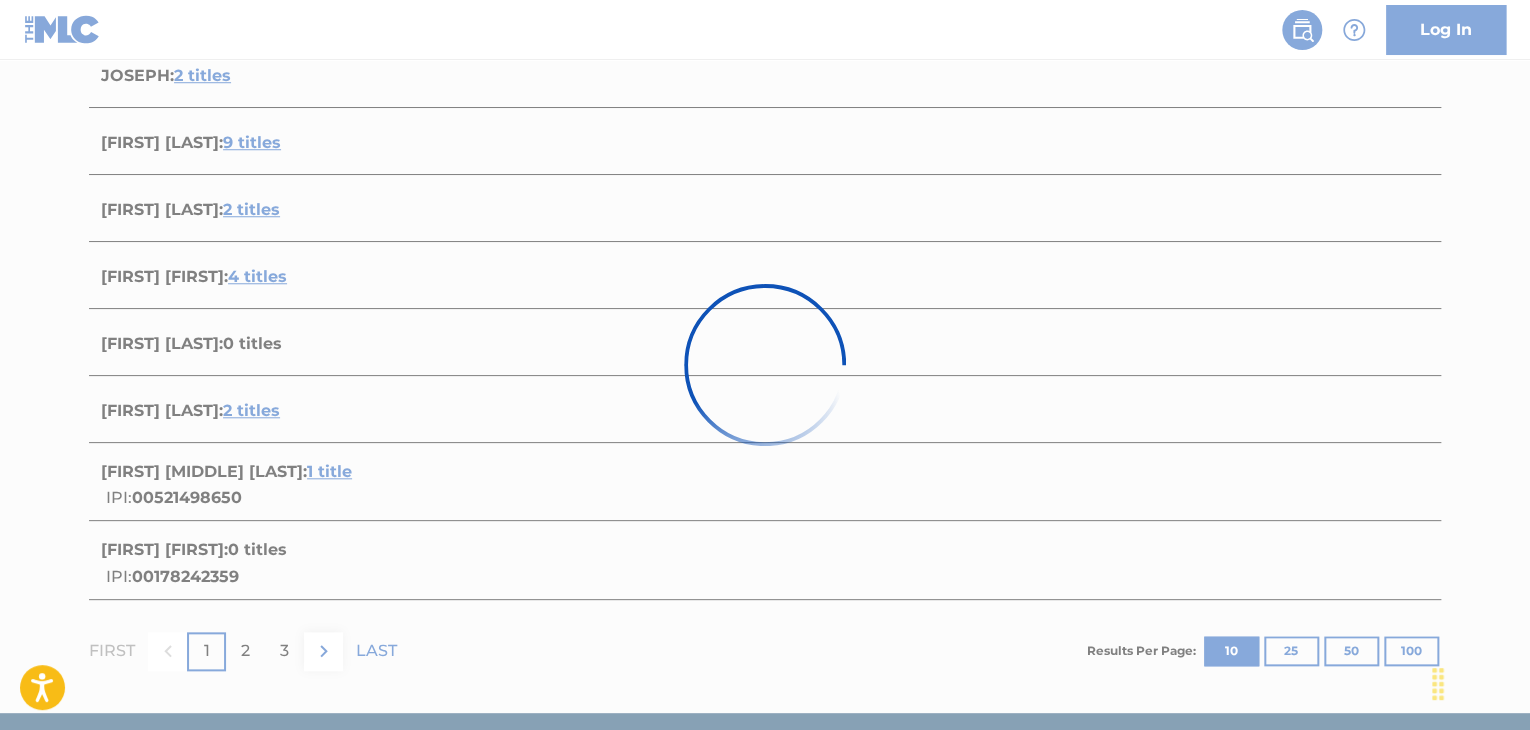 scroll, scrollTop: 296, scrollLeft: 0, axis: vertical 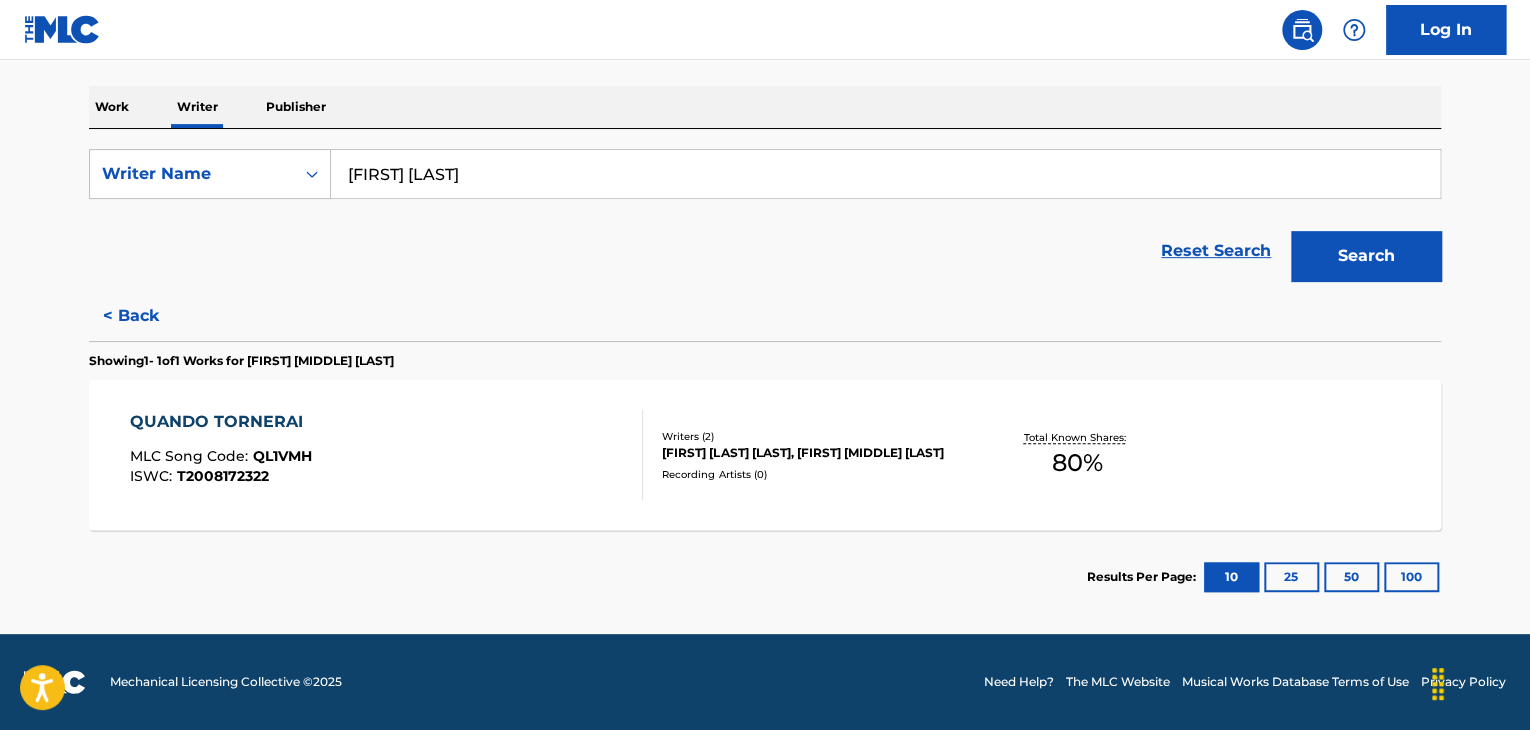click on "QUANDO TORNERAI MLC Song Code : QL1VMH ISWC : T2008172322" at bounding box center (387, 455) 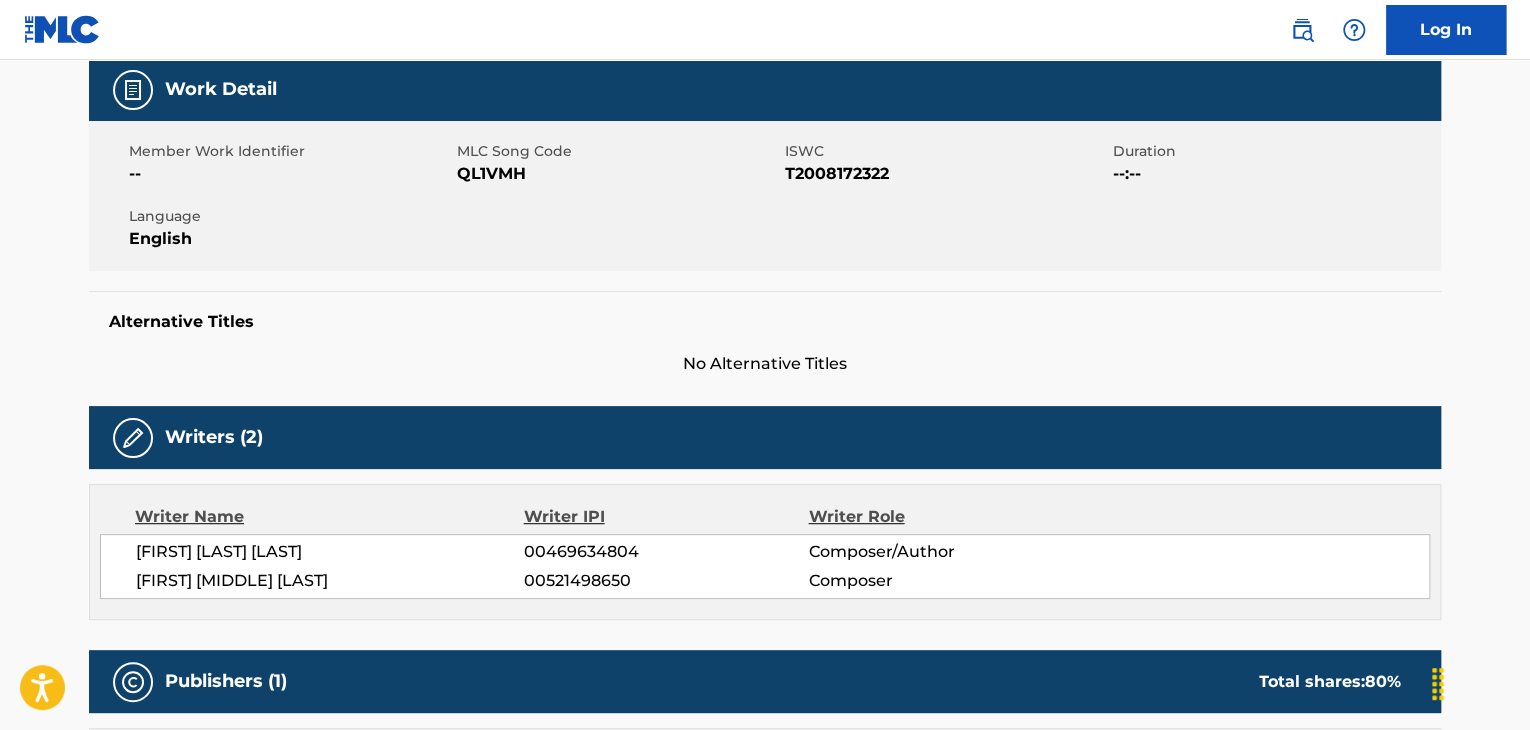 scroll, scrollTop: 0, scrollLeft: 0, axis: both 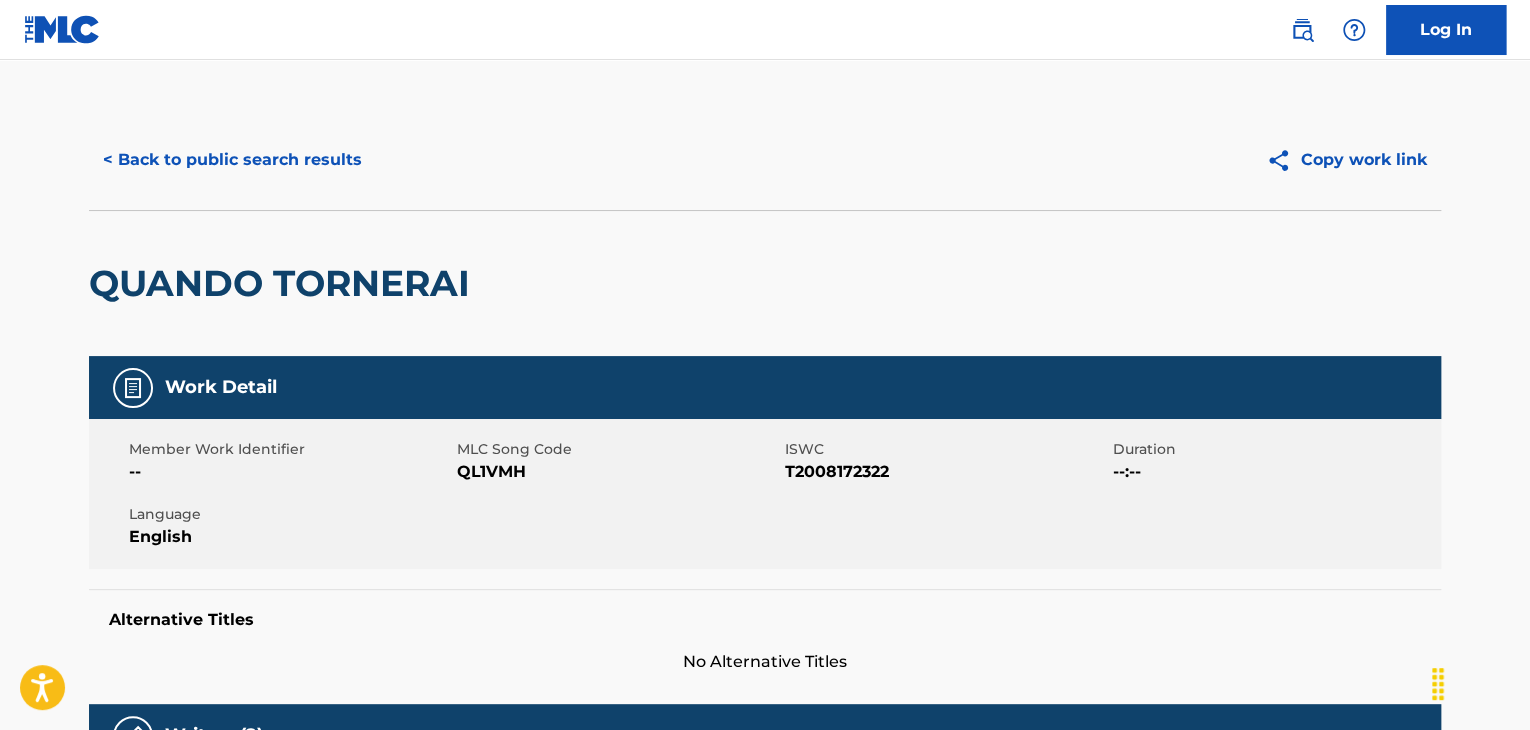 click on "< Back to public search results" at bounding box center [232, 160] 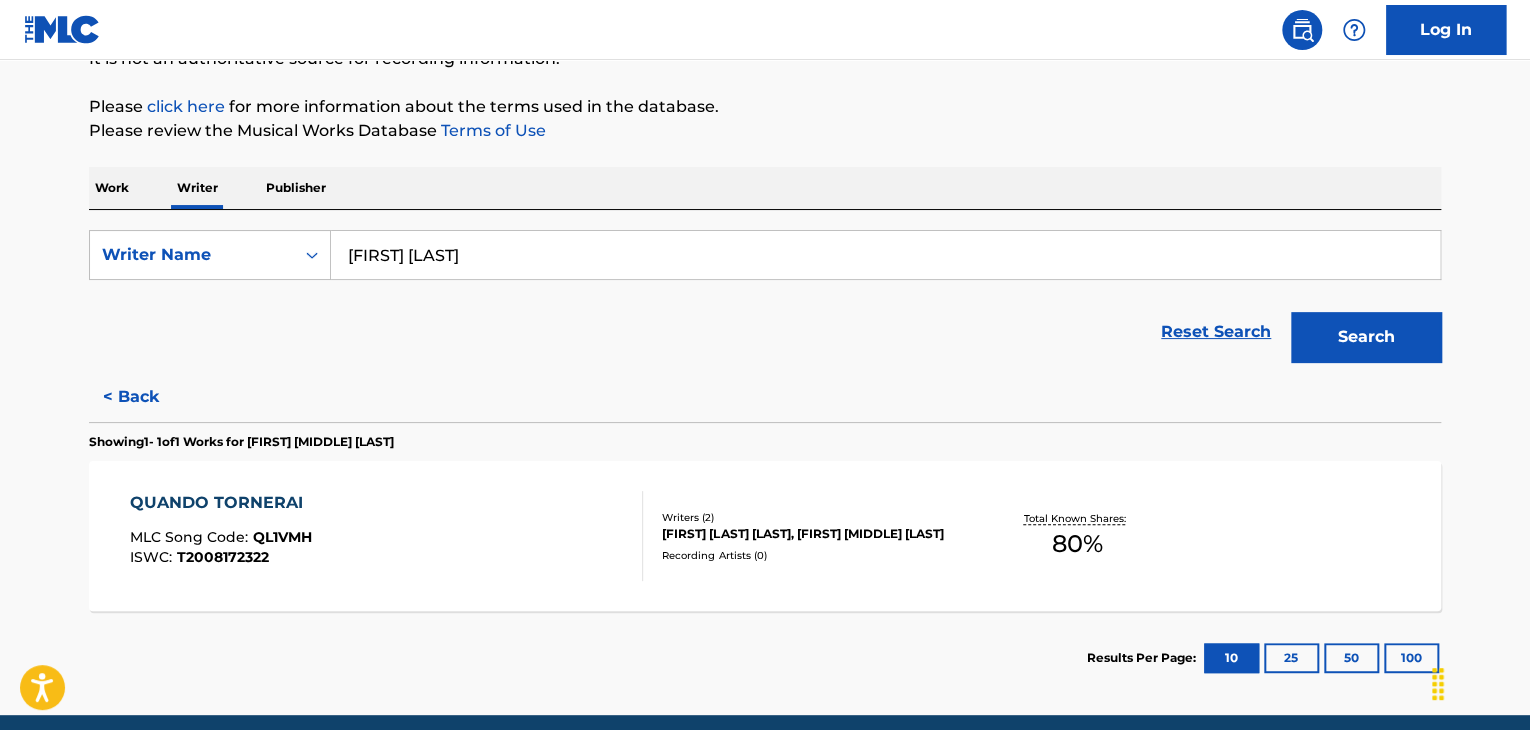 scroll, scrollTop: 296, scrollLeft: 0, axis: vertical 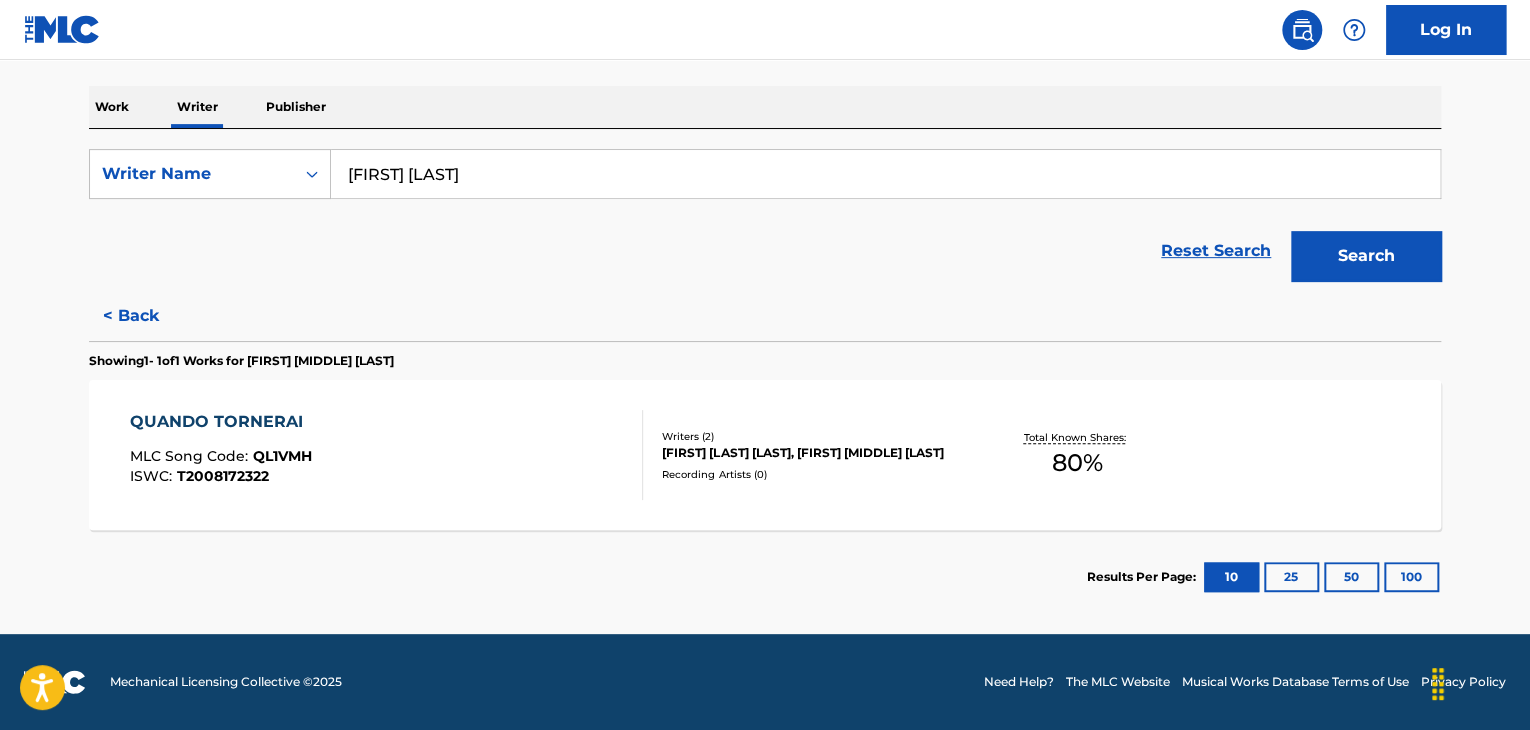 click on "< Back" at bounding box center (149, 316) 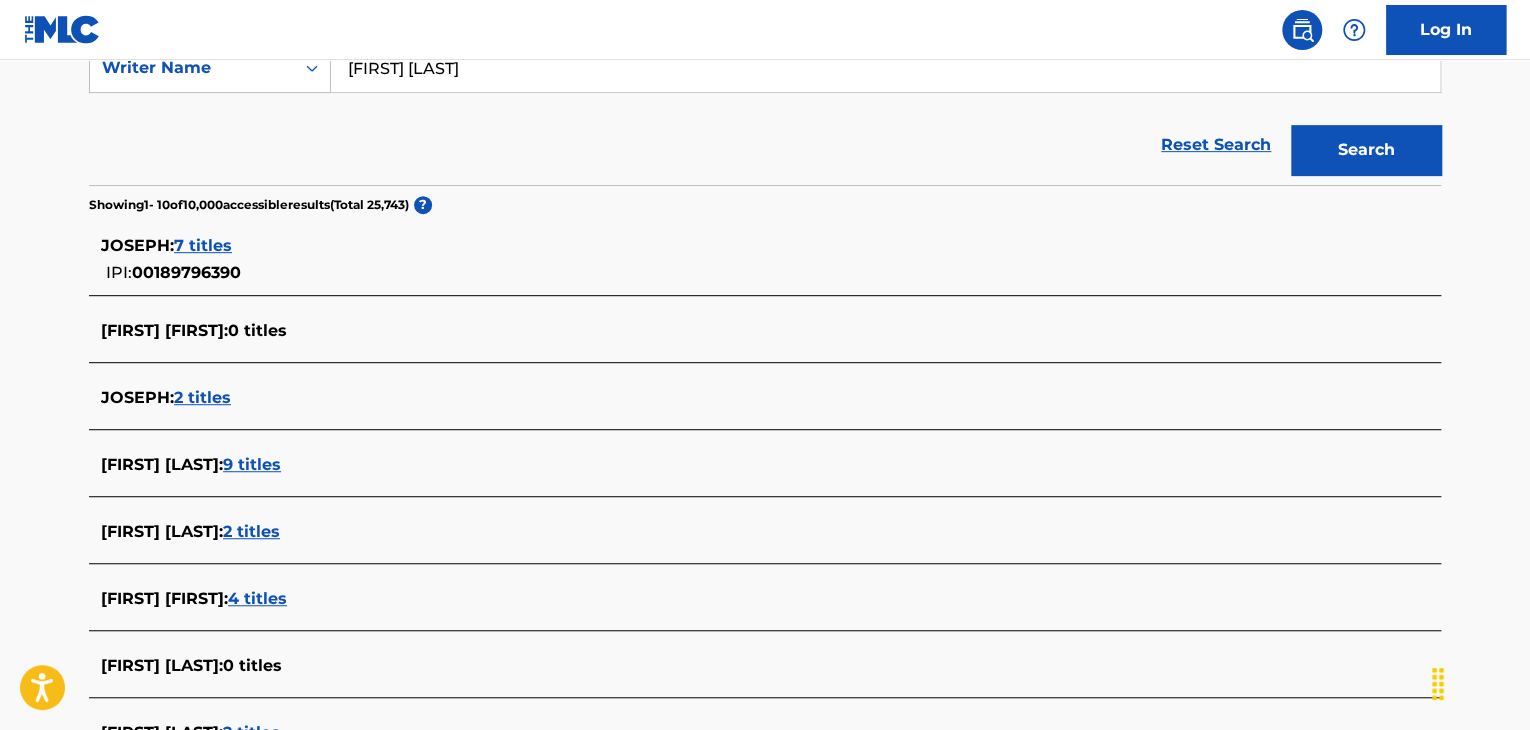 scroll, scrollTop: 496, scrollLeft: 0, axis: vertical 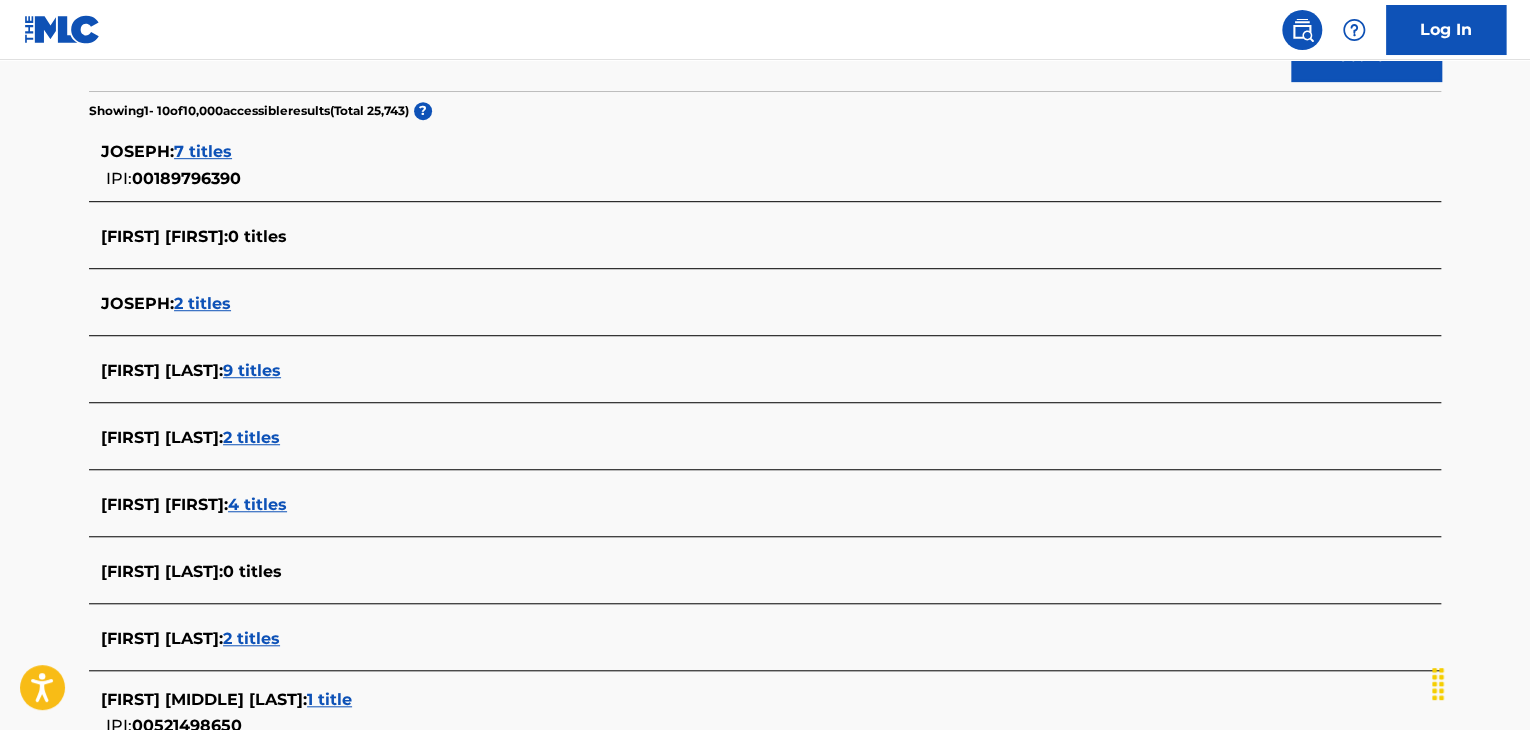 click on "9 titles" at bounding box center [252, 370] 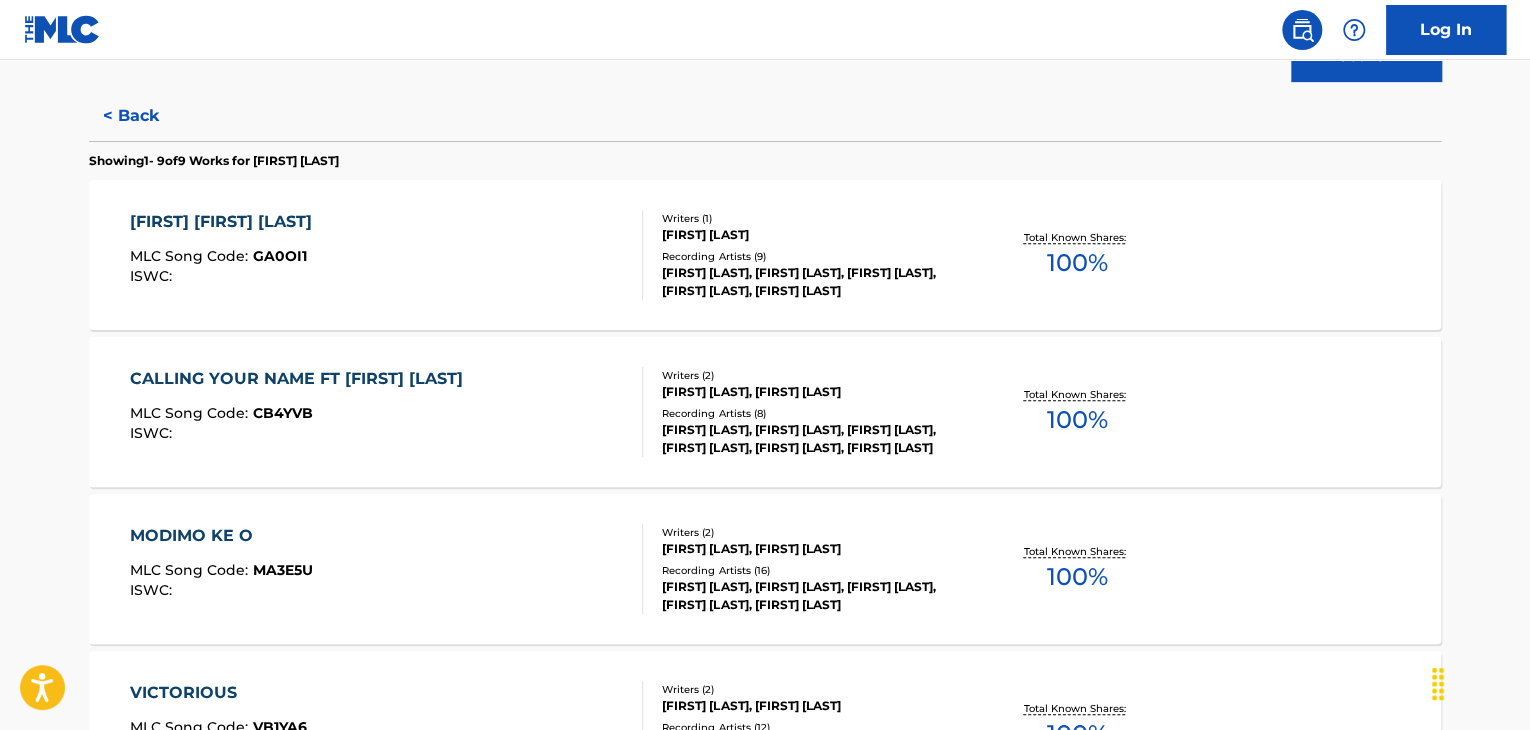 click on "[PERSONAL_ID] [PERSONAL_ID]" at bounding box center (387, 255) 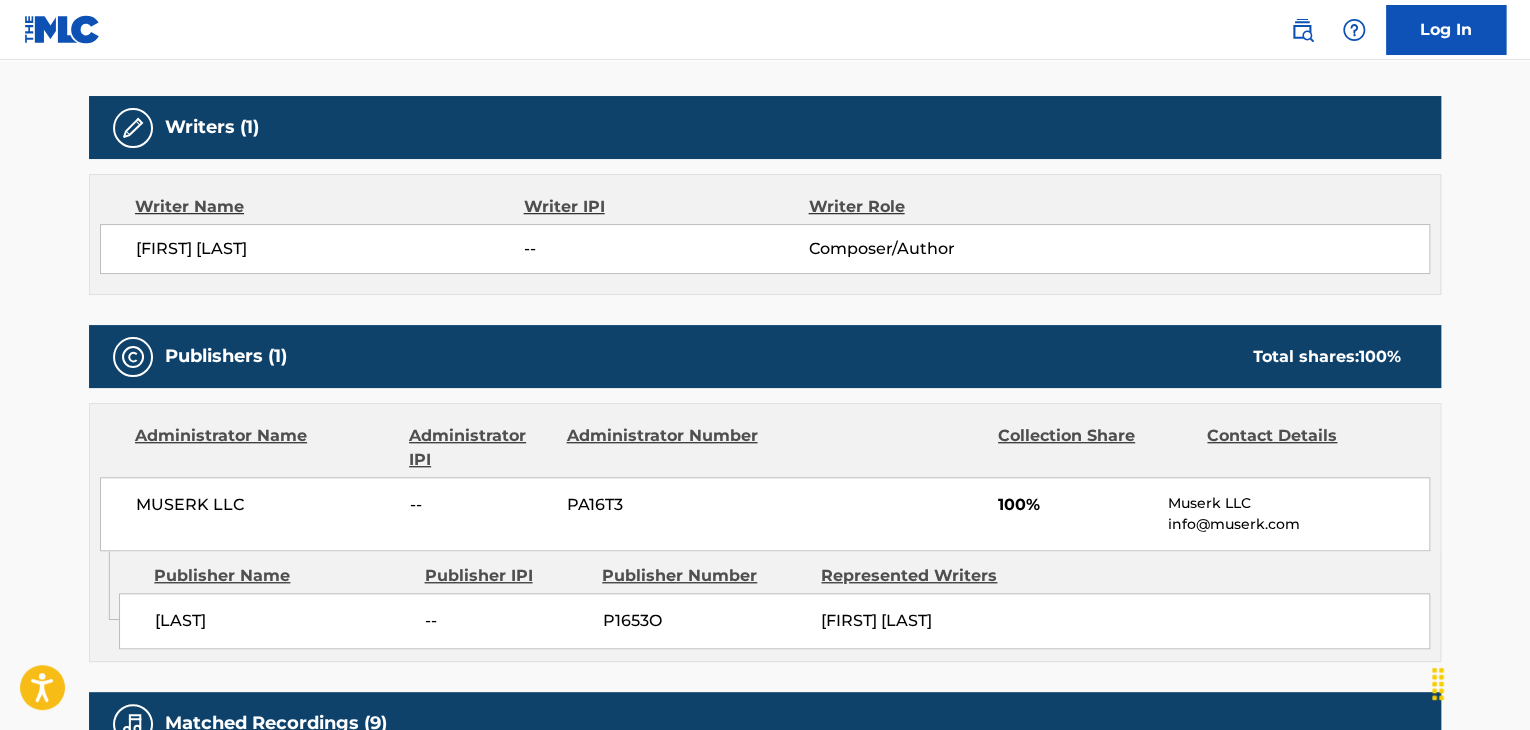 scroll, scrollTop: 700, scrollLeft: 0, axis: vertical 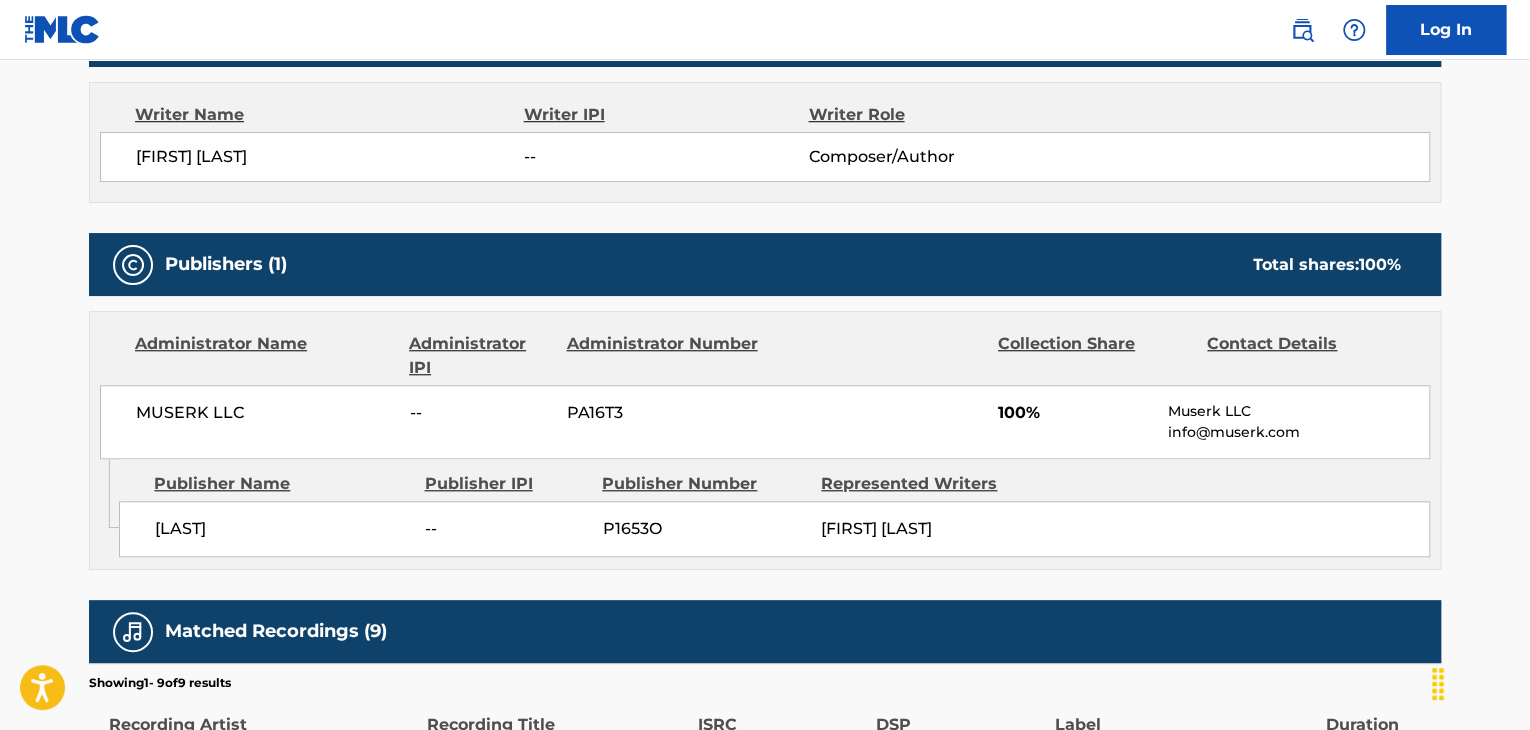 click on "MUSERK LLC" at bounding box center [265, 413] 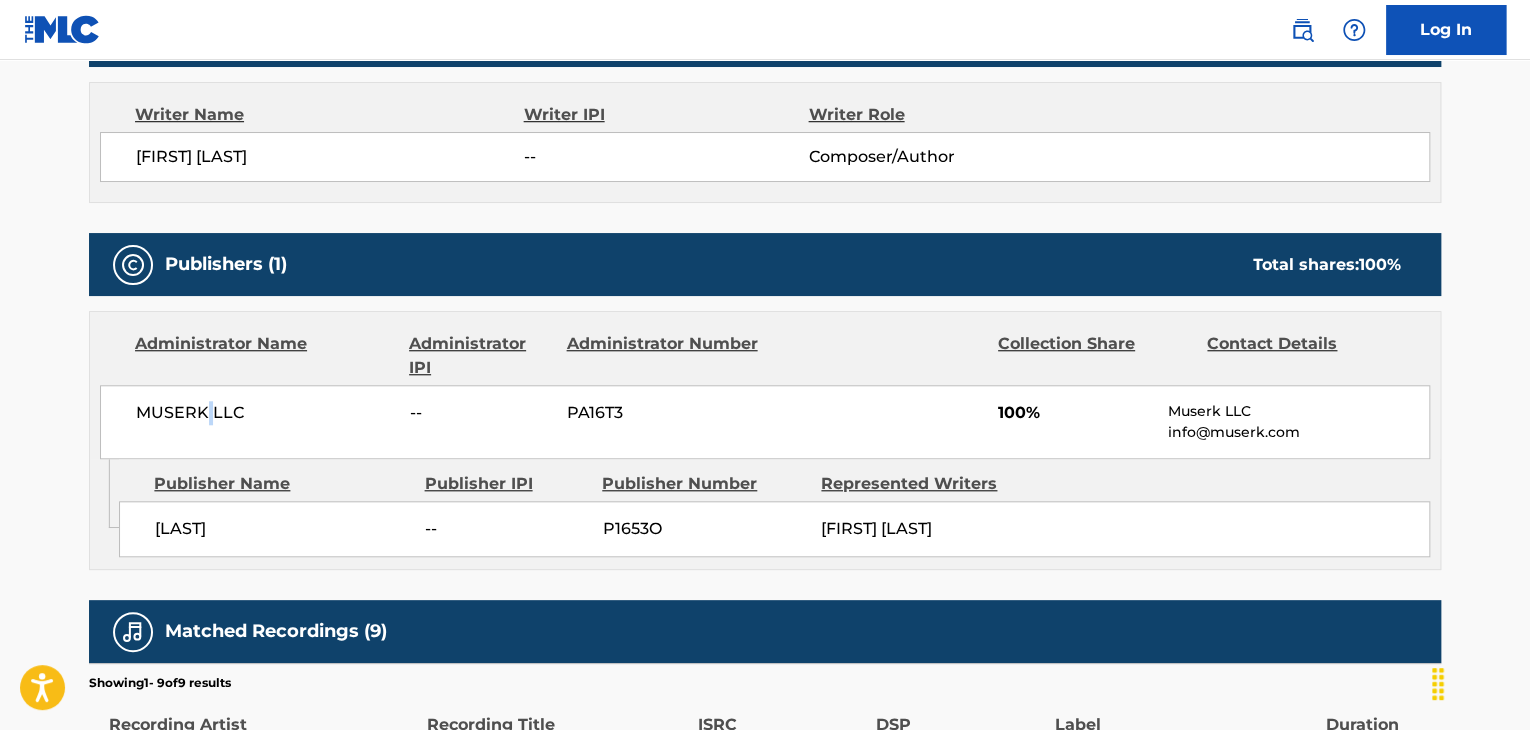 click on "MUSERK LLC" at bounding box center (265, 413) 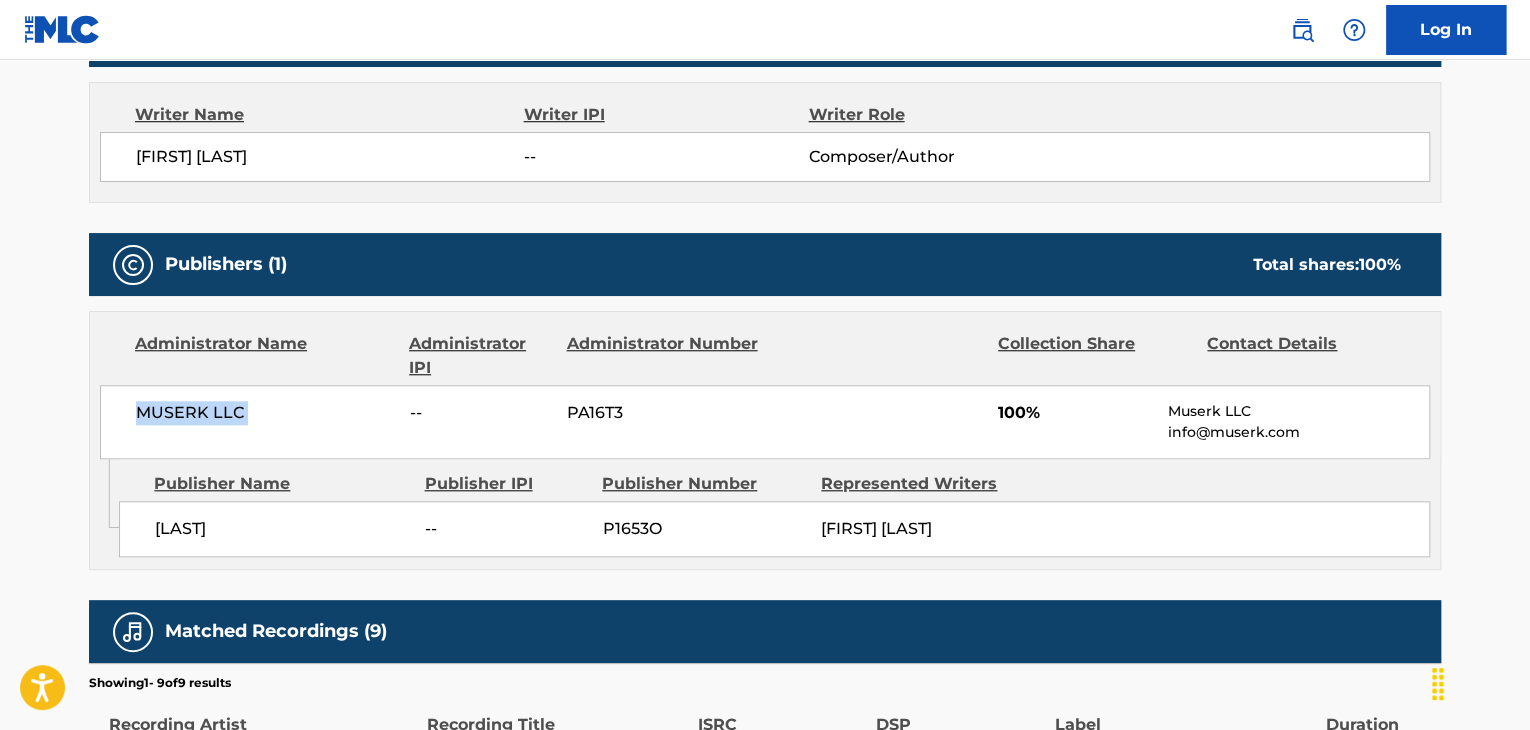 click on "MUSERK LLC" at bounding box center (265, 413) 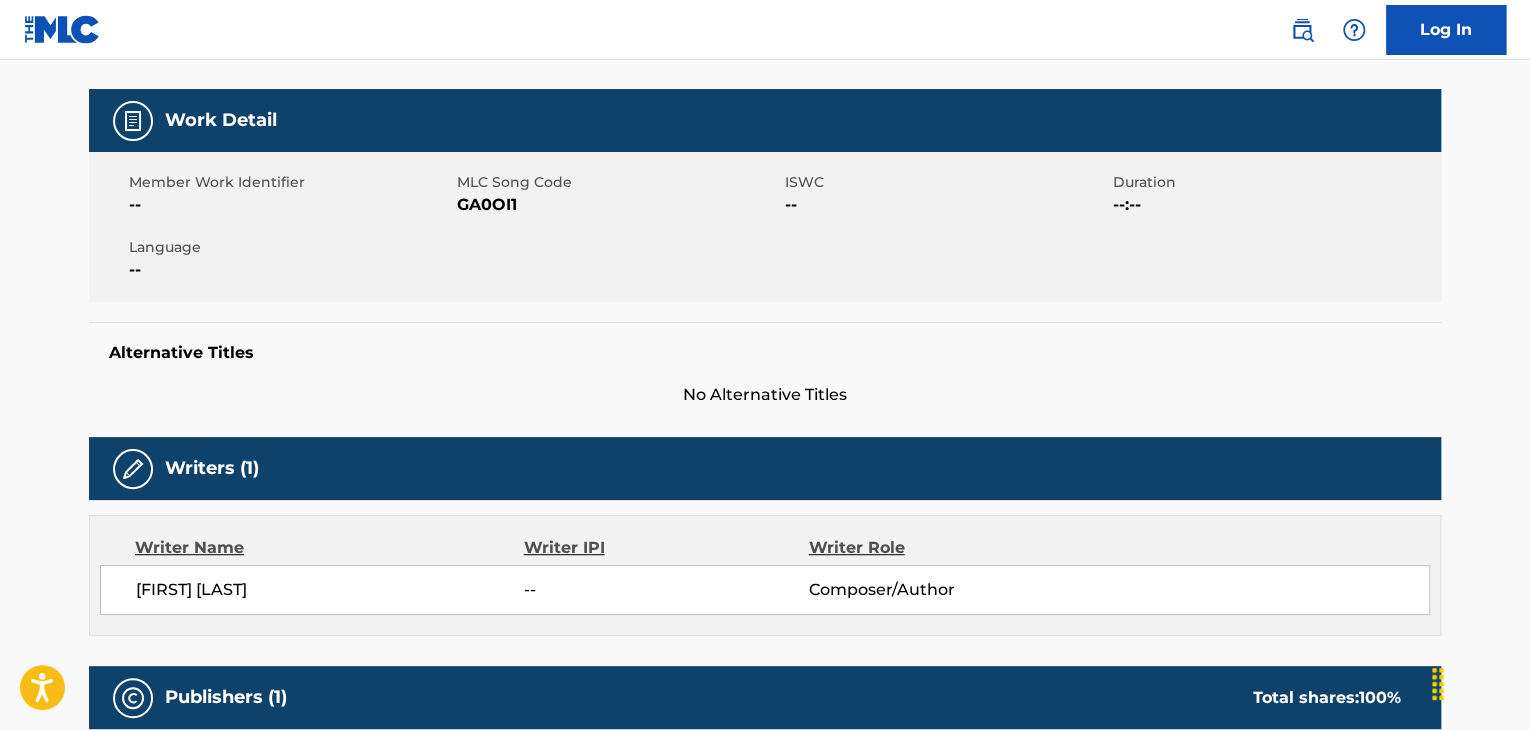 scroll, scrollTop: 200, scrollLeft: 0, axis: vertical 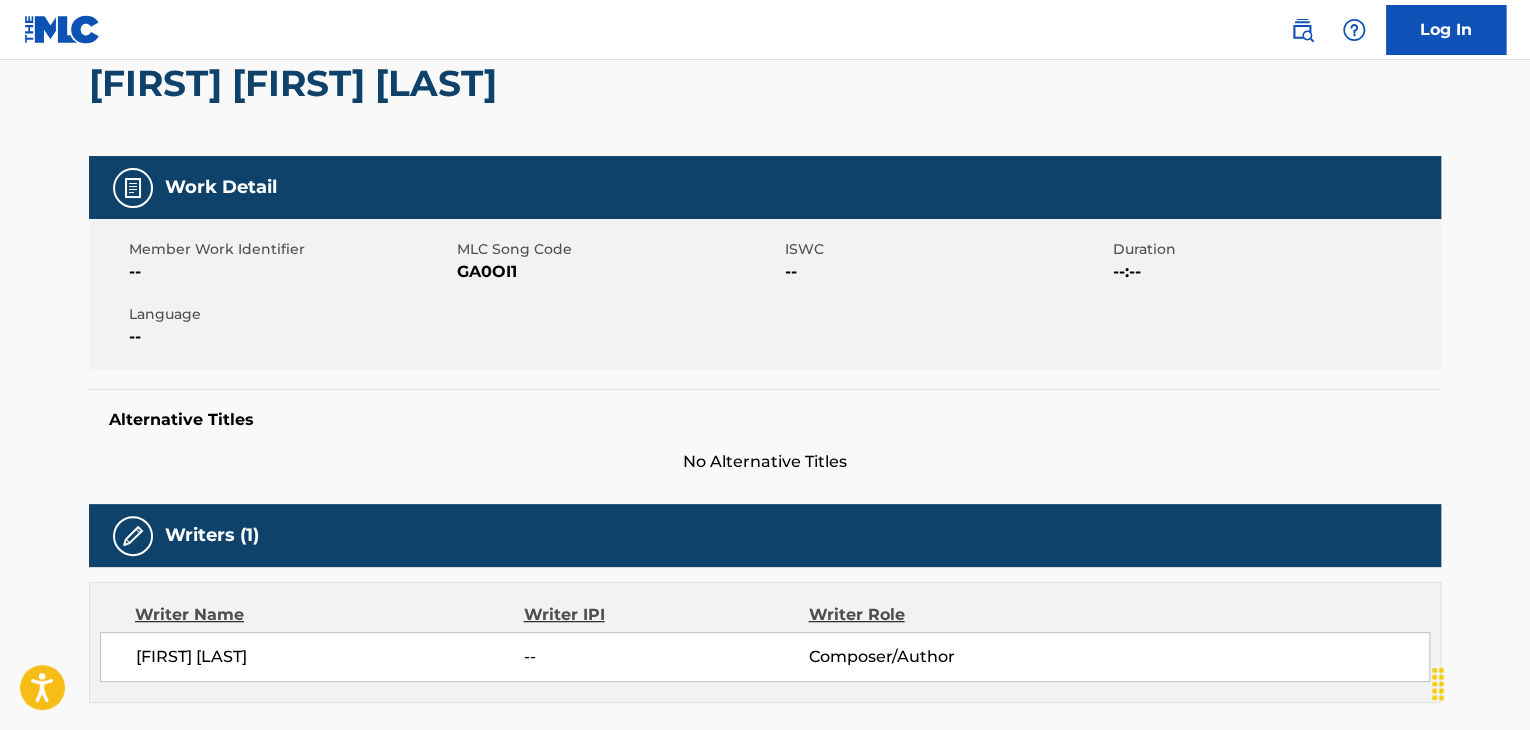 click on "GA0OI1" at bounding box center (618, 272) 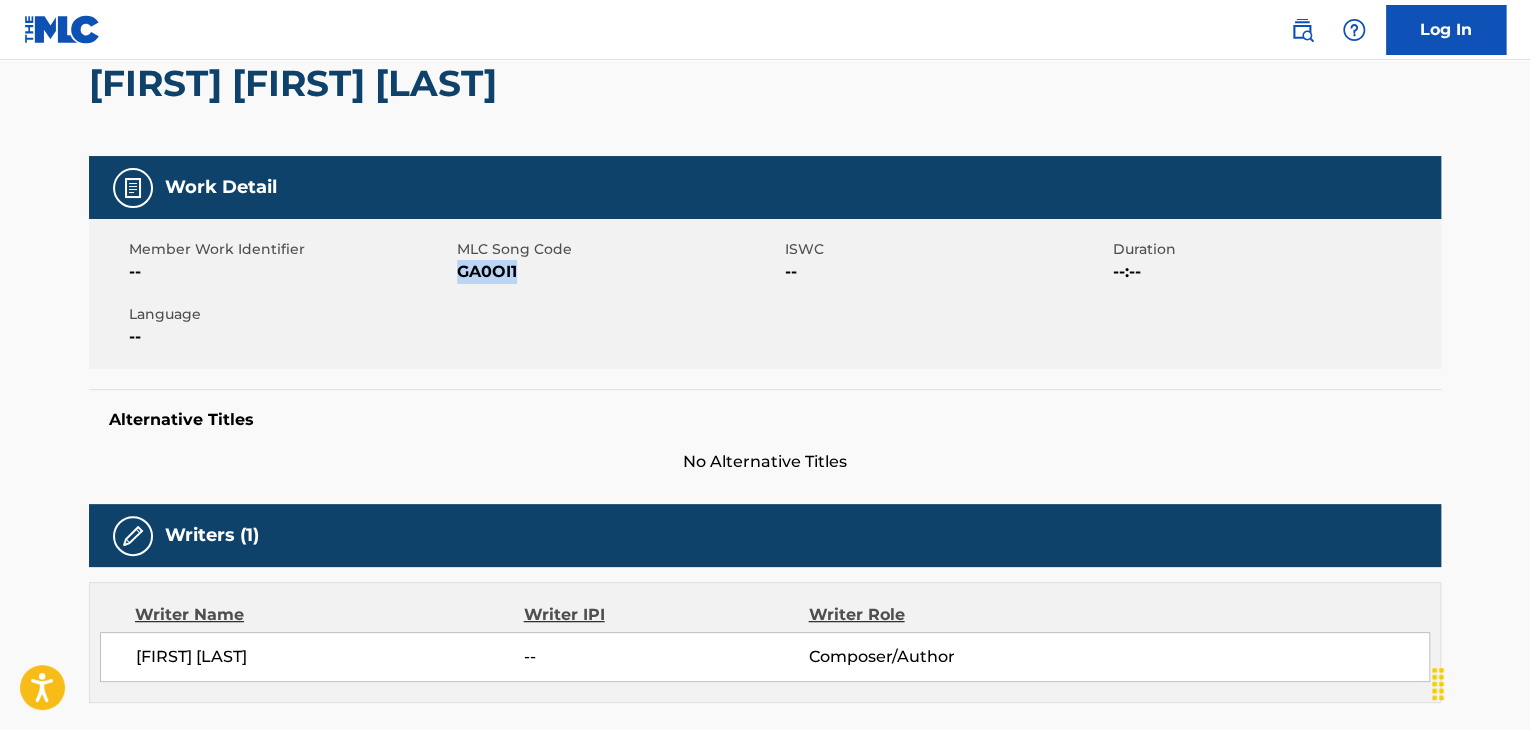 click on "GA0OI1" at bounding box center [618, 272] 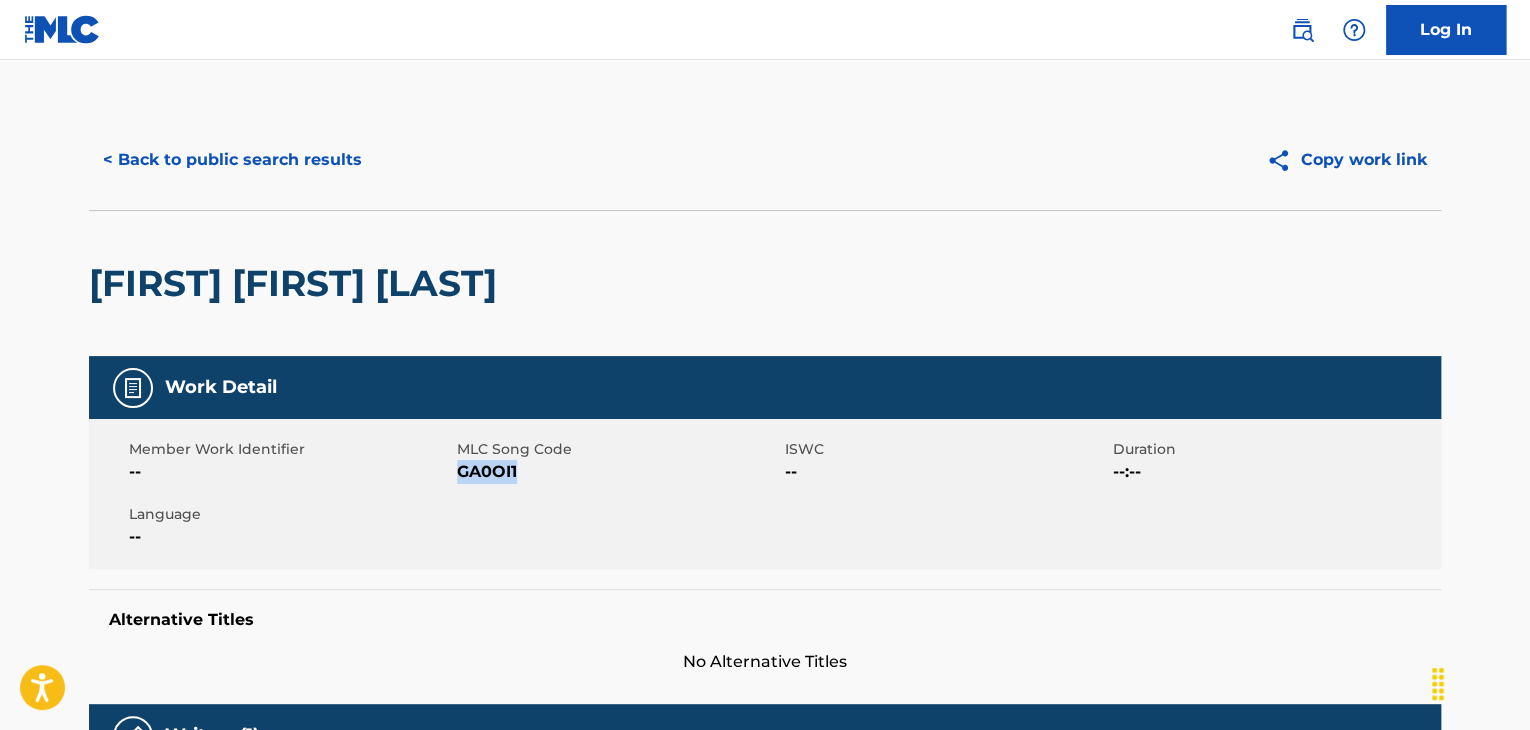 click on "< Back to public search results Copy work link" at bounding box center (765, 160) 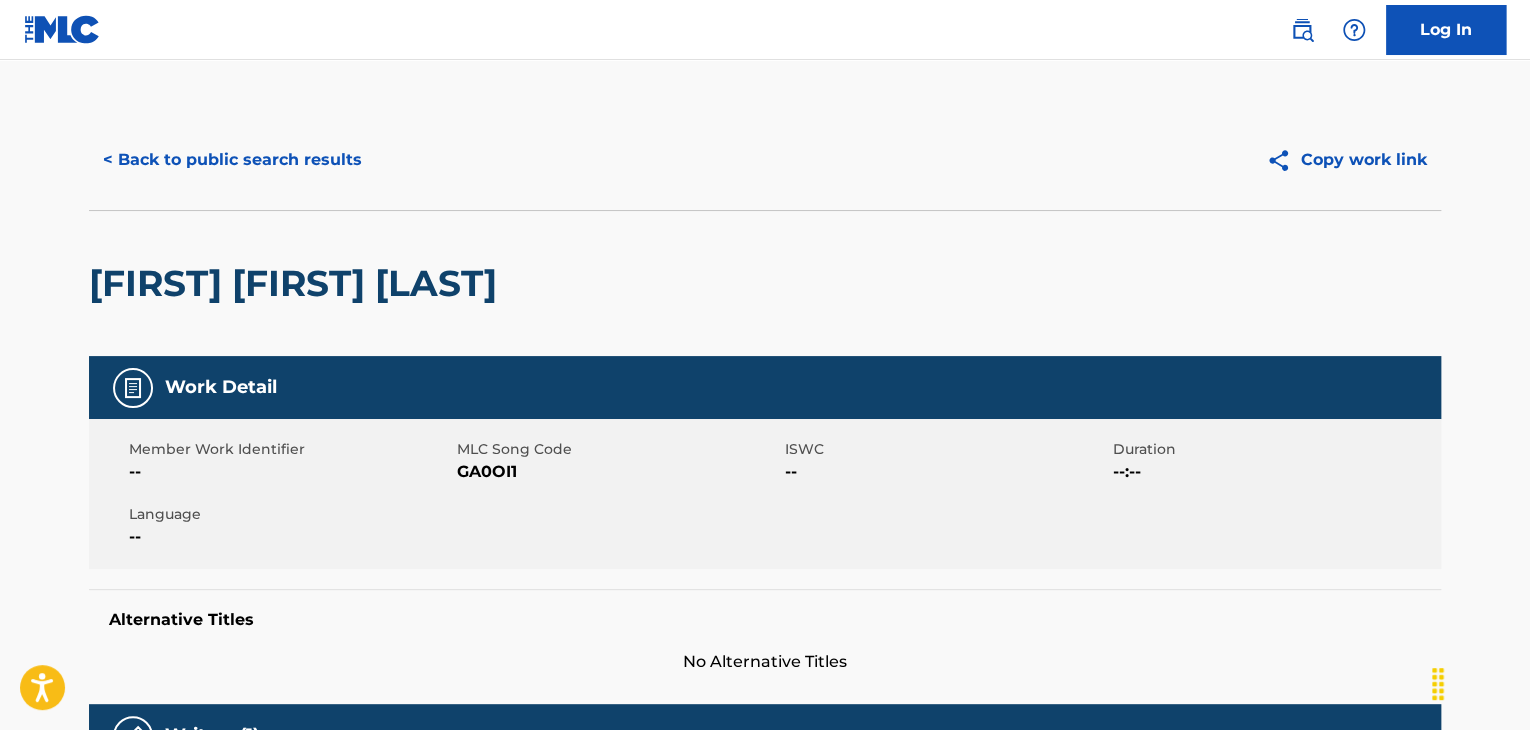 click on "< Back to public search results" at bounding box center [232, 160] 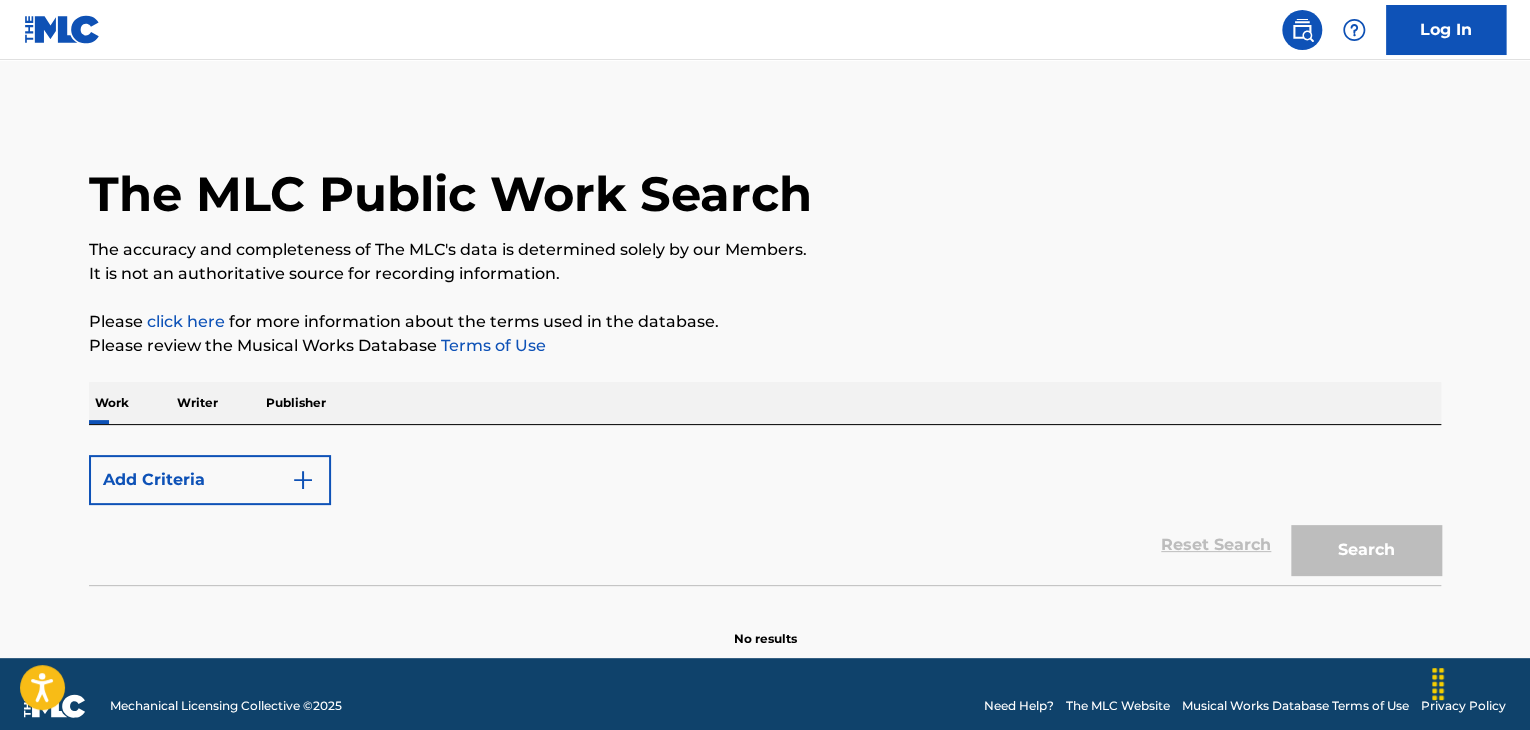 scroll, scrollTop: 24, scrollLeft: 0, axis: vertical 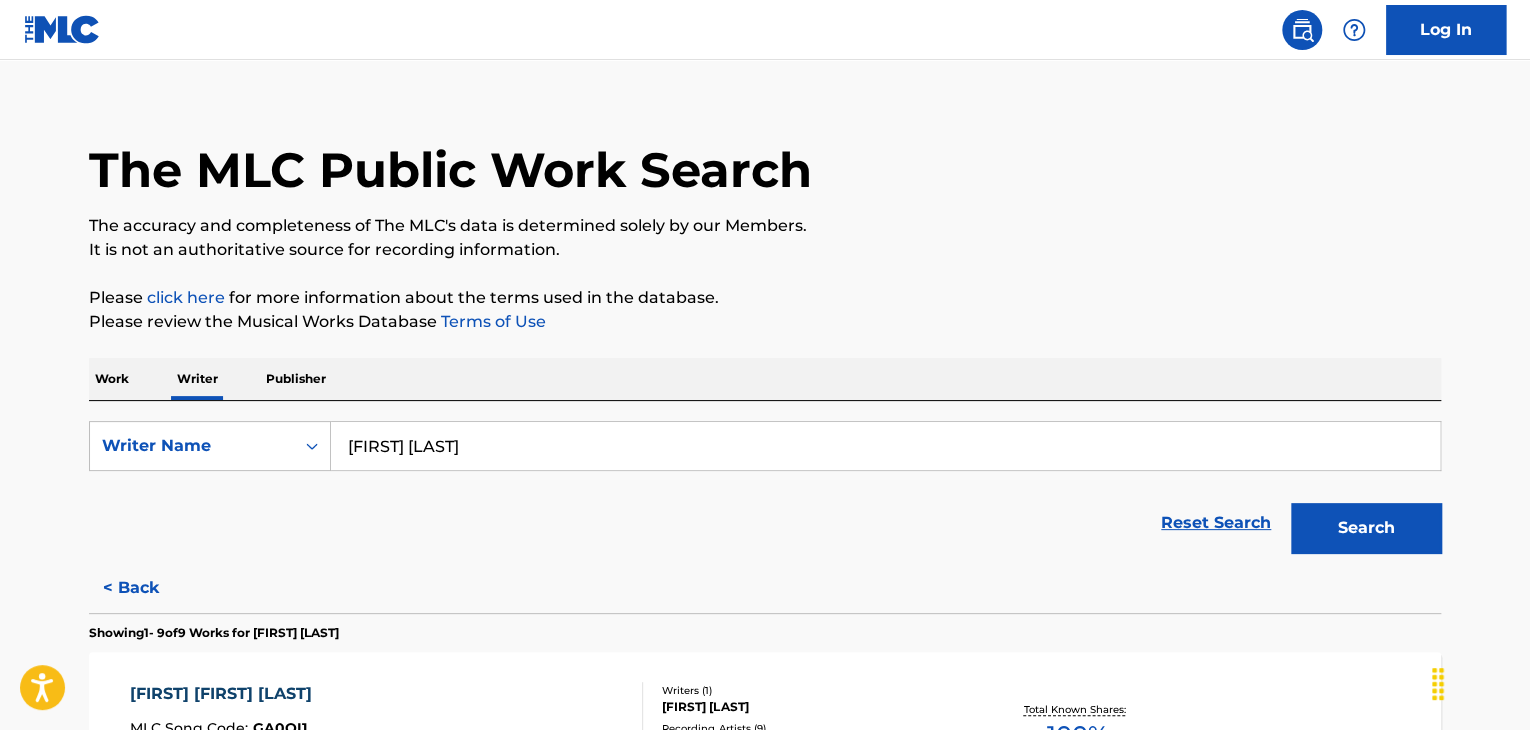 click on "The MLC Public Work Search The accuracy and completeness of The MLC's data is determined solely by our Members. It is not an authoritative source for recording information. Please   click here   for more information about the terms used in the database. Please review the Musical Works Database   Terms of Use Work Writer Publisher SearchWithCriteria9f9bd753-473b-4ecf-9f0c-fe36e3a283d4 Writer Name [FIRST] [LAST] Reset Search Search < Back Showing  1  -   9  of  9   Works for [FIRST] [LAST]   MLC Song Code : GA0OI1 ISWC : Writers ( 1 ) [FIRST] [LAST] Recording Artists ( 9 ) [FIRST] [LAST], [FIRST] [LAST], [FIRST] [LAST], [FIRST] [LAST], [FIRST] [LAST] Total Known Shares: 100 % CALLING YOUR NAME FT  [FIRST] [LAST] MLC Song Code : CB4YVB ISWC : Writers ( 2 ) [FIRST] [MIDDLE] [LAST], [FIRST] [LAST] Recording Artists ( 8 ) [FIRST] [LAST], [FIRST] [LAST], [FIRST] [LAST], [FIRST] [LAST], [FIRST] [LAST], [FIRST] [LAST] Total Known Shares: 100 % MODIMO KE O MLC Song Code : MA3E5U ISWC : Writers ( 2 ) [FIRST] [MIDDLE] [LAST], [FIRST] [LAST] 16 ) 100 % : ISWC" at bounding box center [765, 1119] 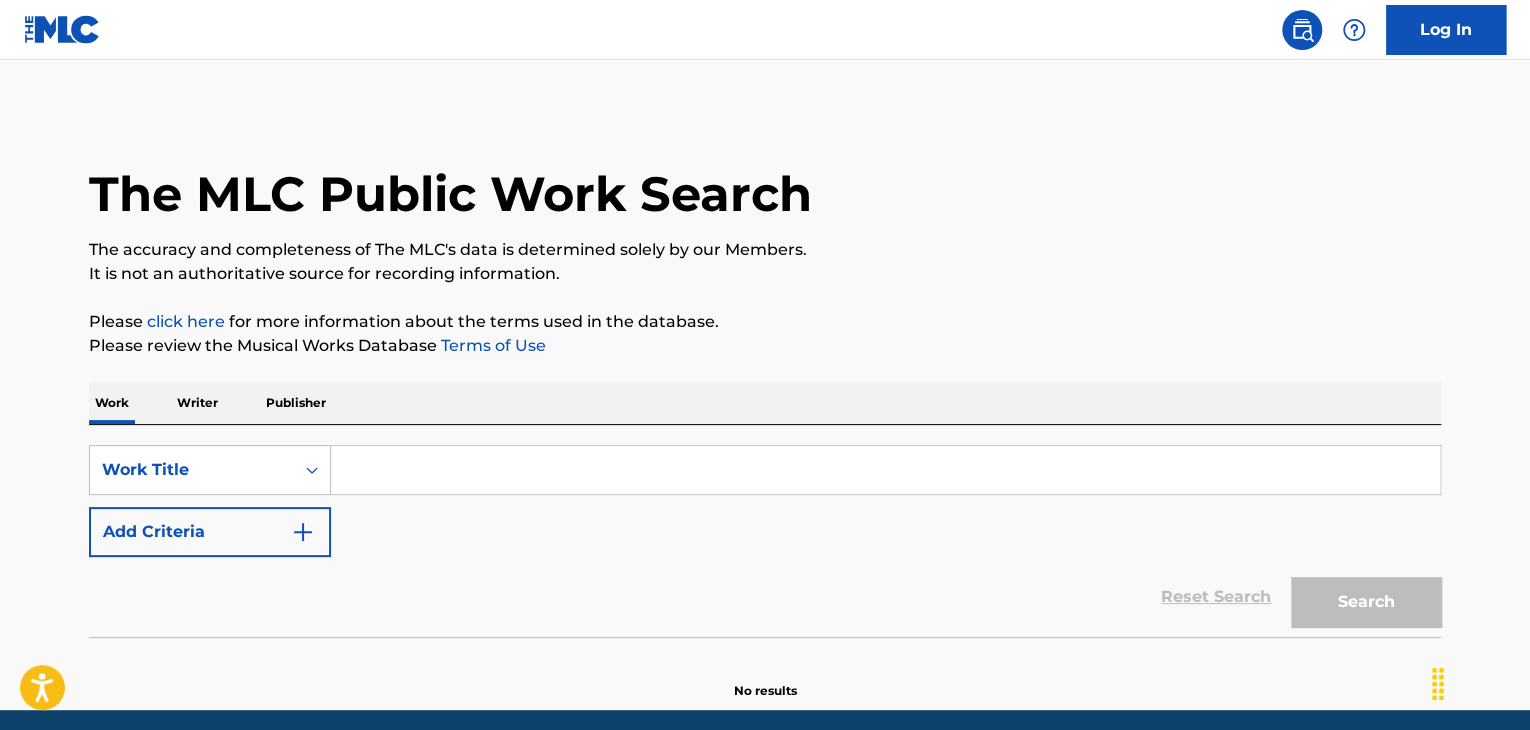 click at bounding box center [885, 470] 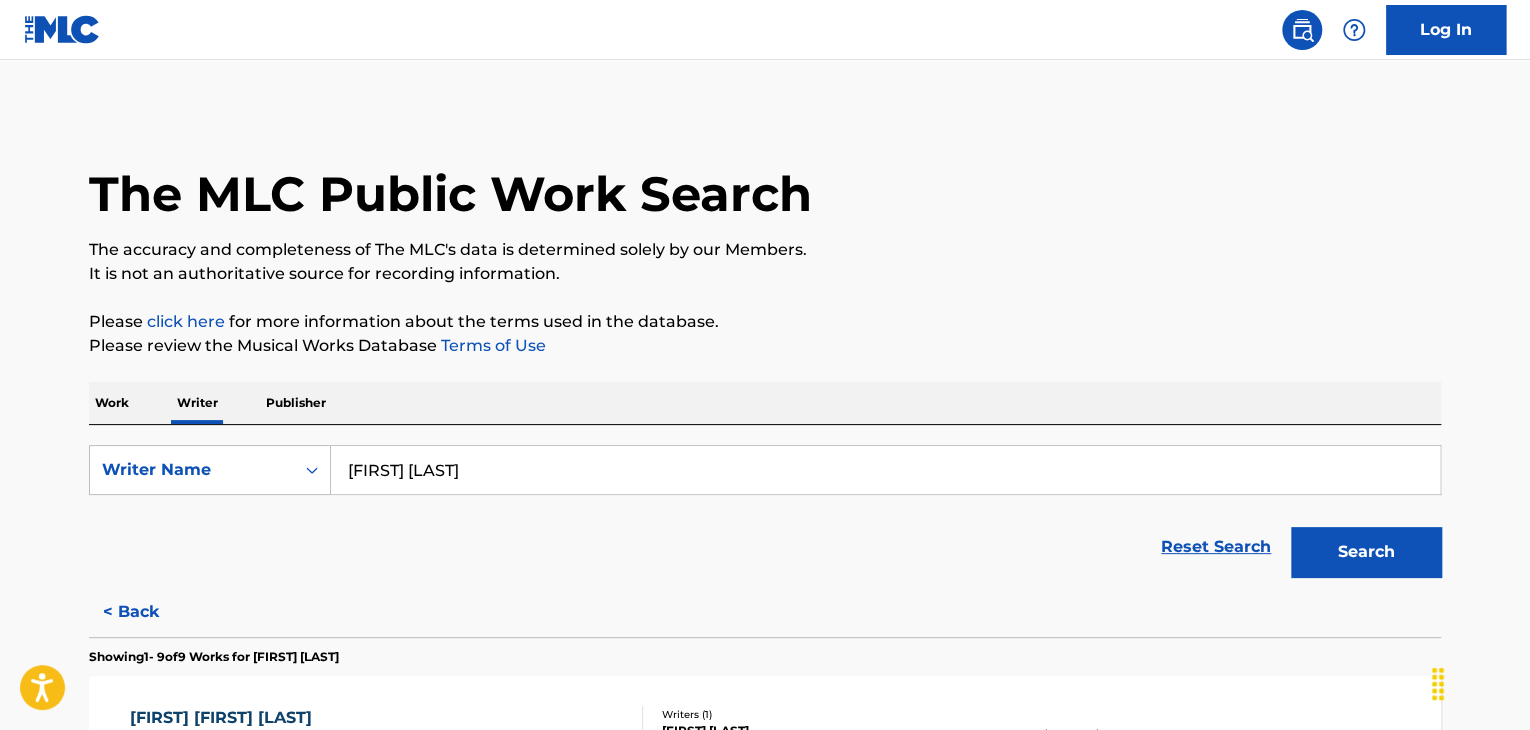 click on "[FIRST] [LAST]" at bounding box center (885, 470) 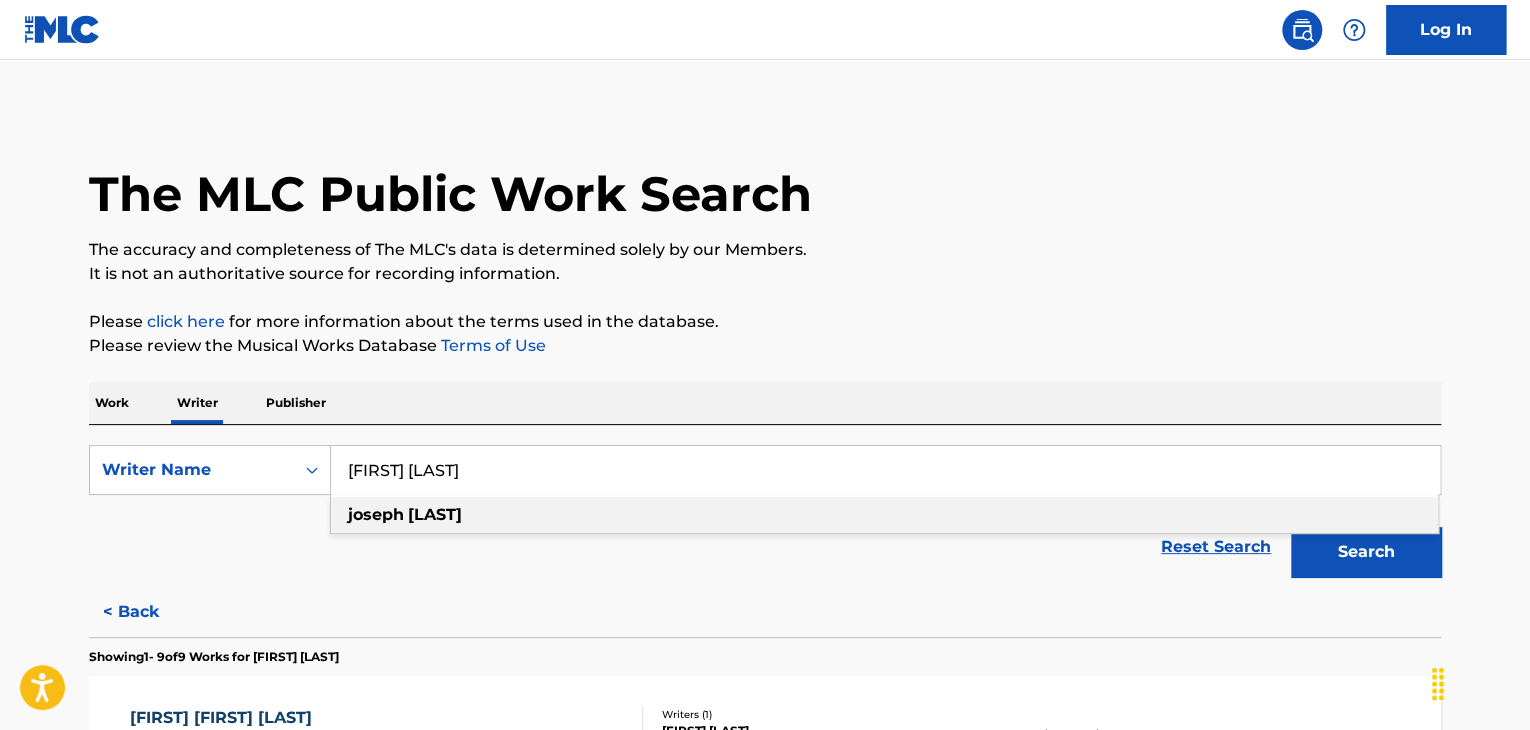 paste on "[LAST] [FIRST] [MIDDLE]" 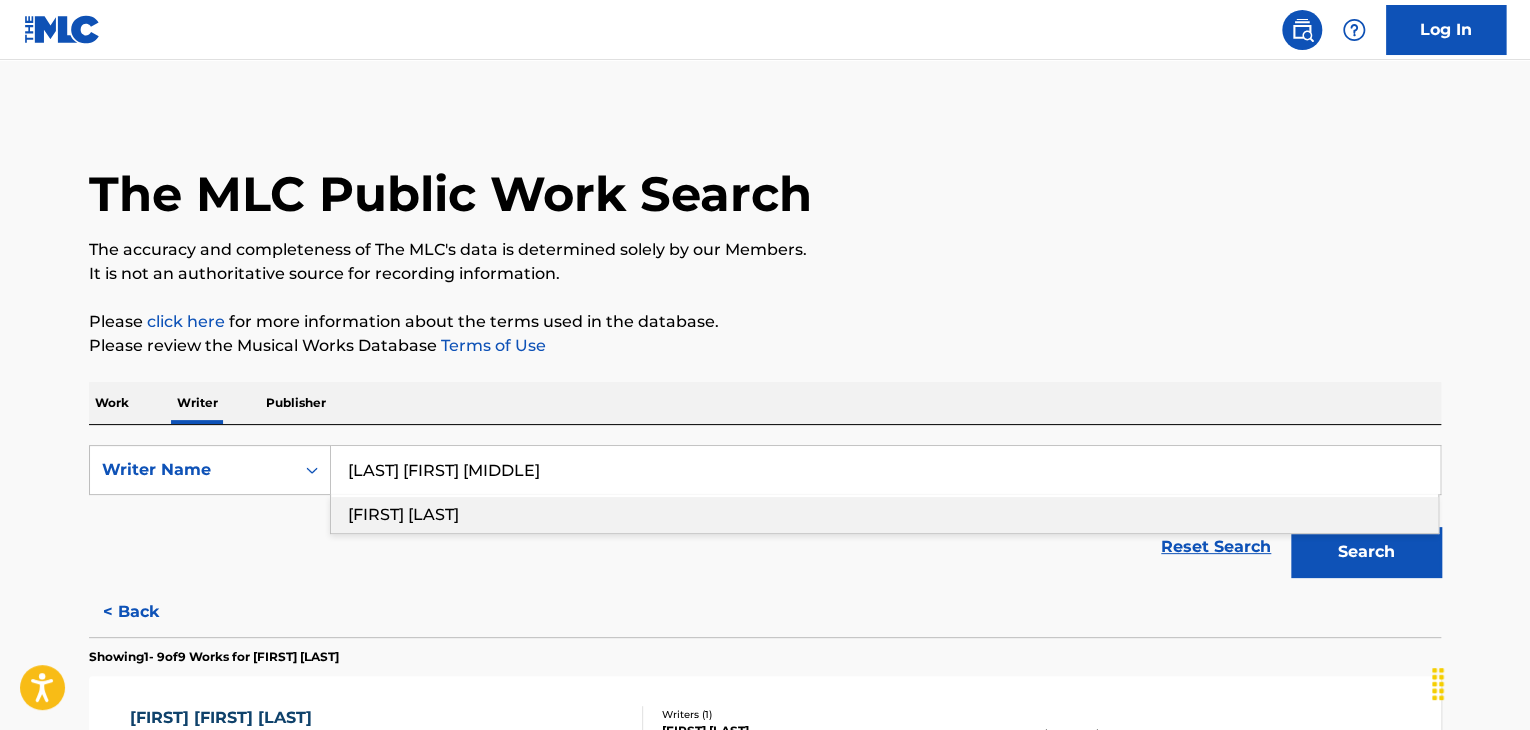 type on "[LAST] [FIRST] [MIDDLE]" 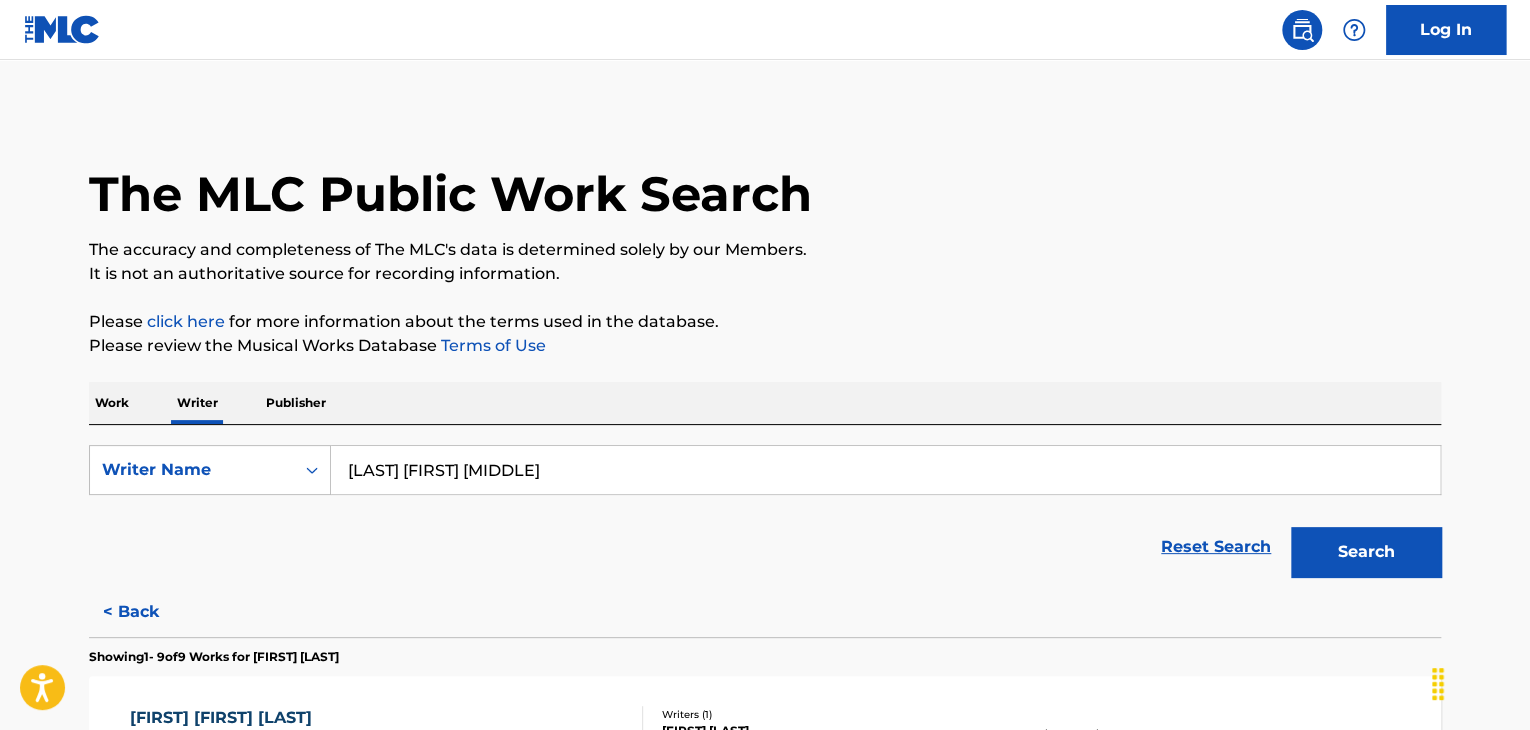 drag, startPoint x: 986, startPoint y: 327, endPoint x: 997, endPoint y: 333, distance: 12.529964 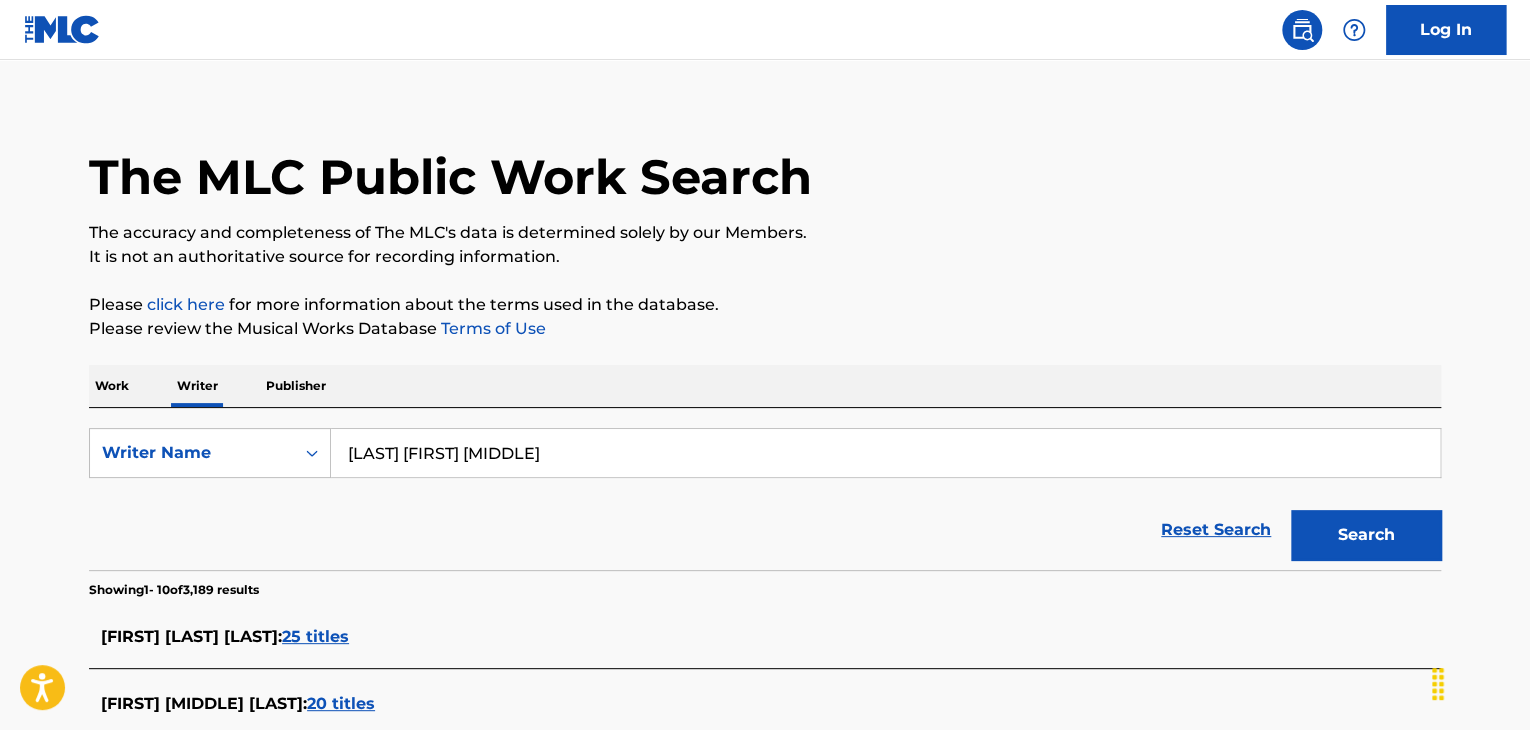 scroll, scrollTop: 0, scrollLeft: 0, axis: both 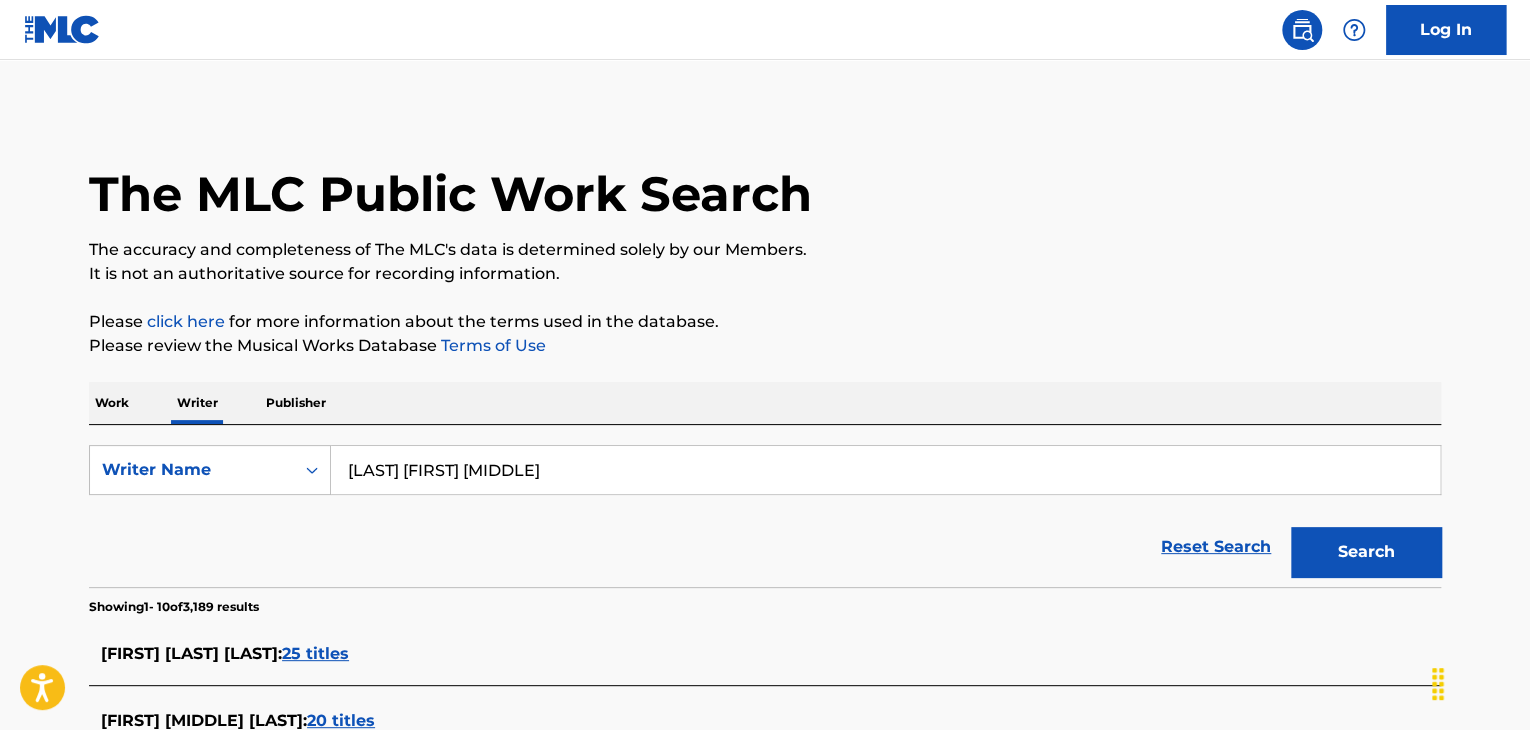 click on "Work" at bounding box center (112, 403) 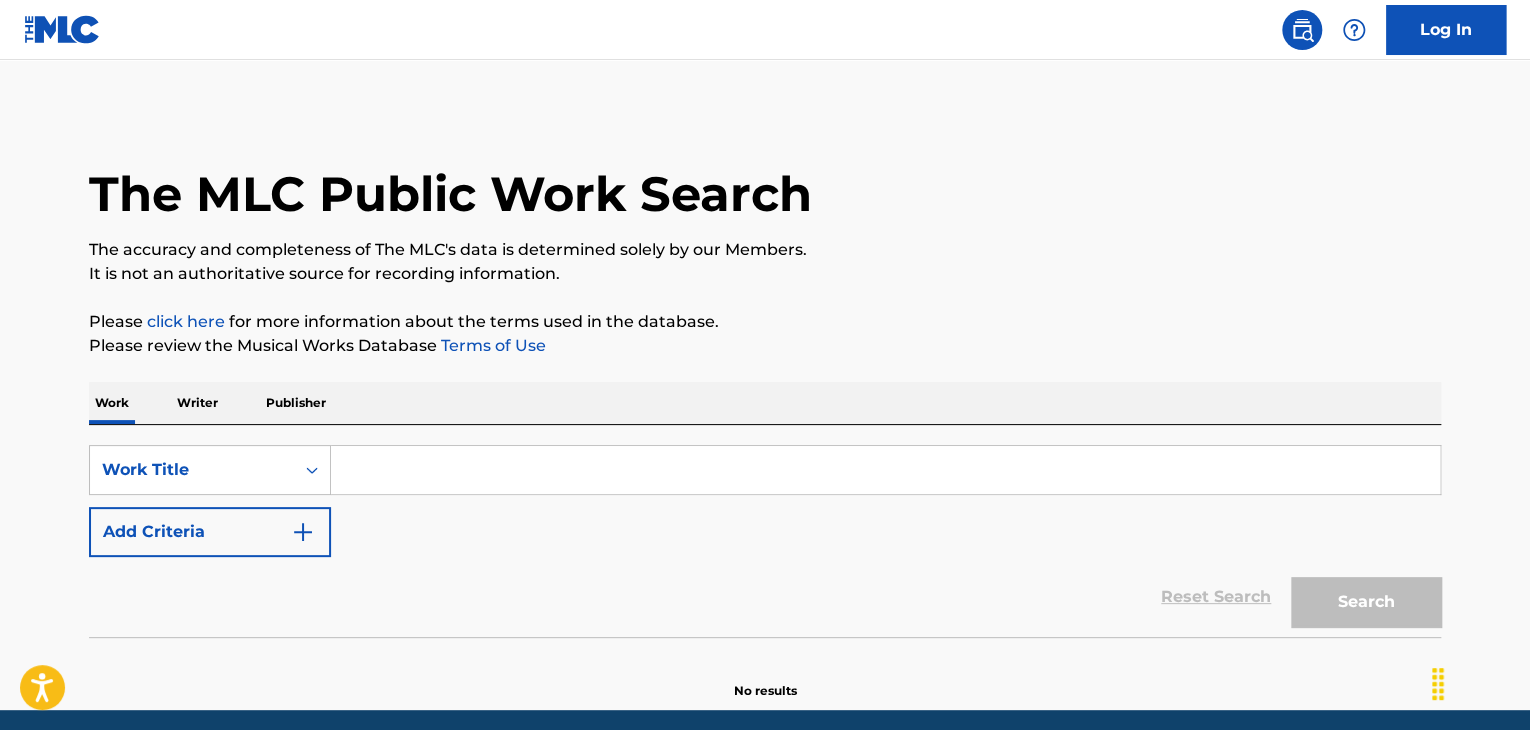 click at bounding box center [885, 470] 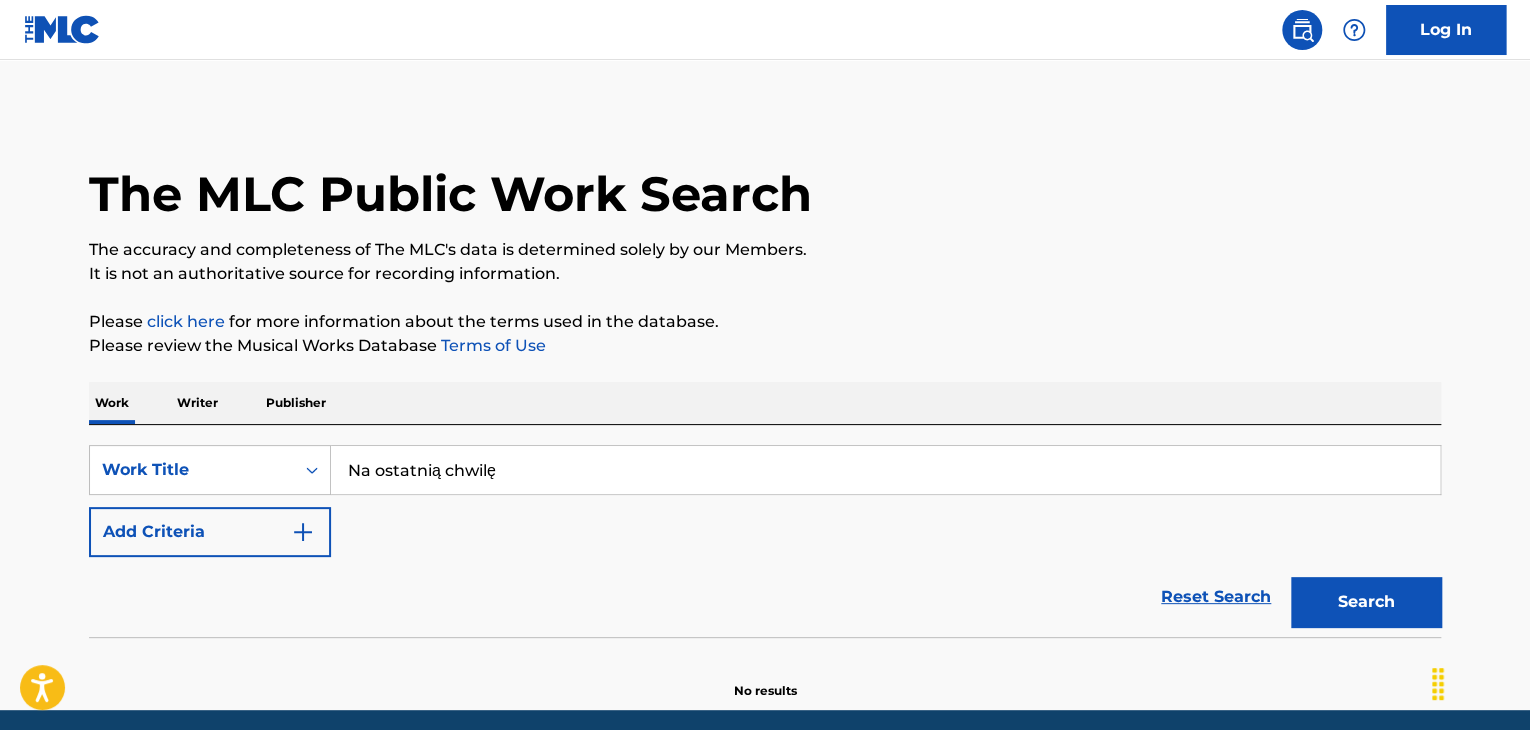 type on "Na ostatnią chwilę" 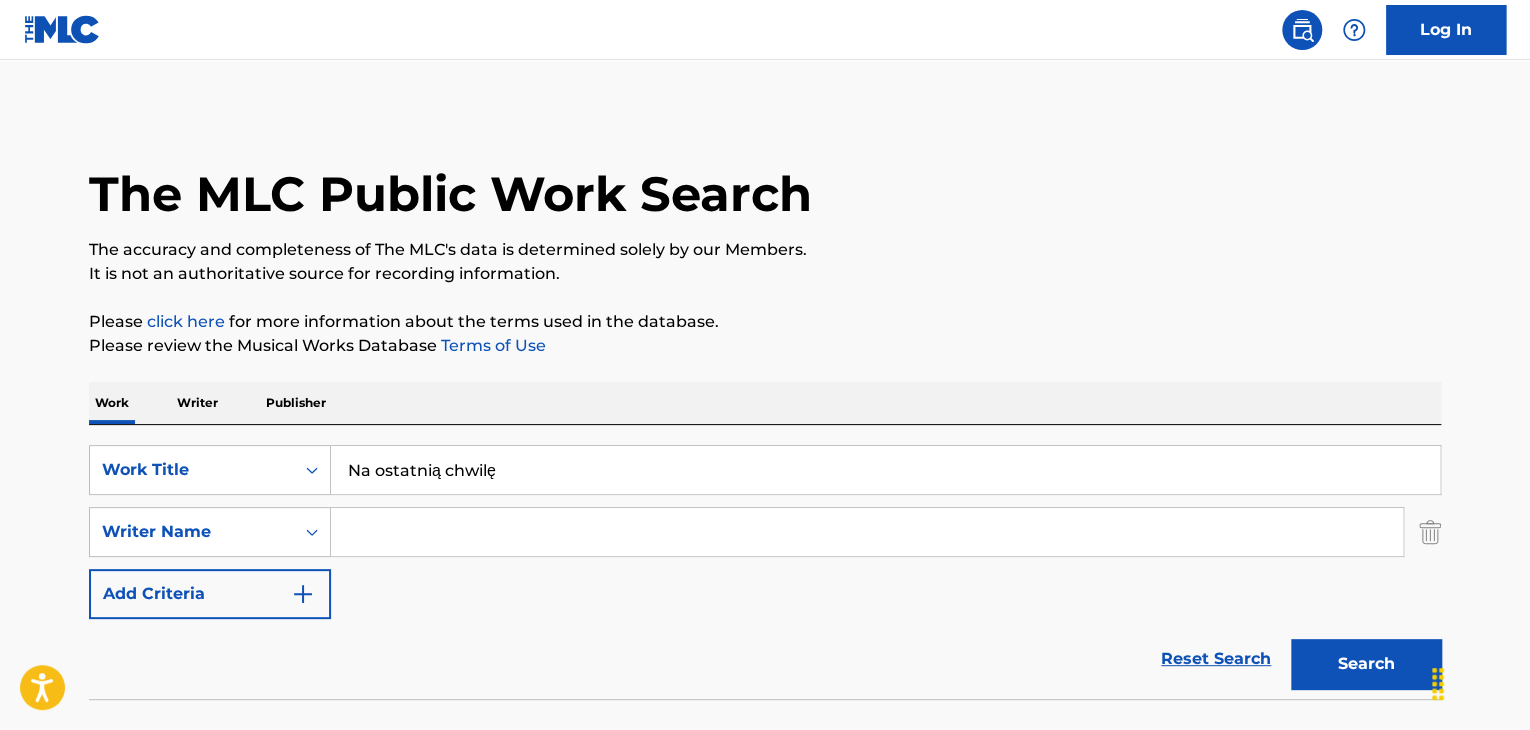 type 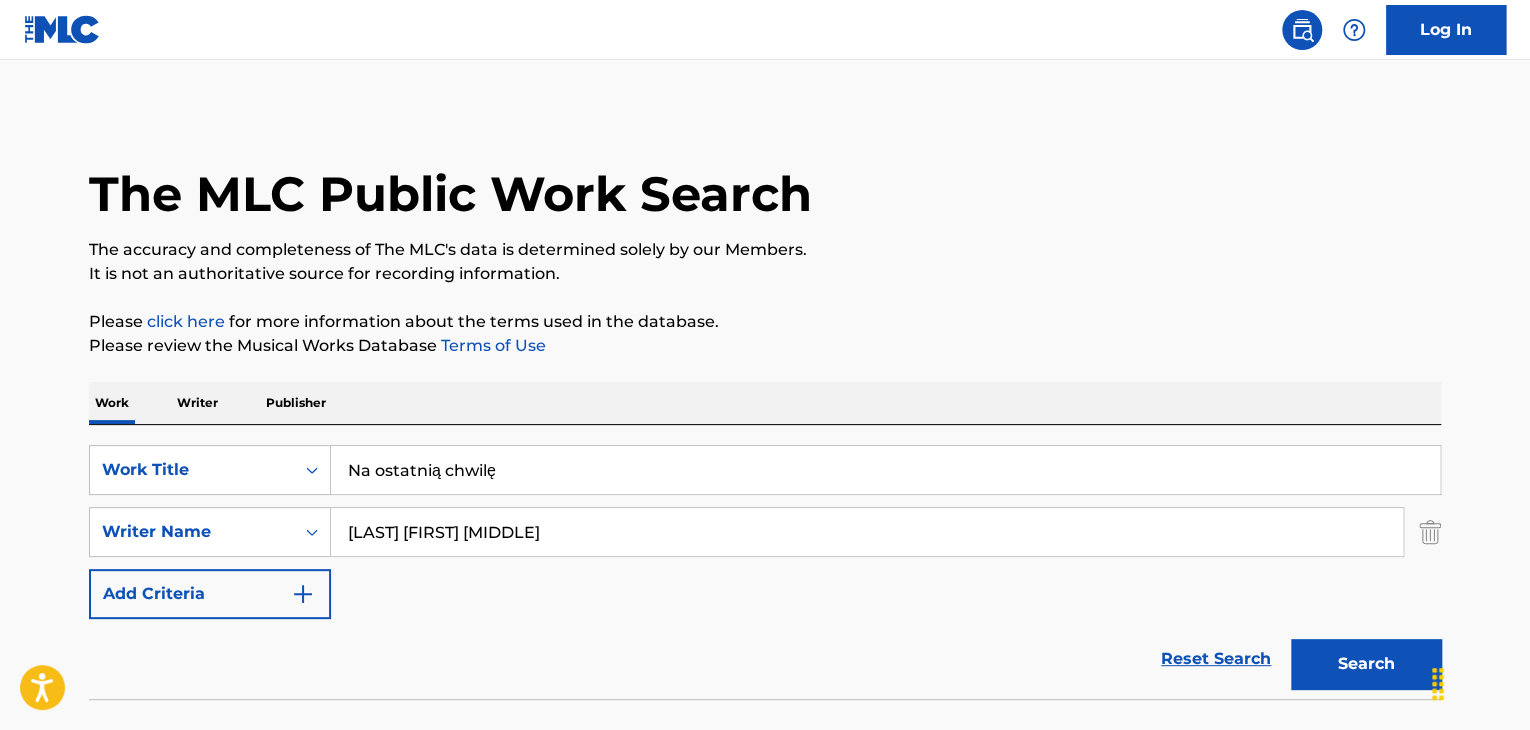 type on "[LAST] [FIRST] [MIDDLE]" 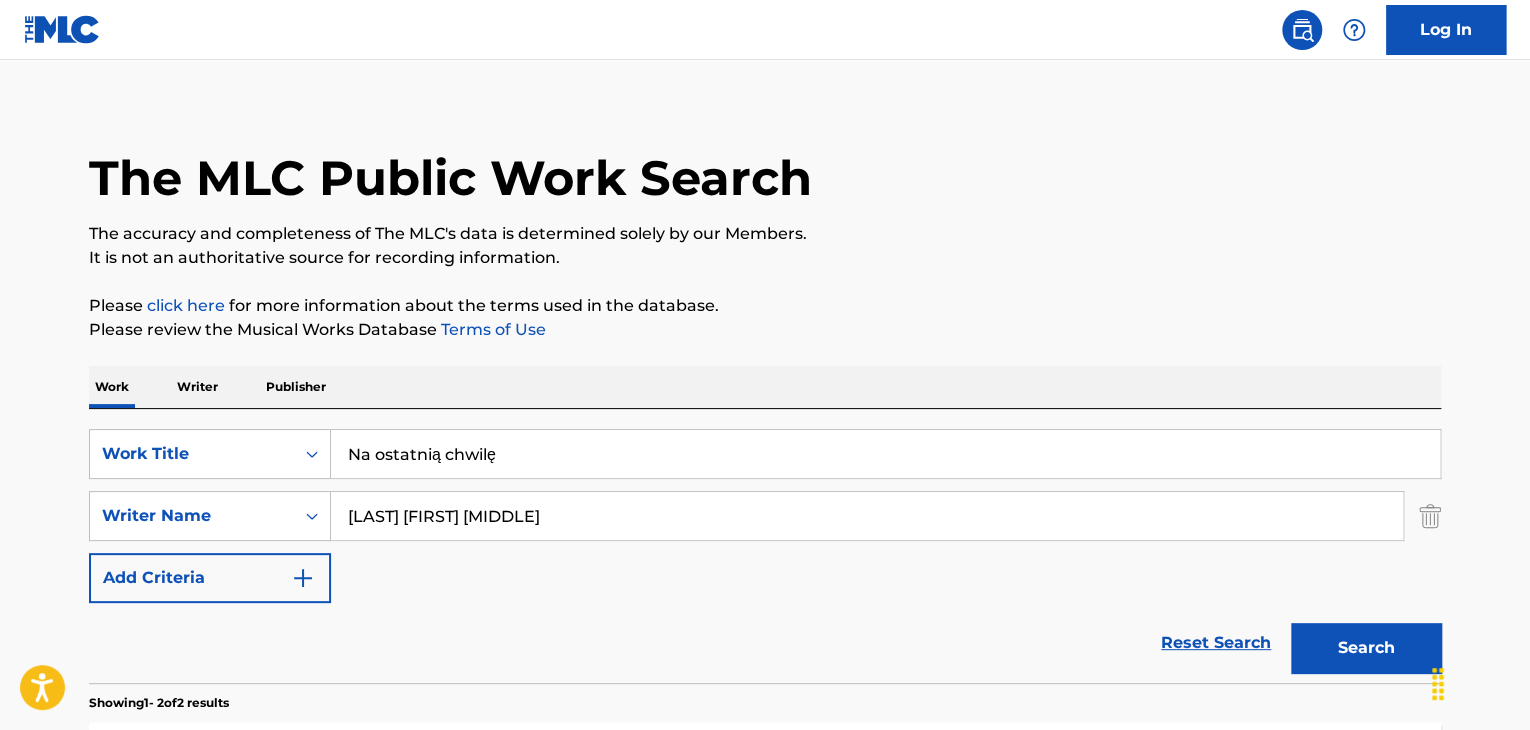 scroll, scrollTop: 15, scrollLeft: 0, axis: vertical 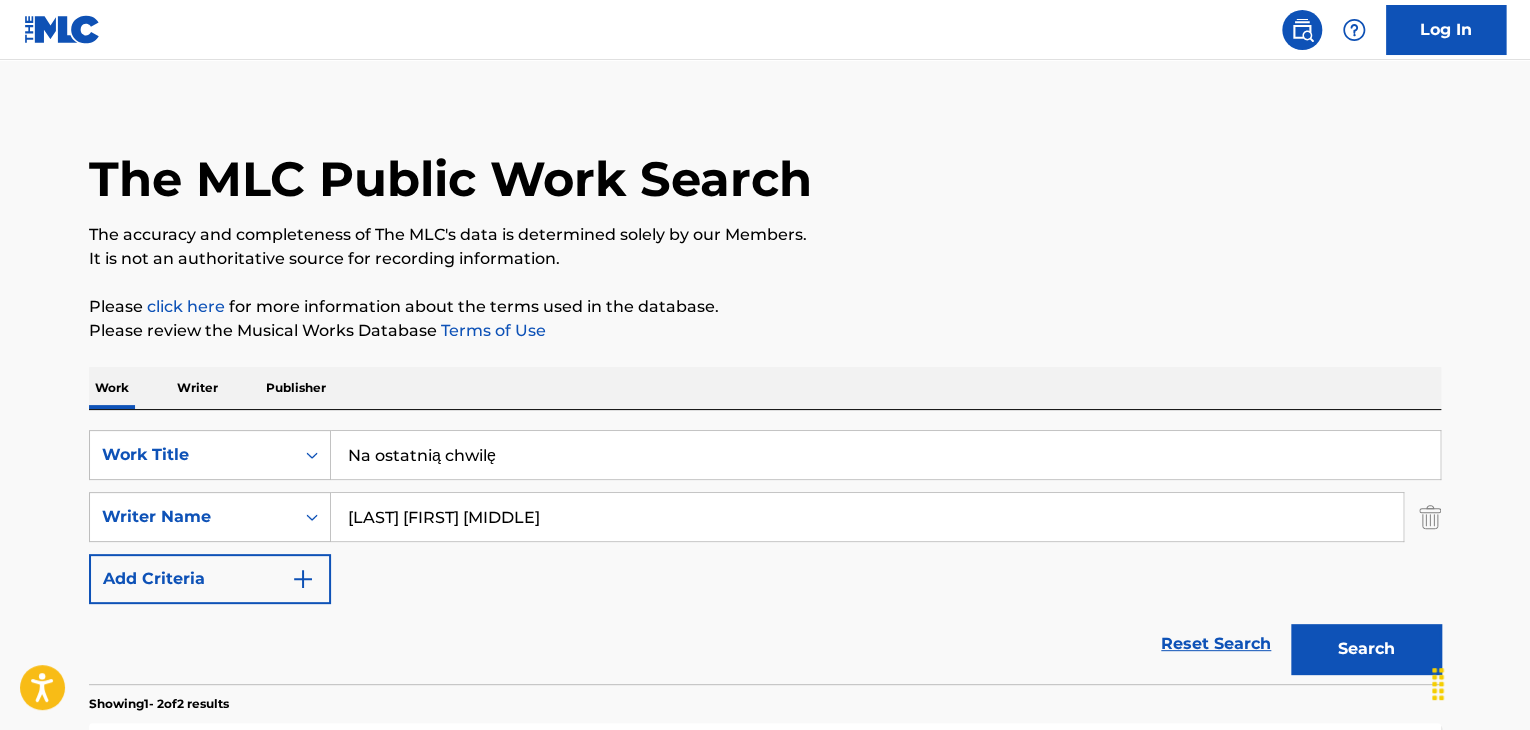 click on "Work Writer Publisher" at bounding box center [765, 388] 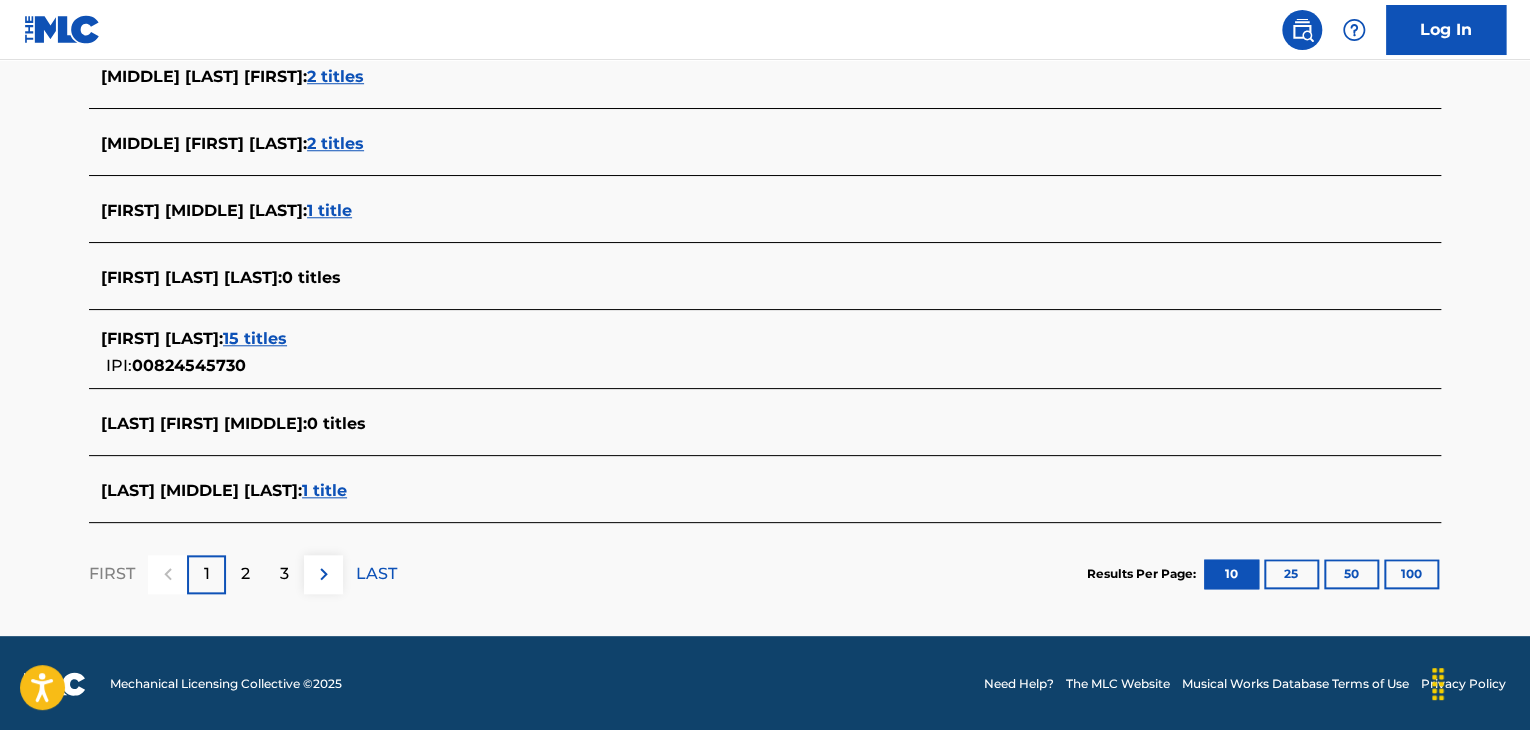 scroll, scrollTop: 779, scrollLeft: 0, axis: vertical 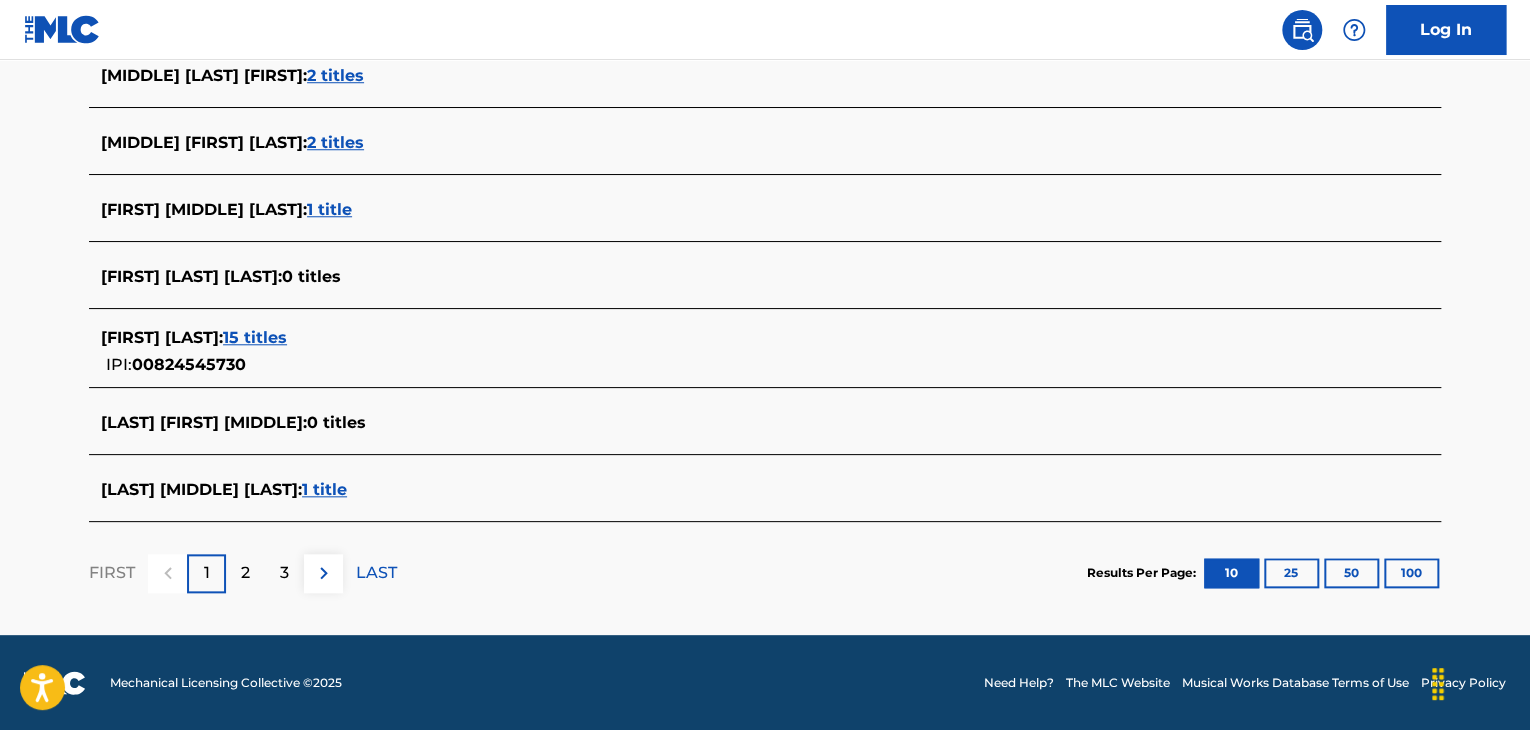 click on "15 titles" at bounding box center [255, 337] 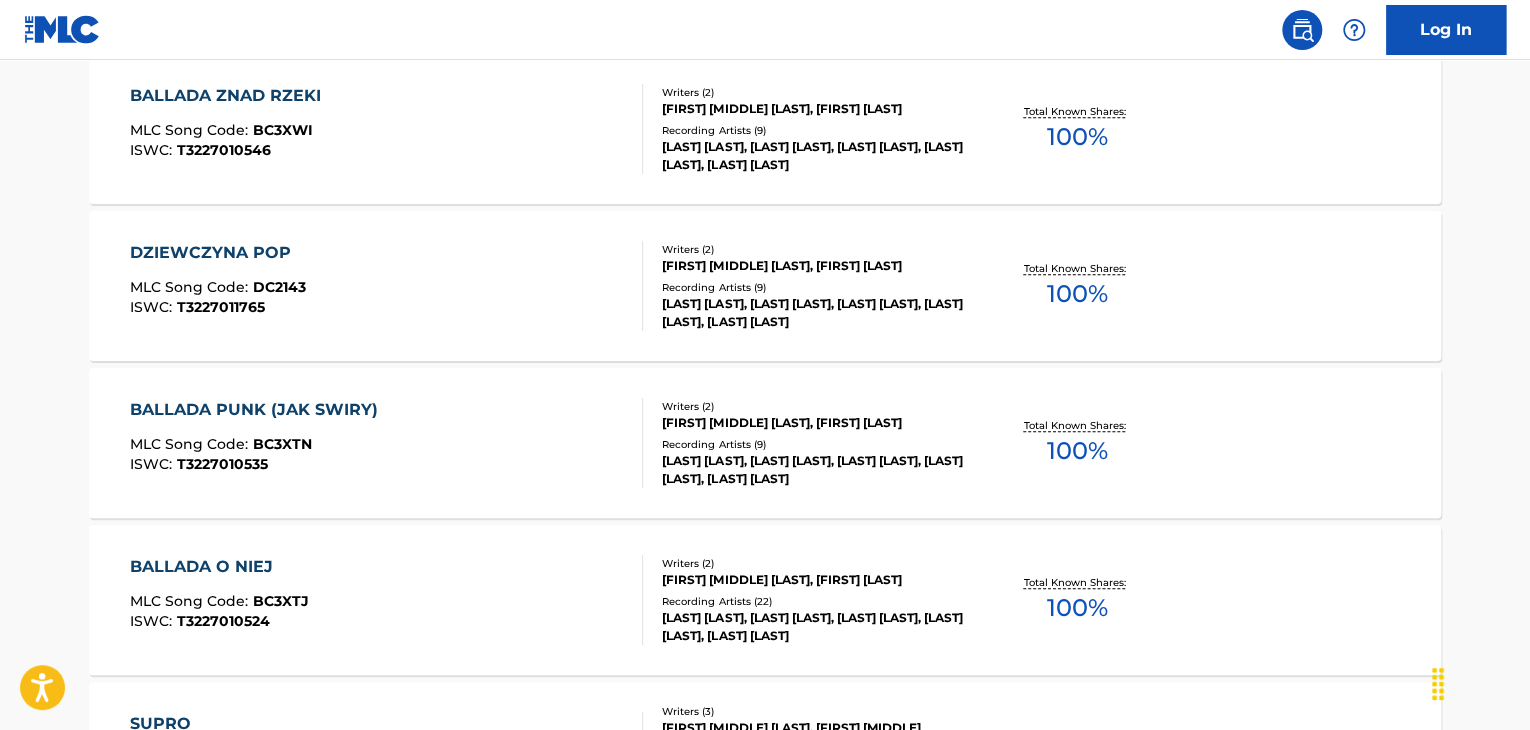 click on "MLC Song Code : BC3XTN ISWC : T3227010535" at bounding box center (387, 443) 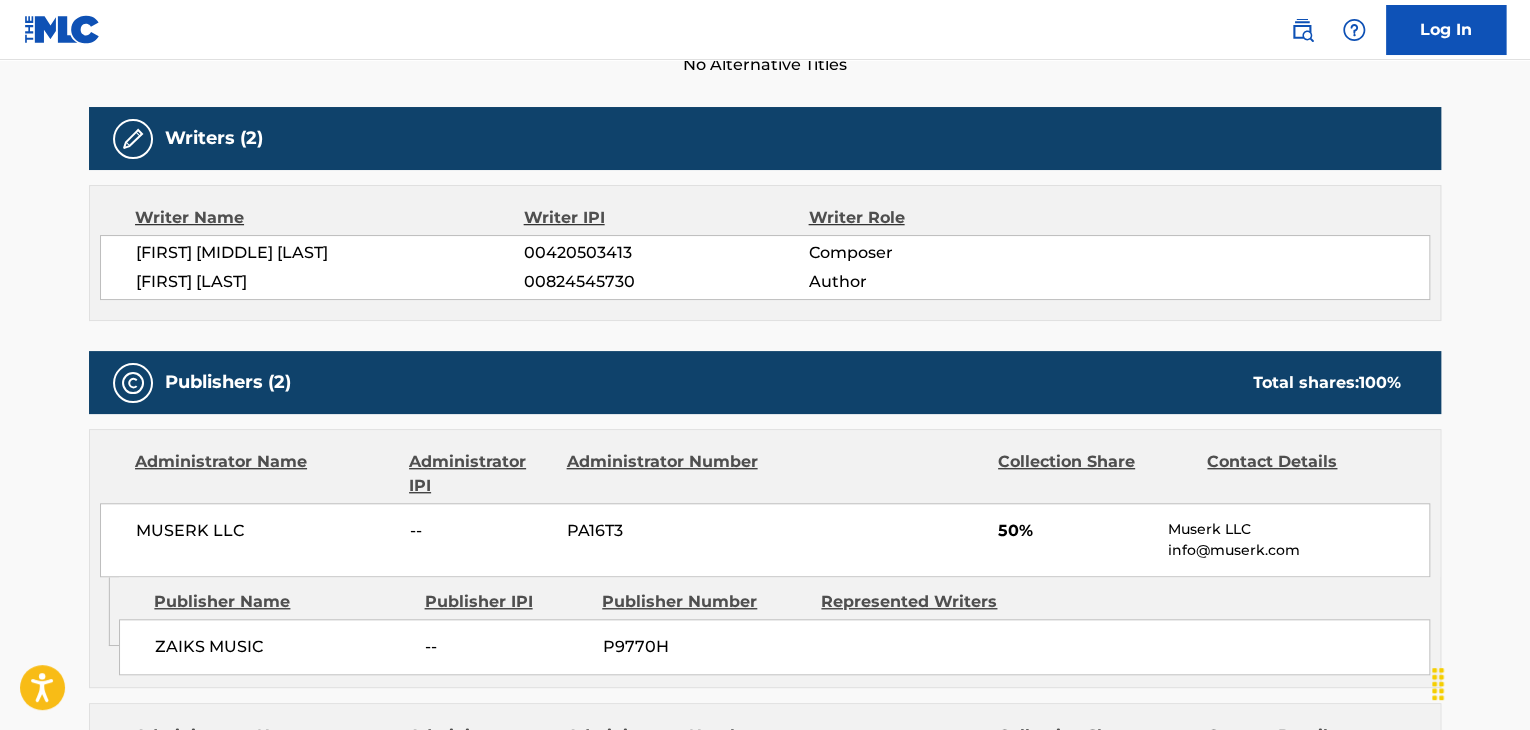 scroll, scrollTop: 600, scrollLeft: 0, axis: vertical 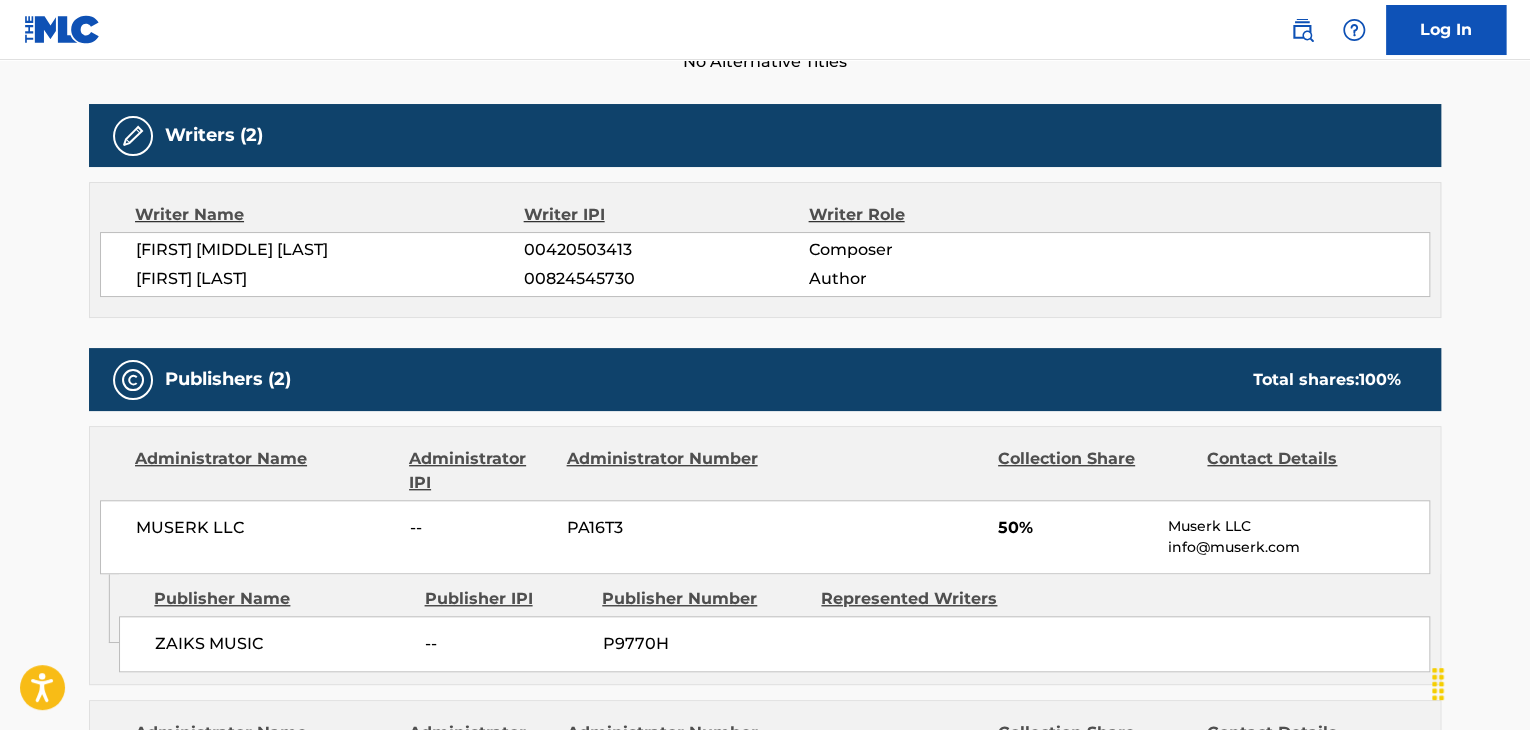 click on "[FIRST] [MIDDLE] [LAST]" at bounding box center (330, 250) 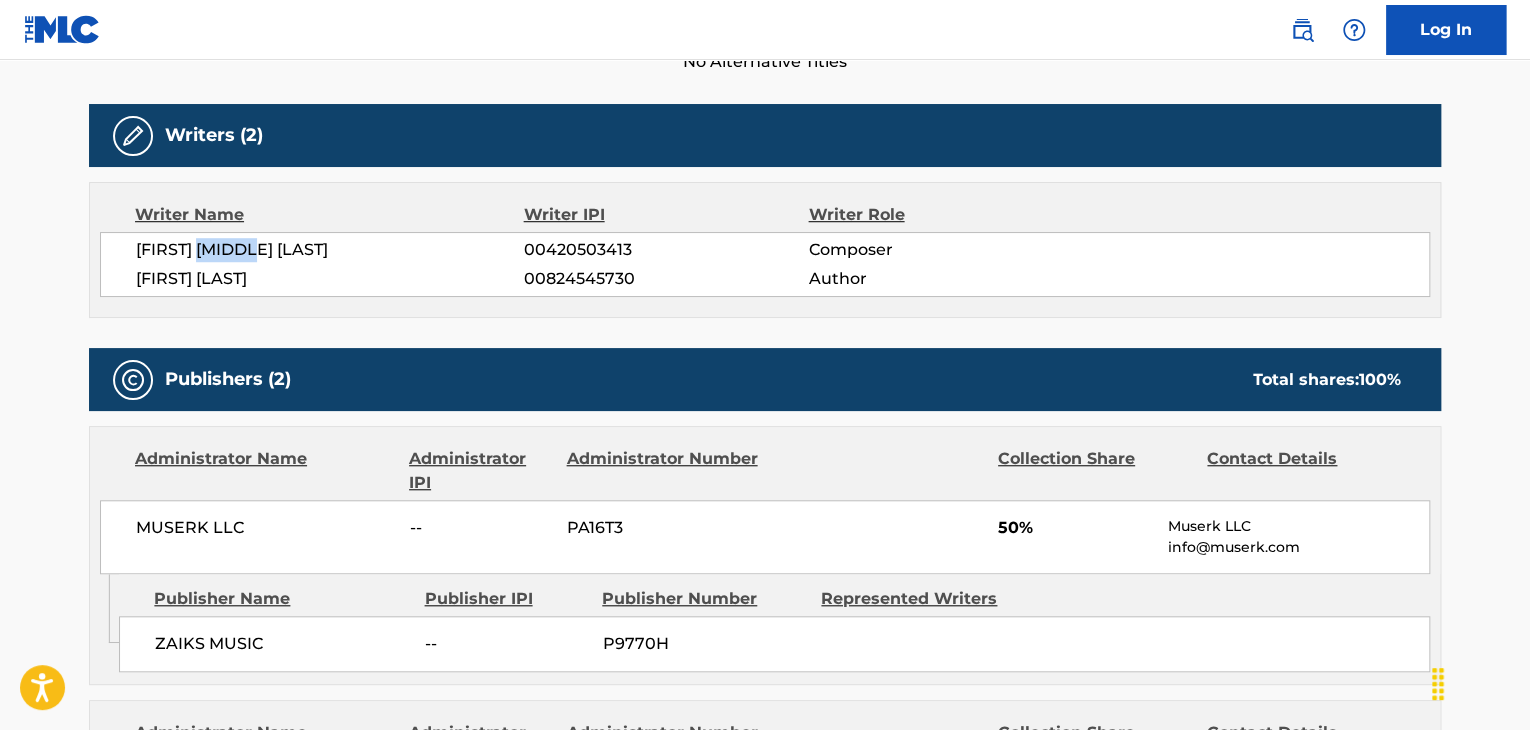 click on "[FIRST] [MIDDLE] [LAST]" at bounding box center (330, 250) 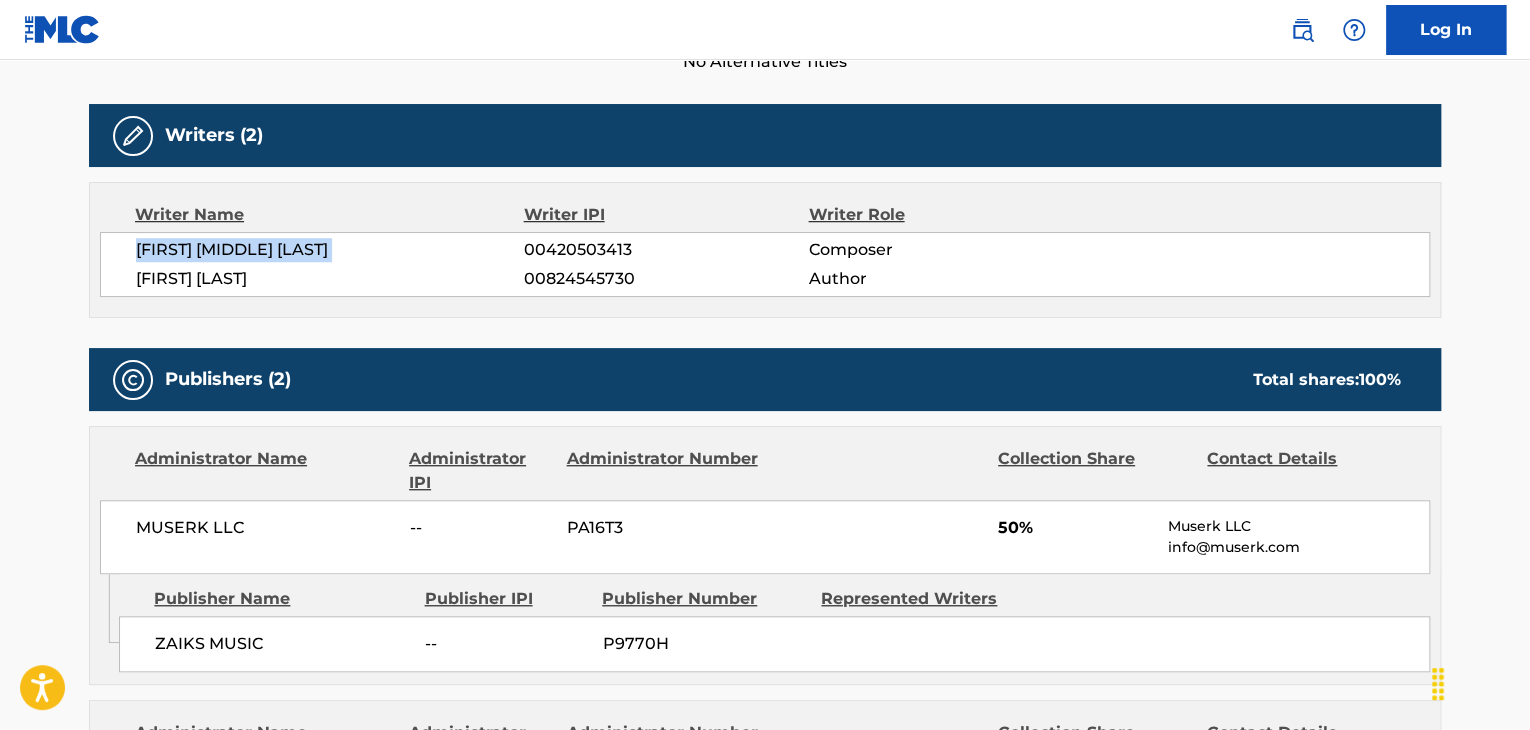 click on "[FIRST] [MIDDLE] [LAST]" at bounding box center [330, 250] 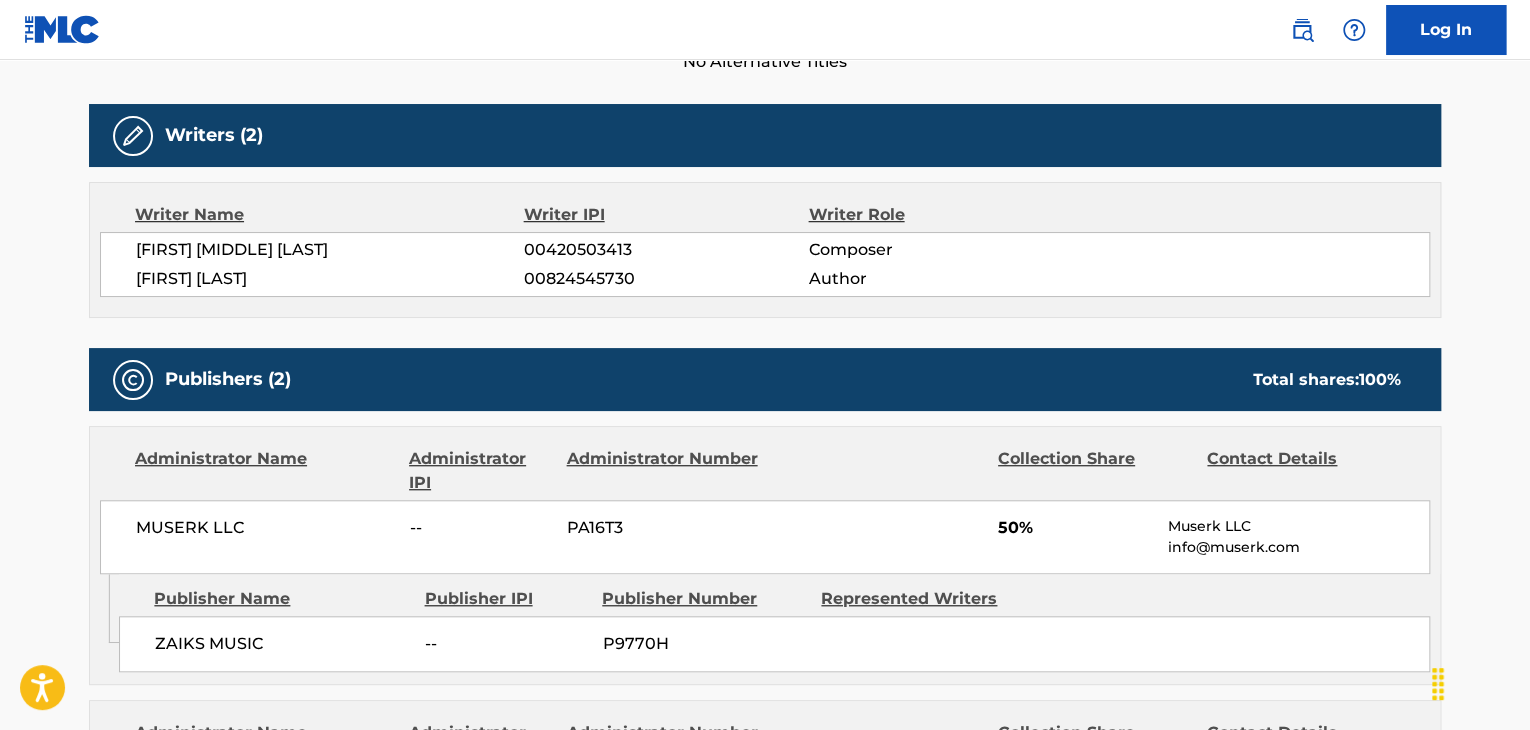click on "[FIRST] [LAST]" at bounding box center (330, 279) 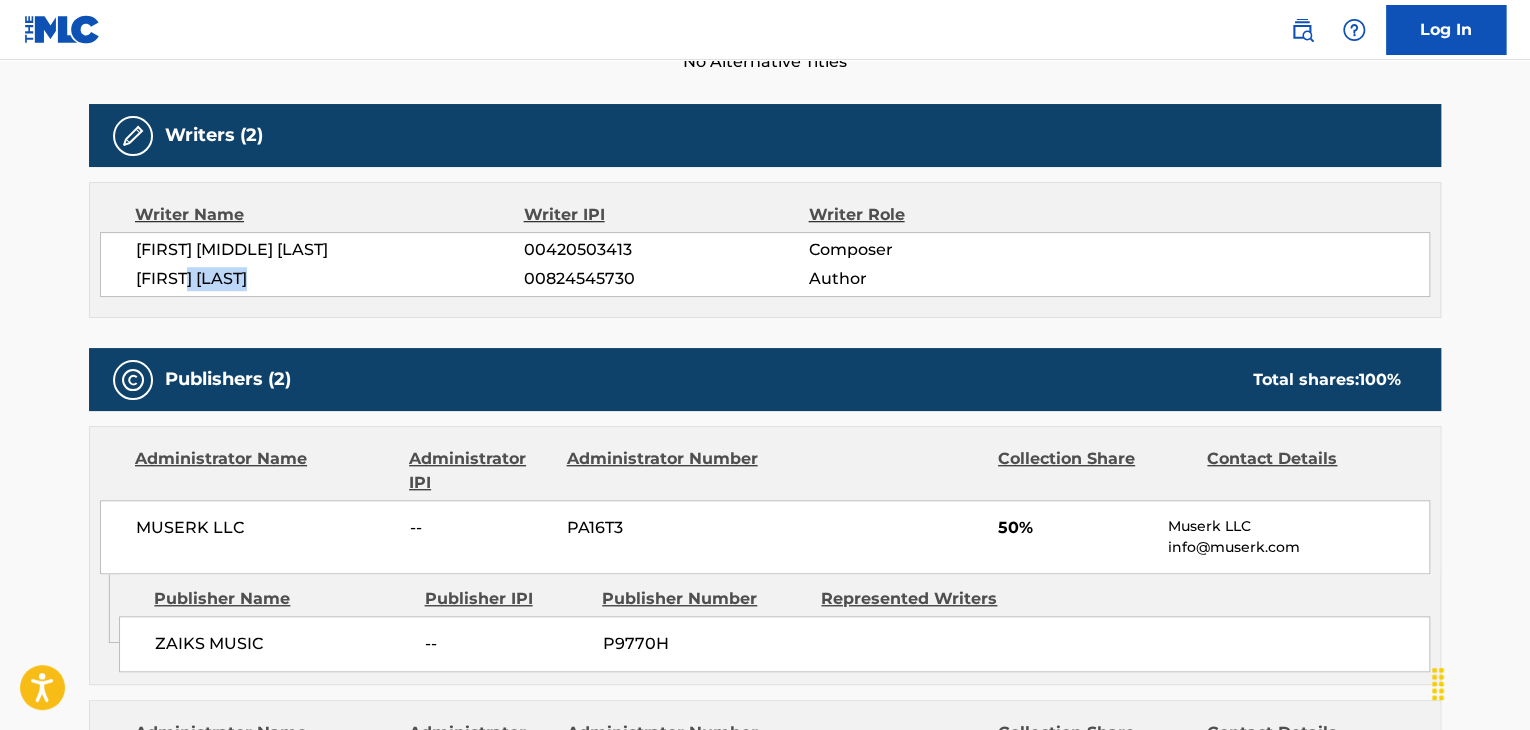 click on "[FIRST] [LAST]" at bounding box center [330, 279] 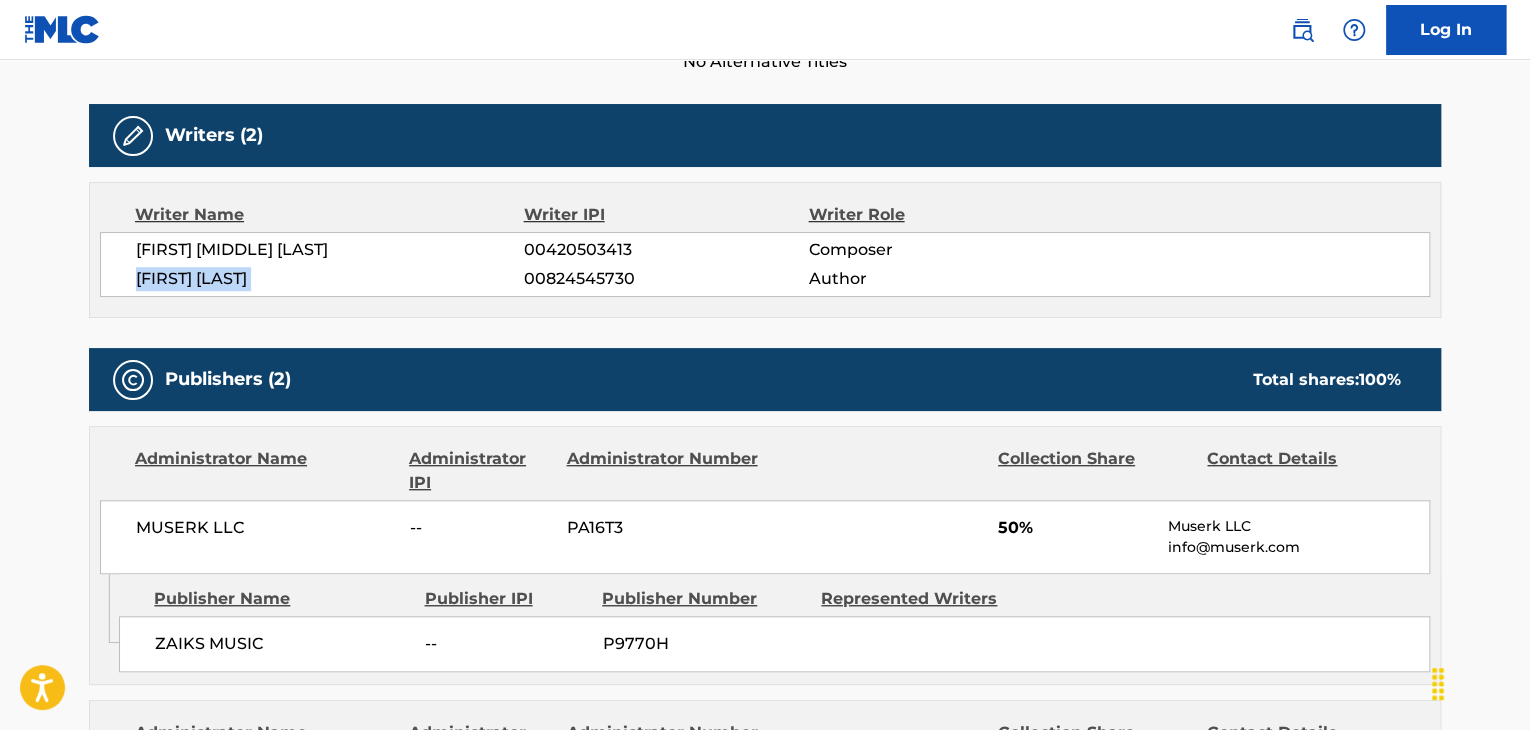 click on "[FIRST] [LAST]" at bounding box center (330, 279) 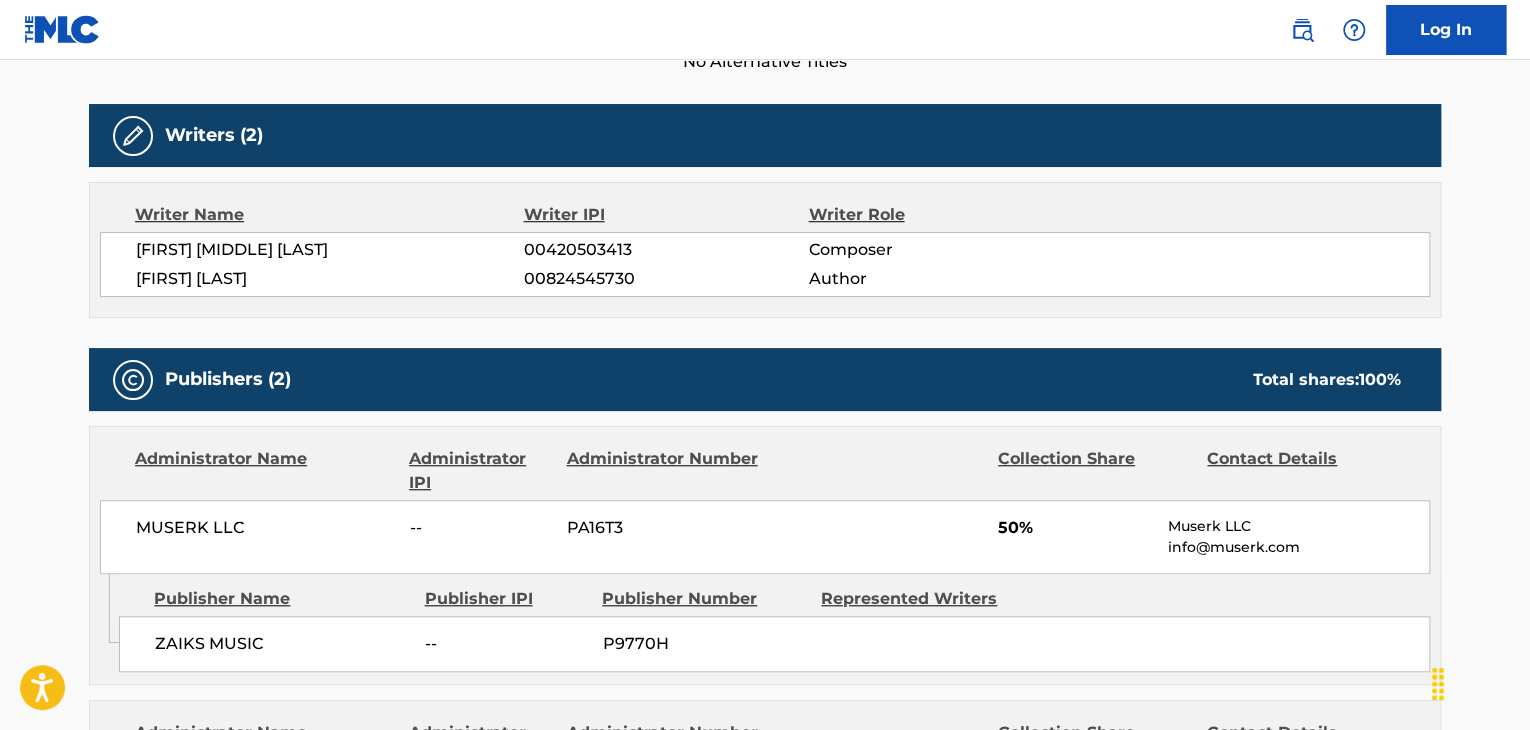 click on "MUSERK LLC" at bounding box center (265, 528) 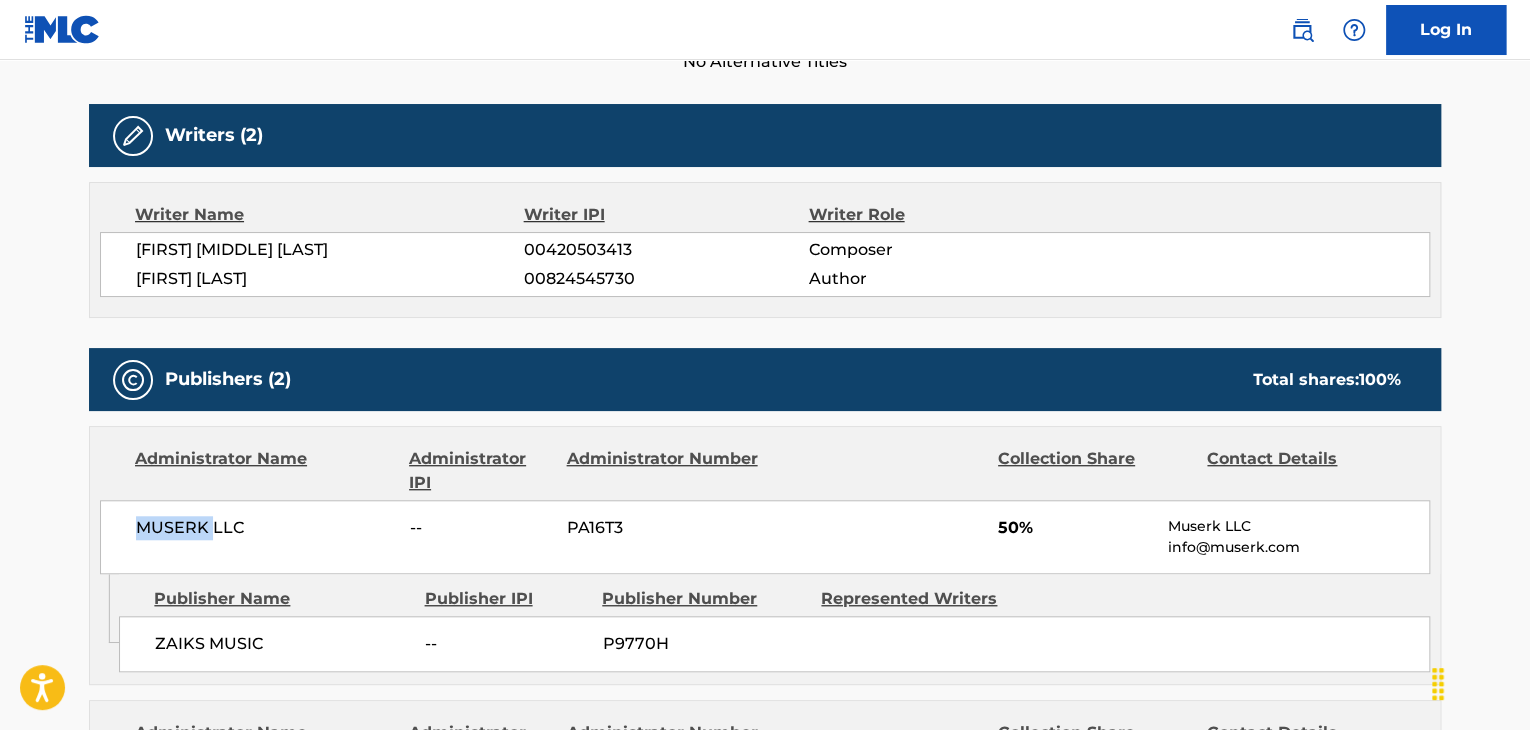 click on "MUSERK LLC" at bounding box center [265, 528] 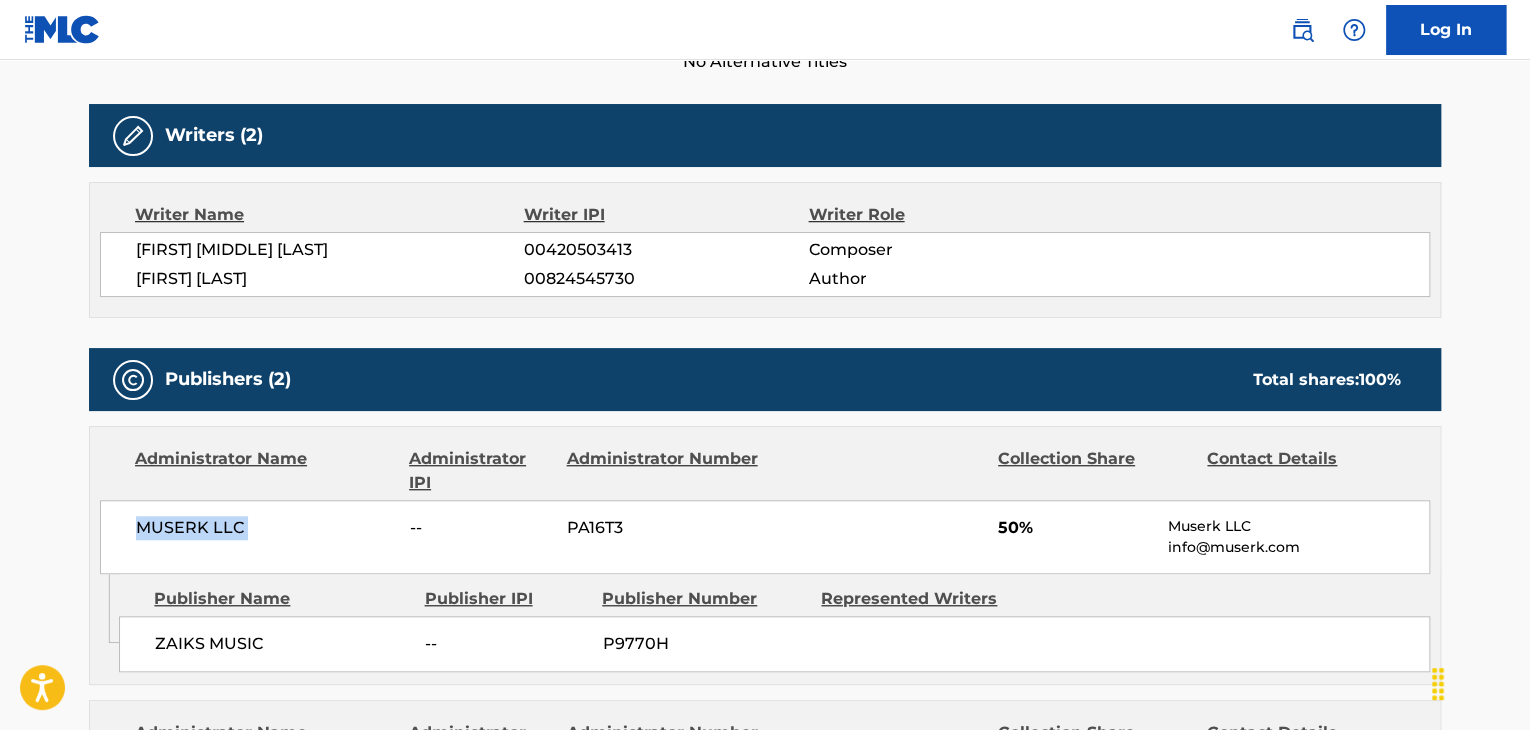 click on "MUSERK LLC" at bounding box center [265, 528] 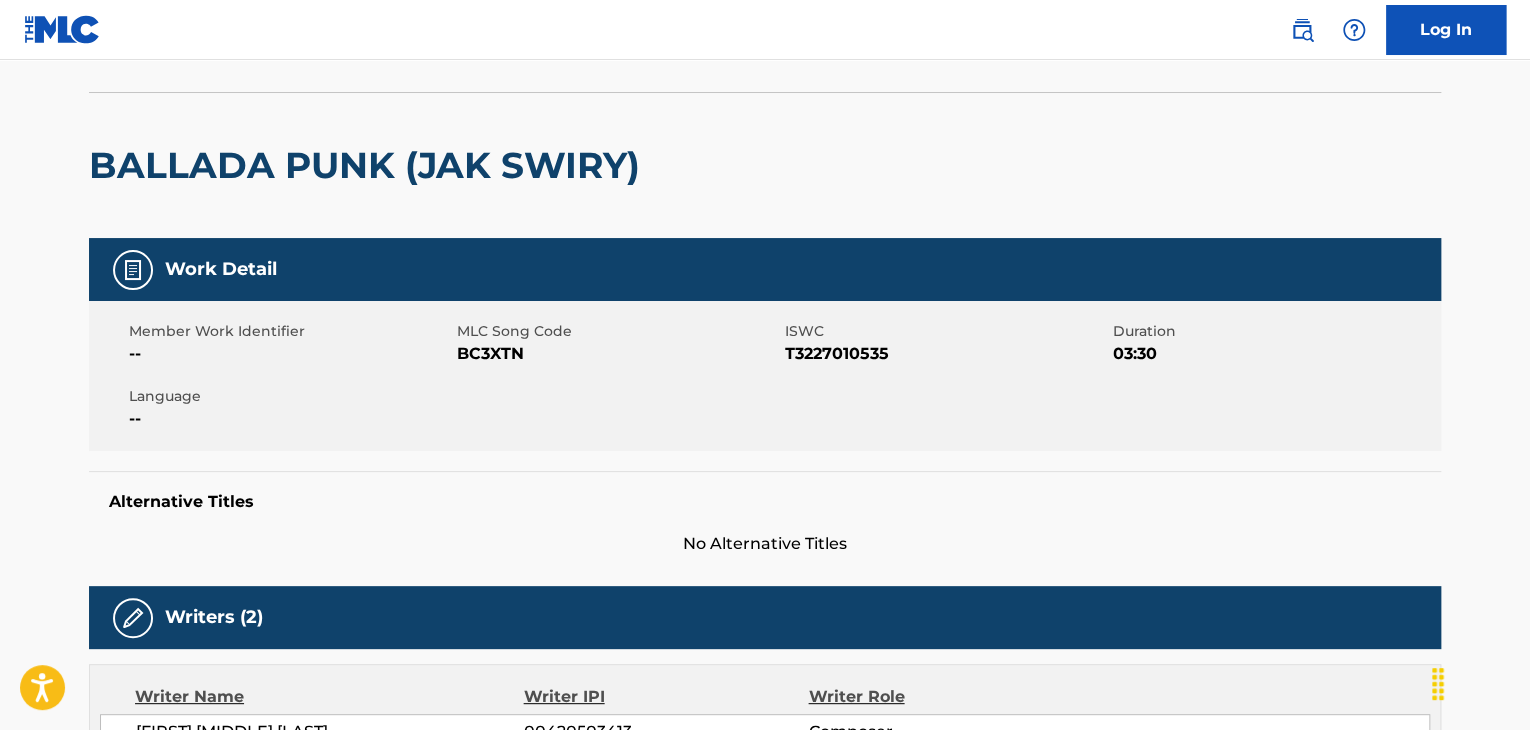 scroll, scrollTop: 0, scrollLeft: 0, axis: both 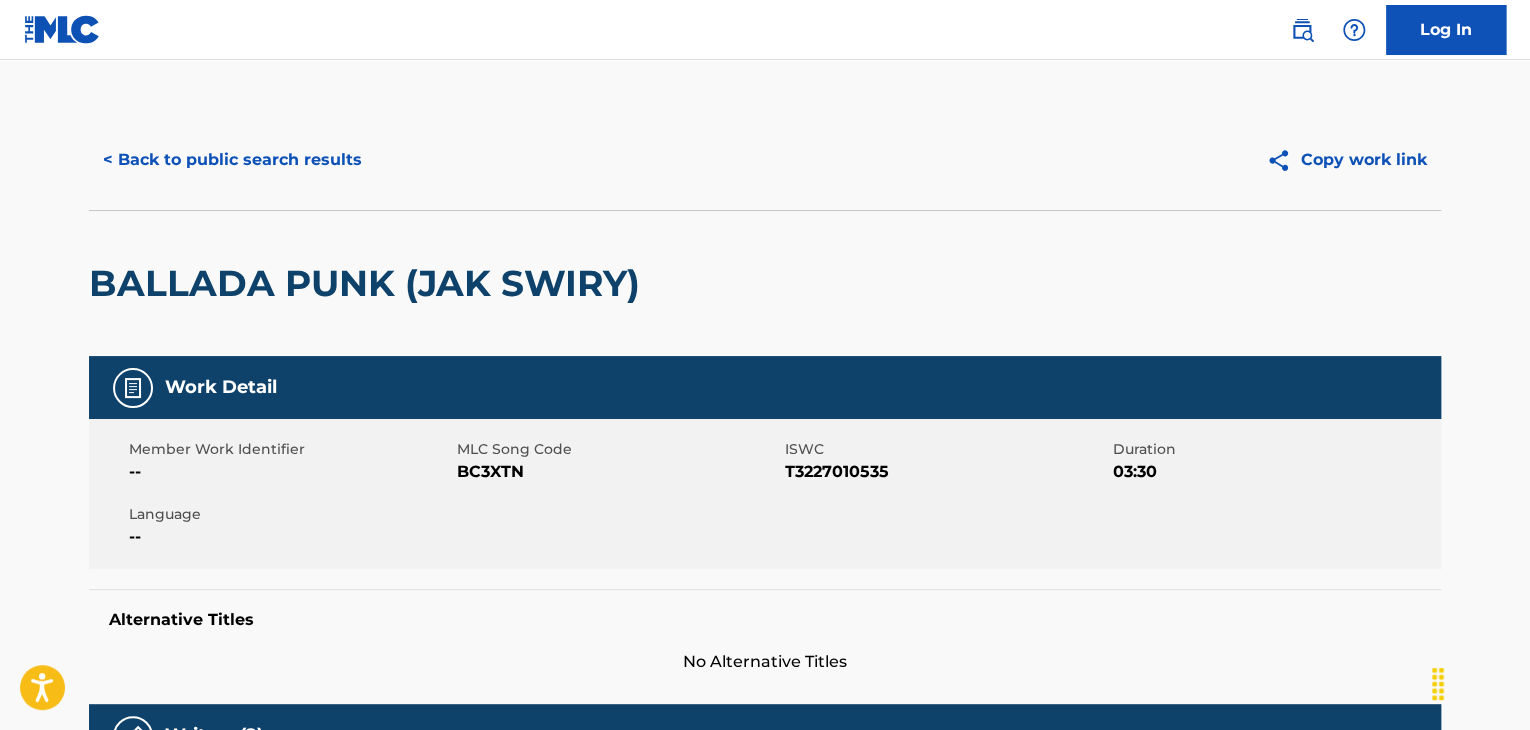 click on "BC3XTN" at bounding box center [618, 472] 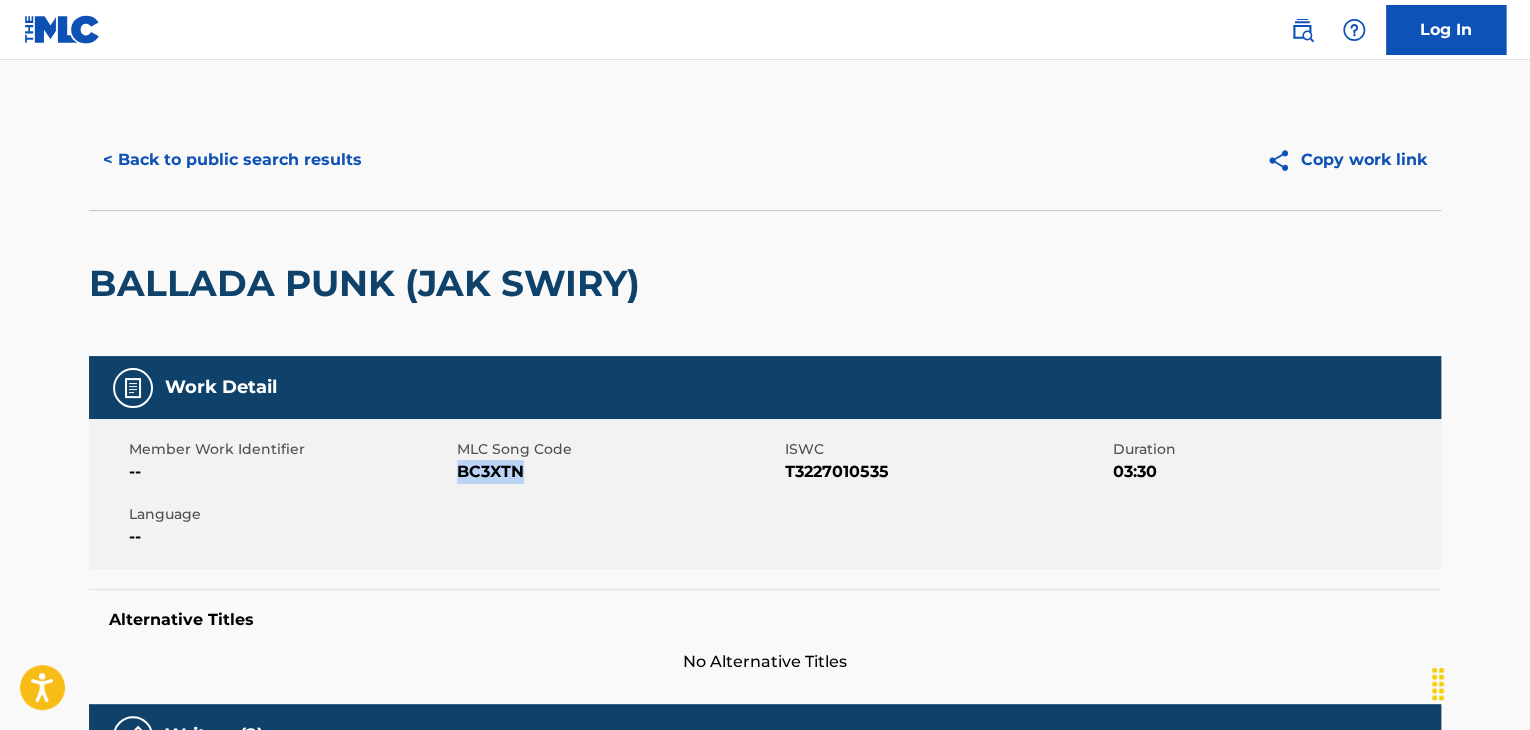 click on "BC3XTN" at bounding box center [618, 472] 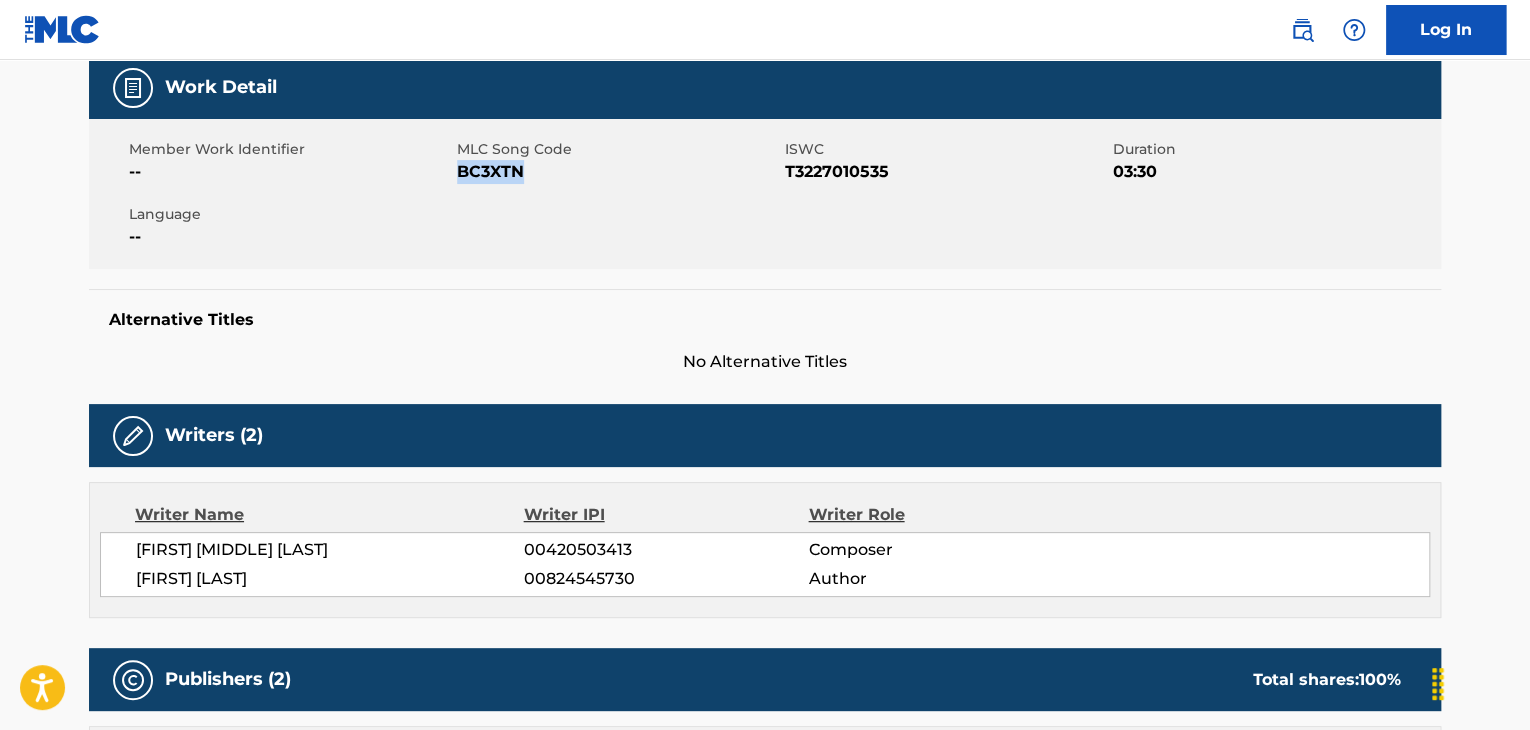 scroll, scrollTop: 0, scrollLeft: 0, axis: both 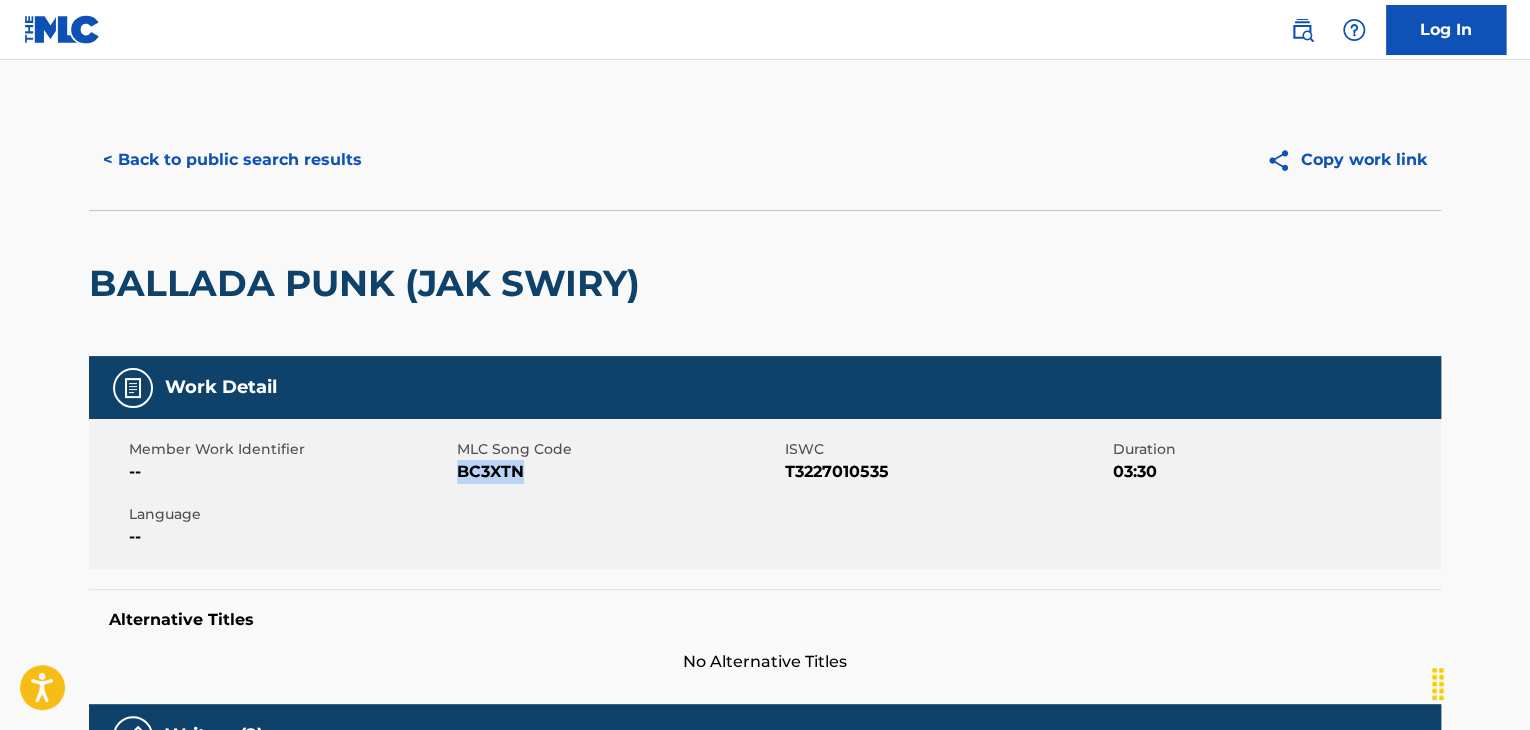click on "< Back to public search results" at bounding box center (232, 160) 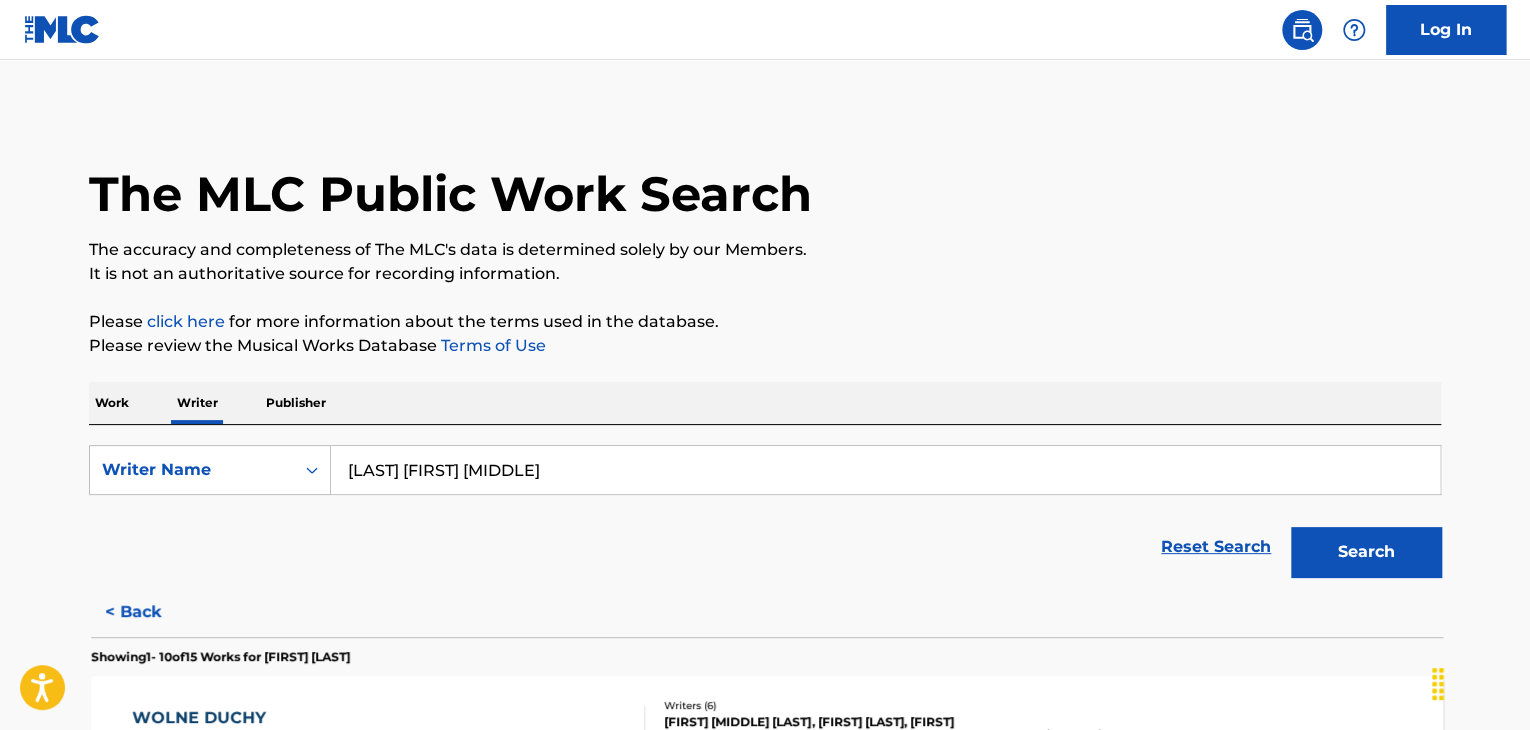 scroll, scrollTop: 24, scrollLeft: 0, axis: vertical 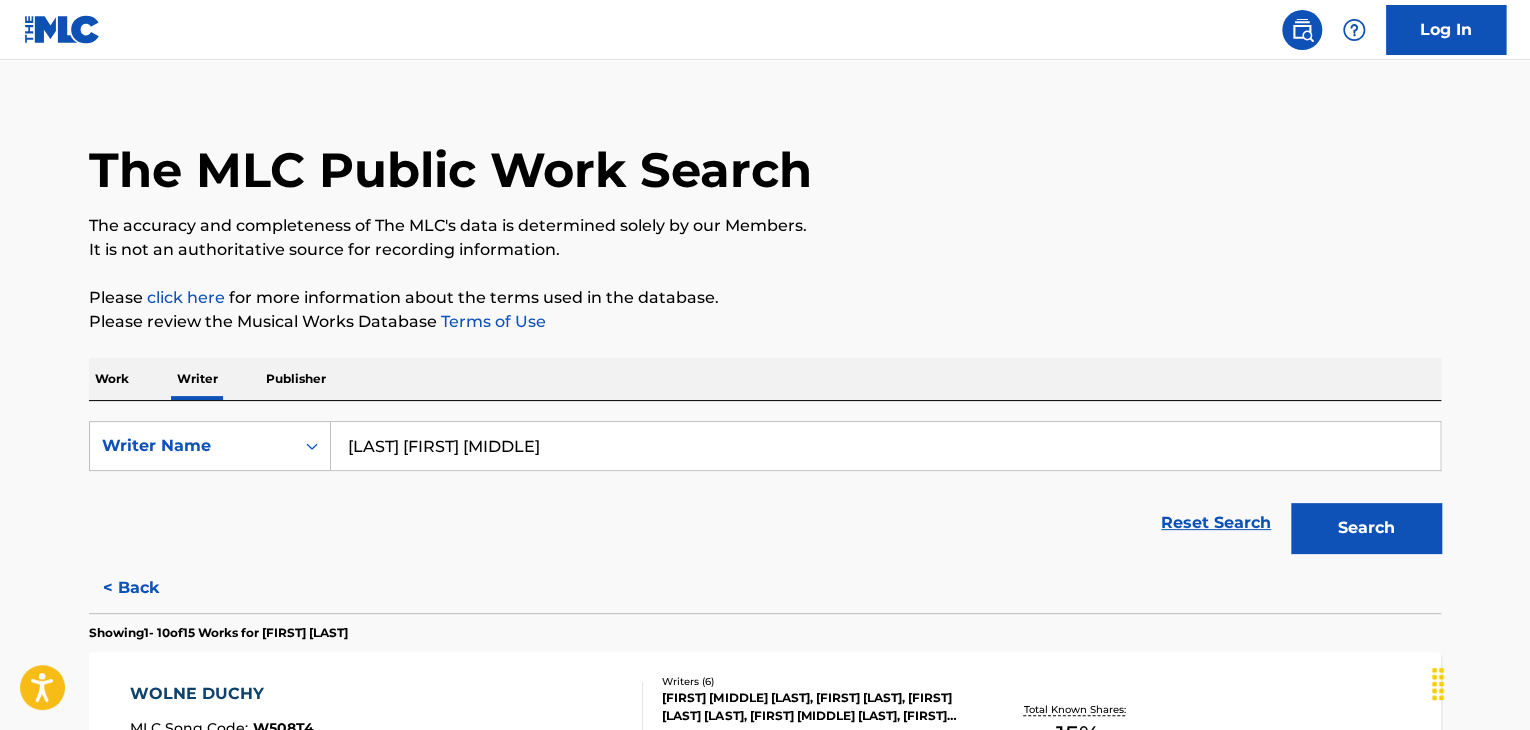 click on "[LAST] [FIRST] [MIDDLE]" at bounding box center [885, 446] 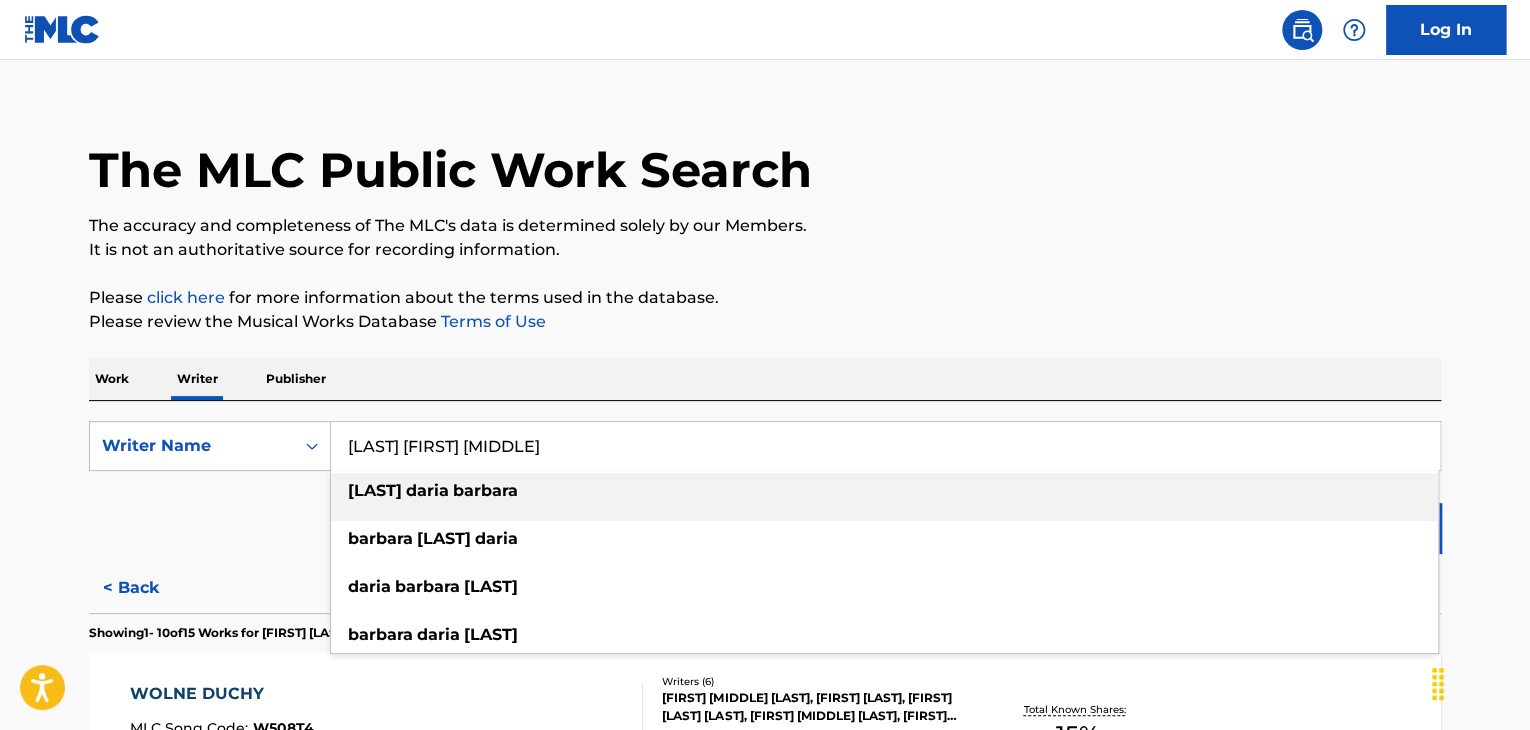 click on "[LAST] [FIRST] [MIDDLE]" at bounding box center (885, 446) 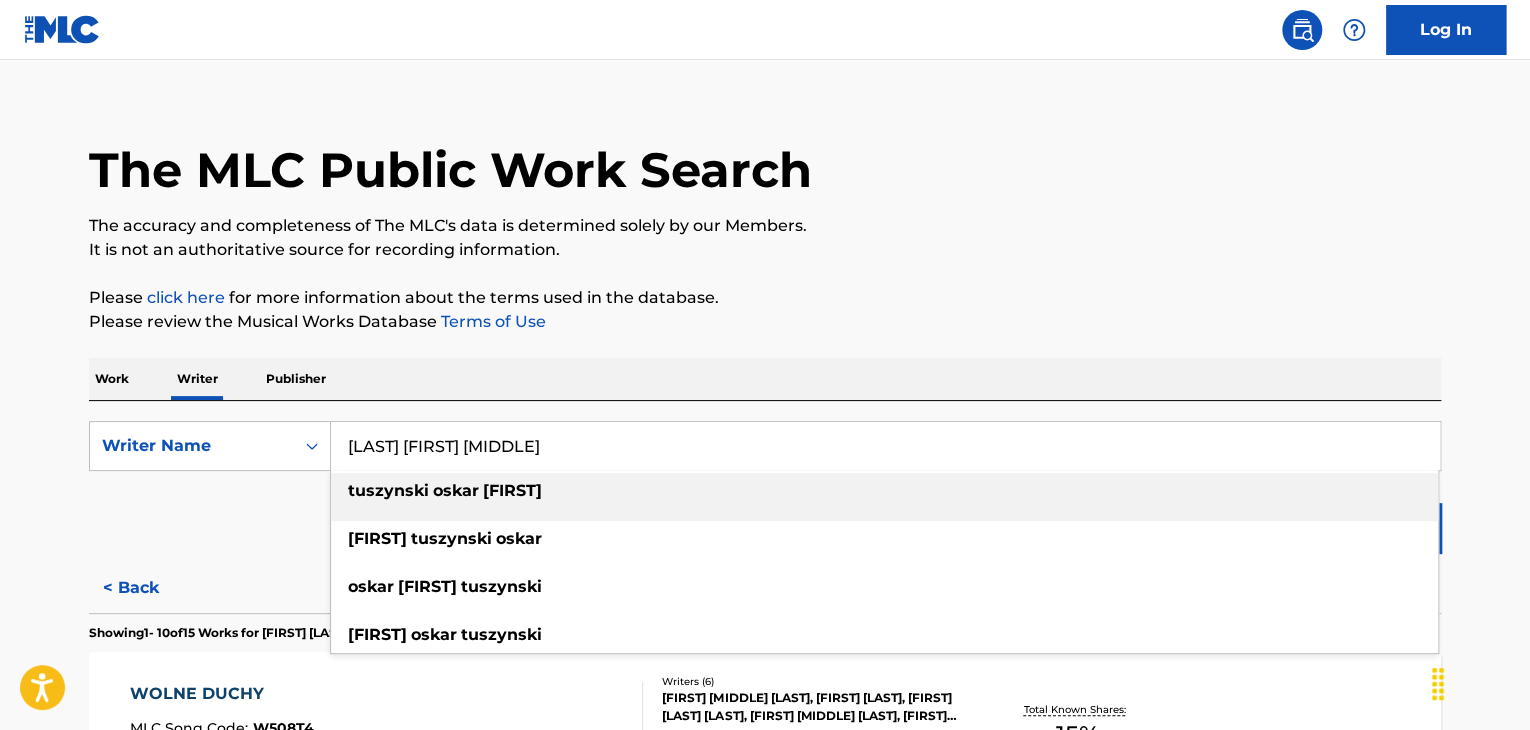 type on "[LAST] [FIRST] [MIDDLE]" 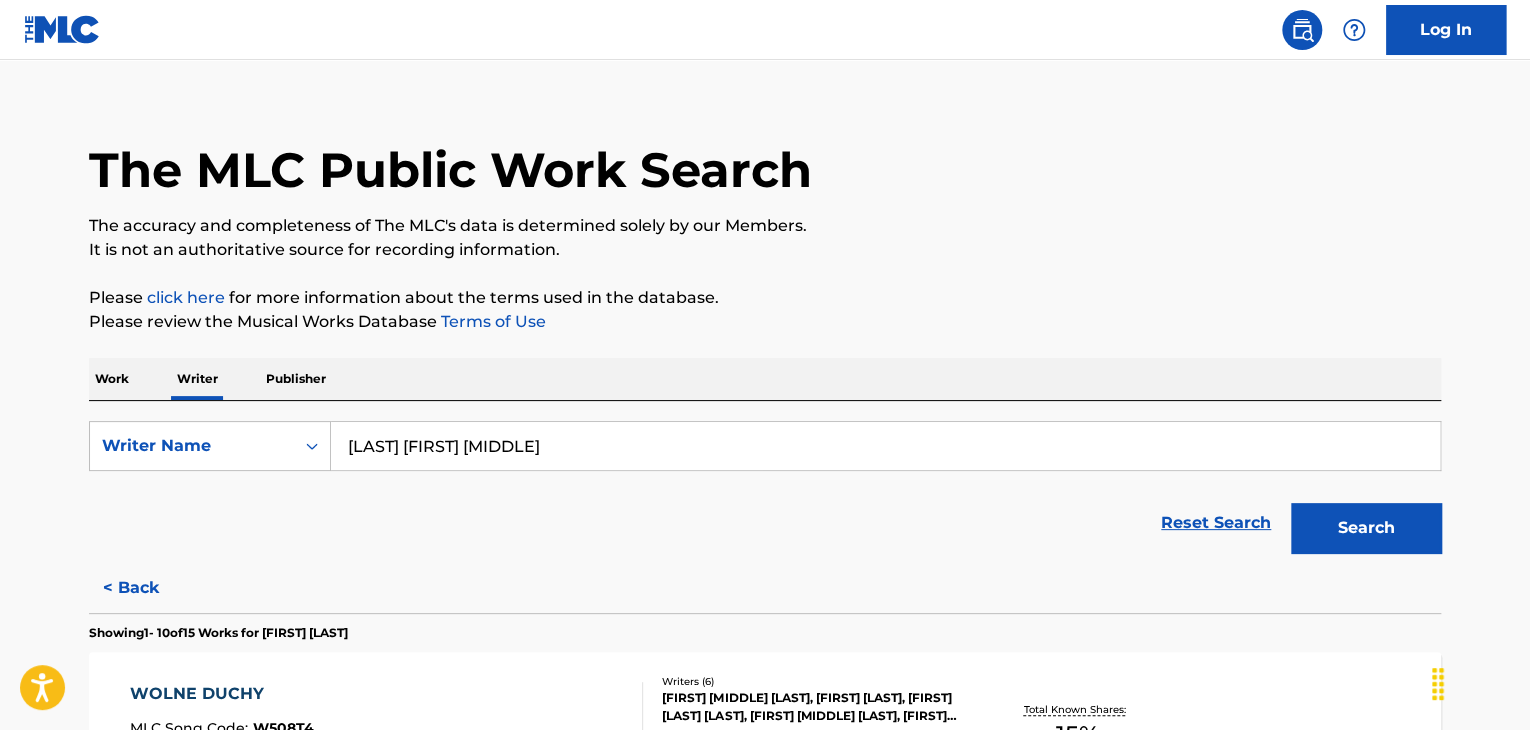 click on "Search" at bounding box center (1366, 528) 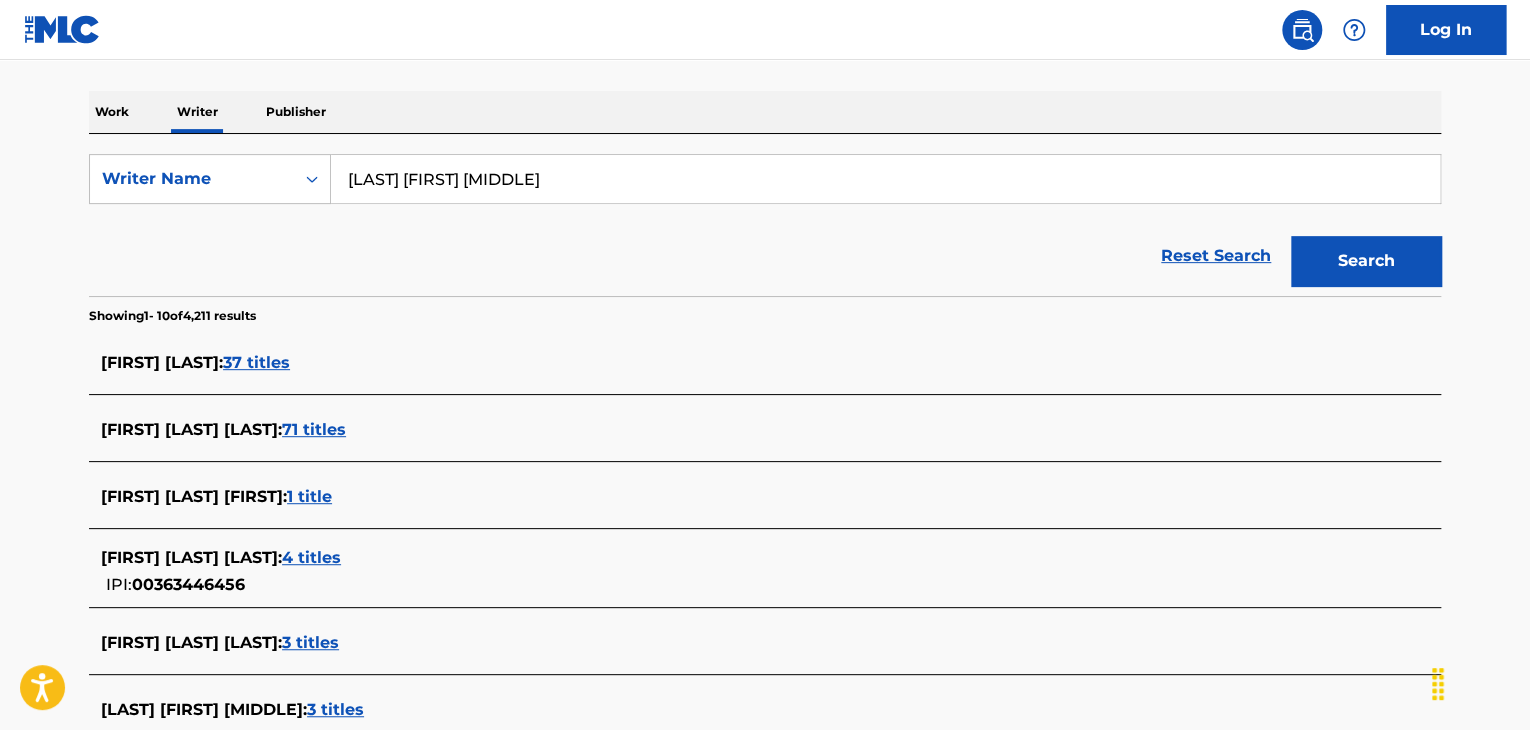 scroll, scrollTop: 324, scrollLeft: 0, axis: vertical 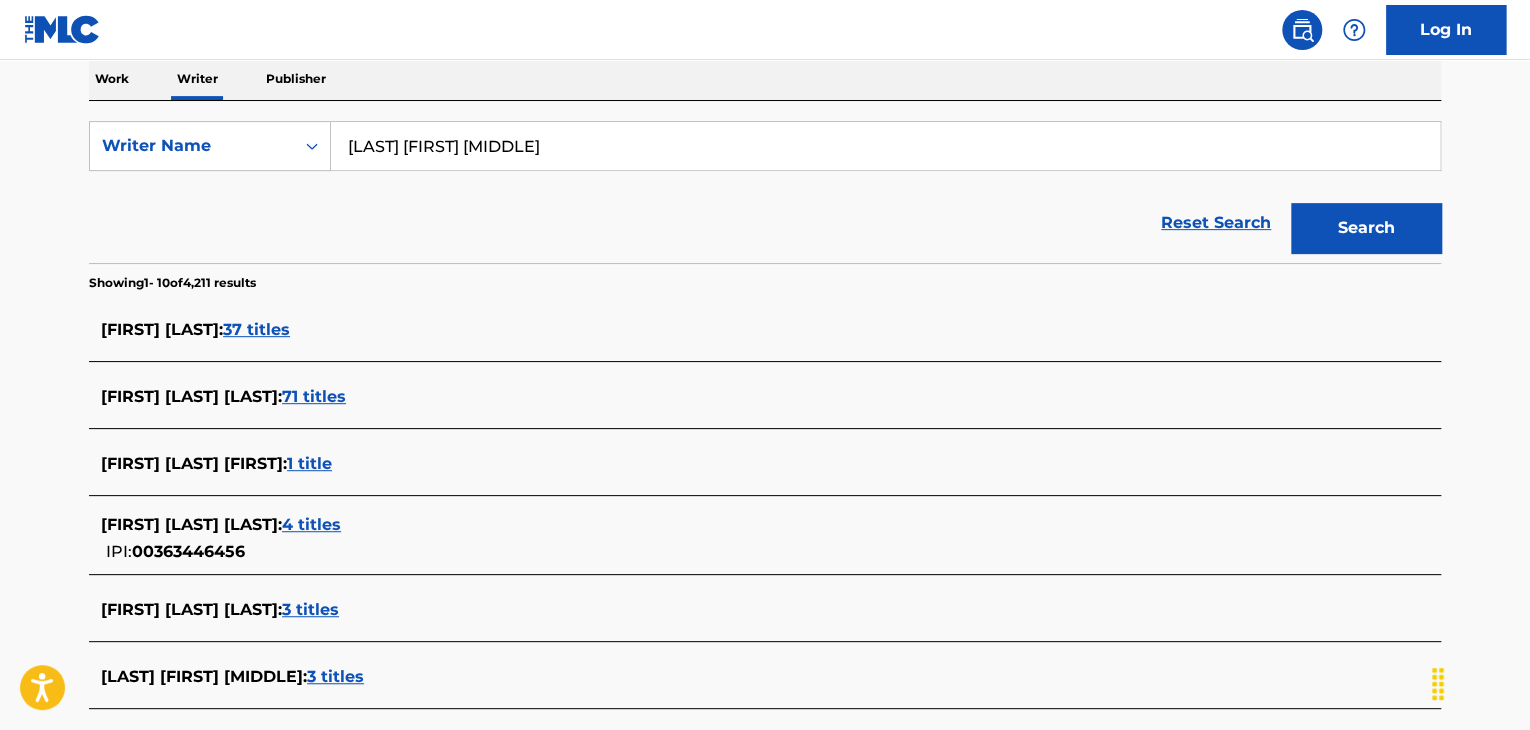 click on "4 titles" at bounding box center (311, 524) 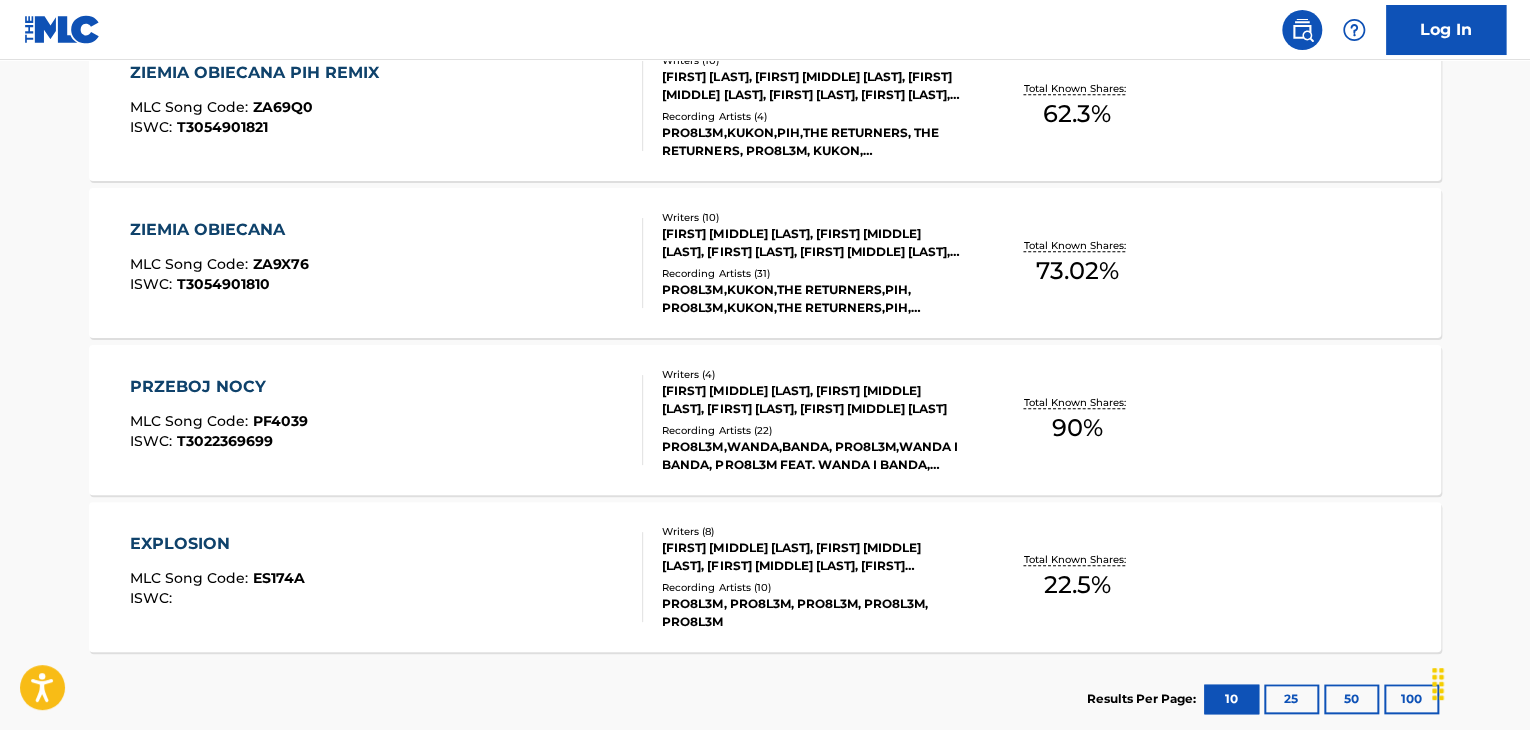 scroll, scrollTop: 724, scrollLeft: 0, axis: vertical 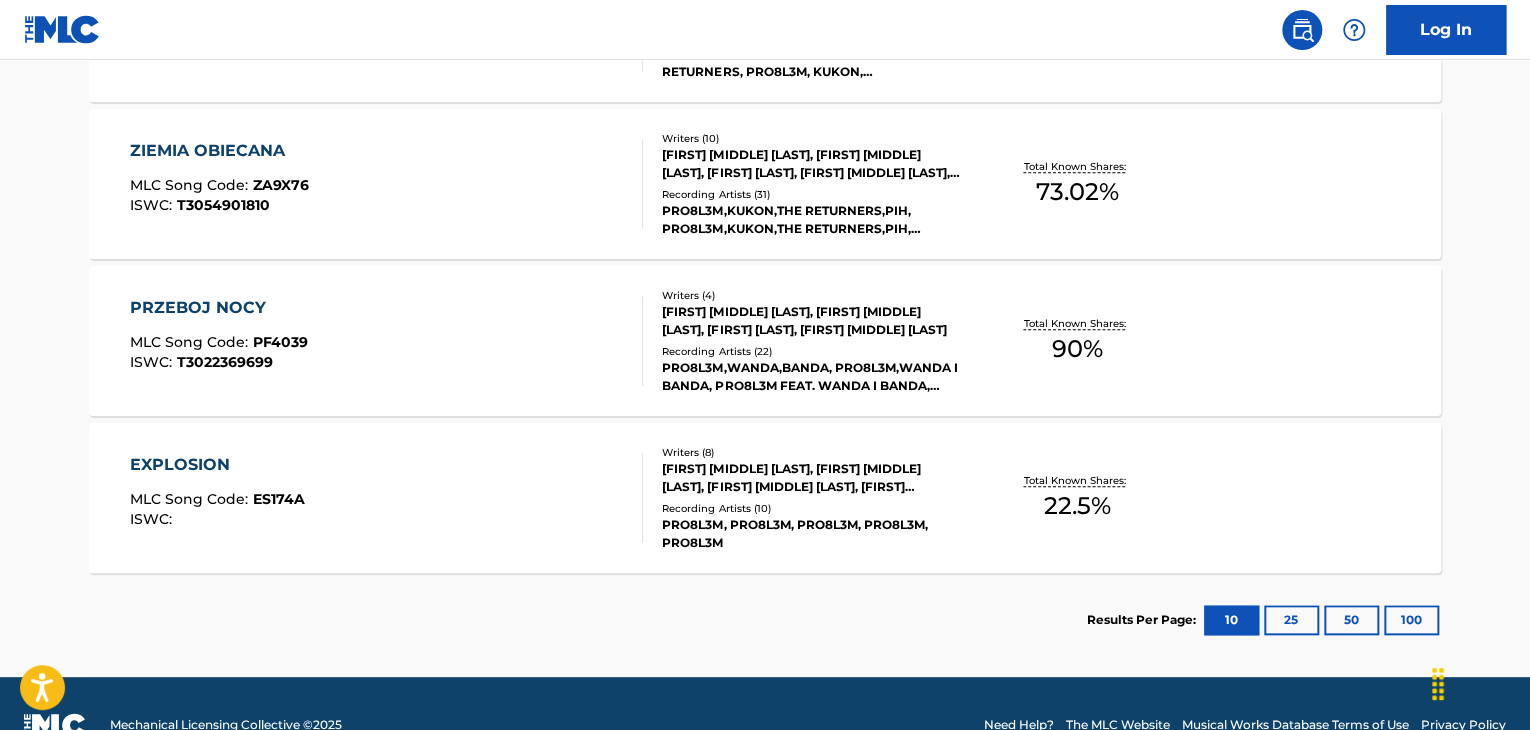 click on "ZIEMIA OBIECANA MLC Song Code : ZA9X76 ISWC : T3054901810" at bounding box center (387, 184) 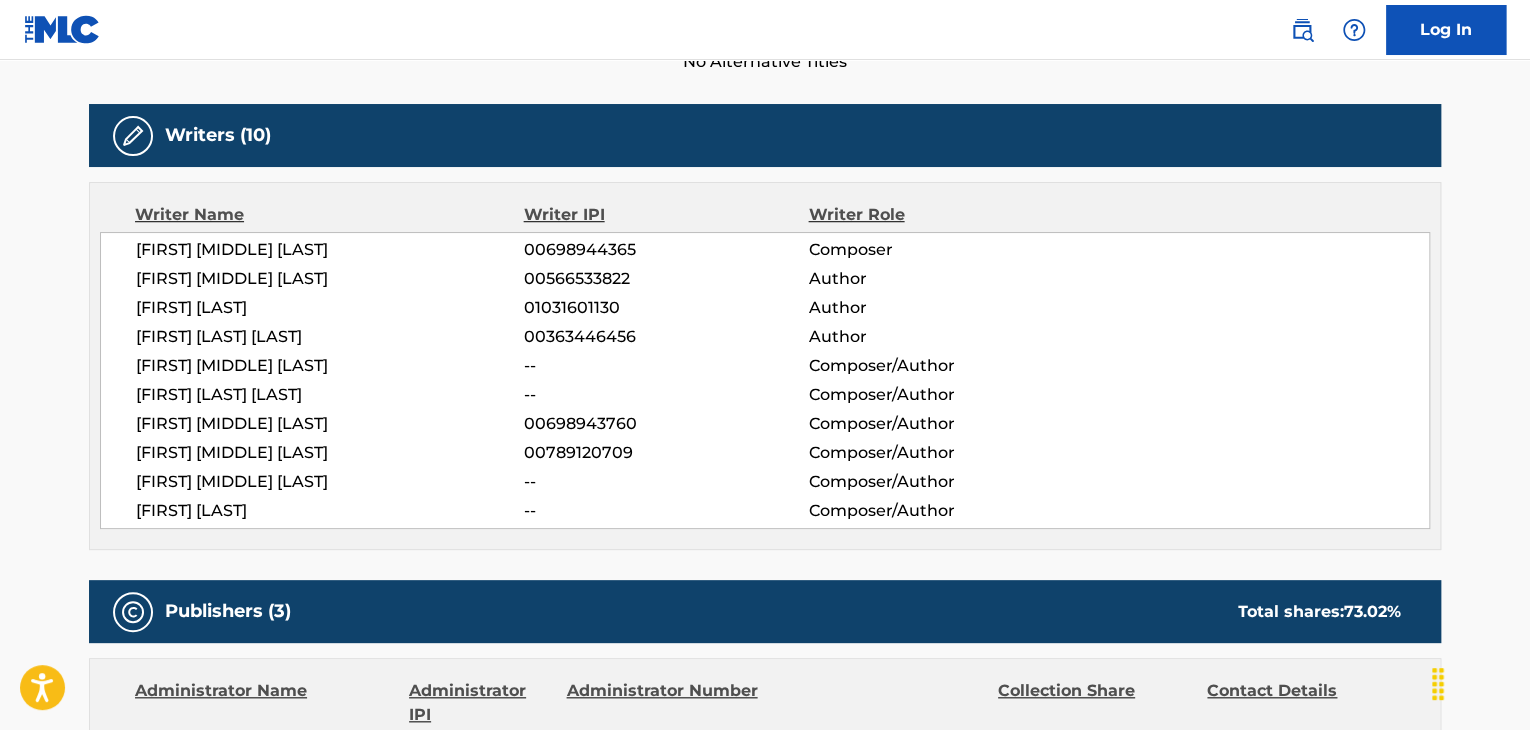 scroll, scrollTop: 0, scrollLeft: 0, axis: both 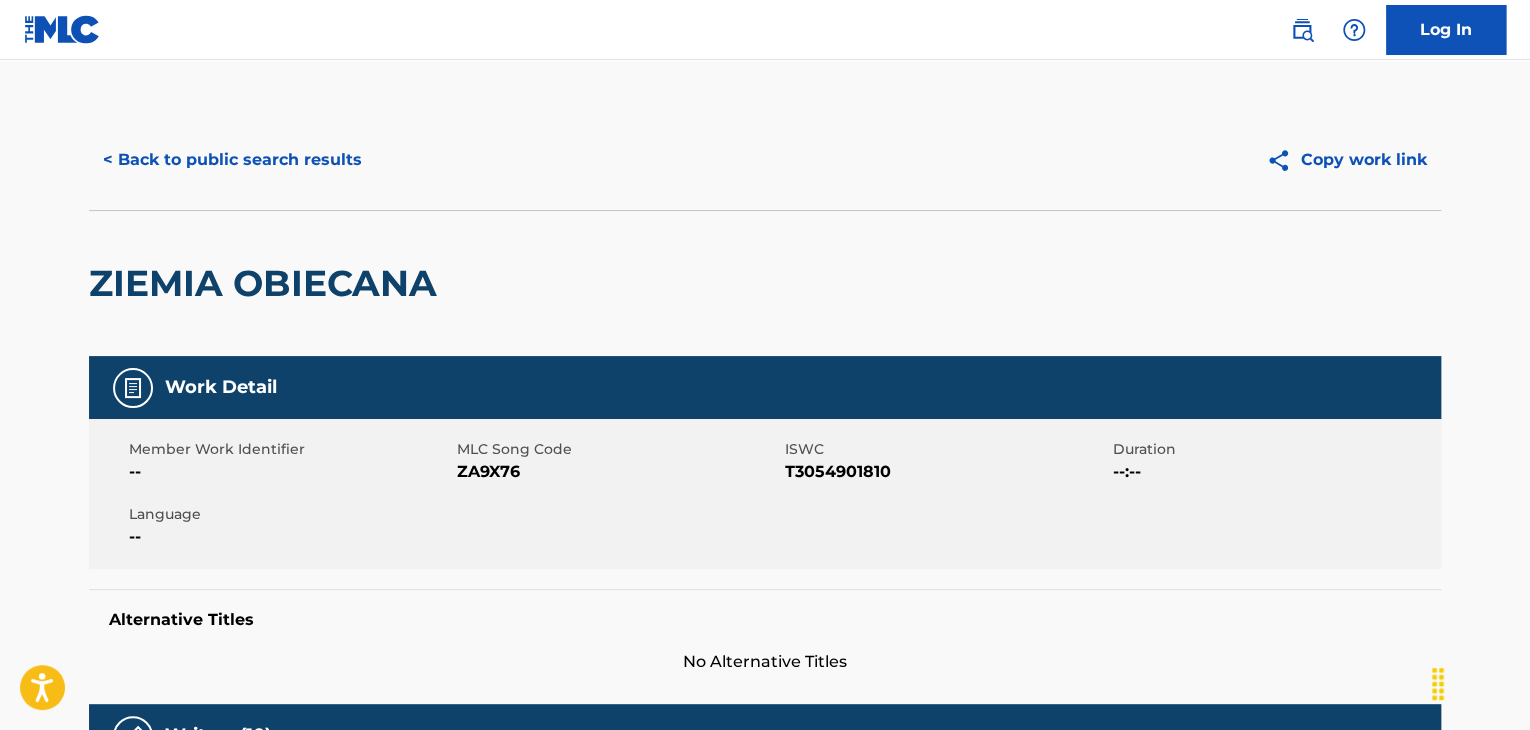 click on "< Back to public search results" at bounding box center (232, 160) 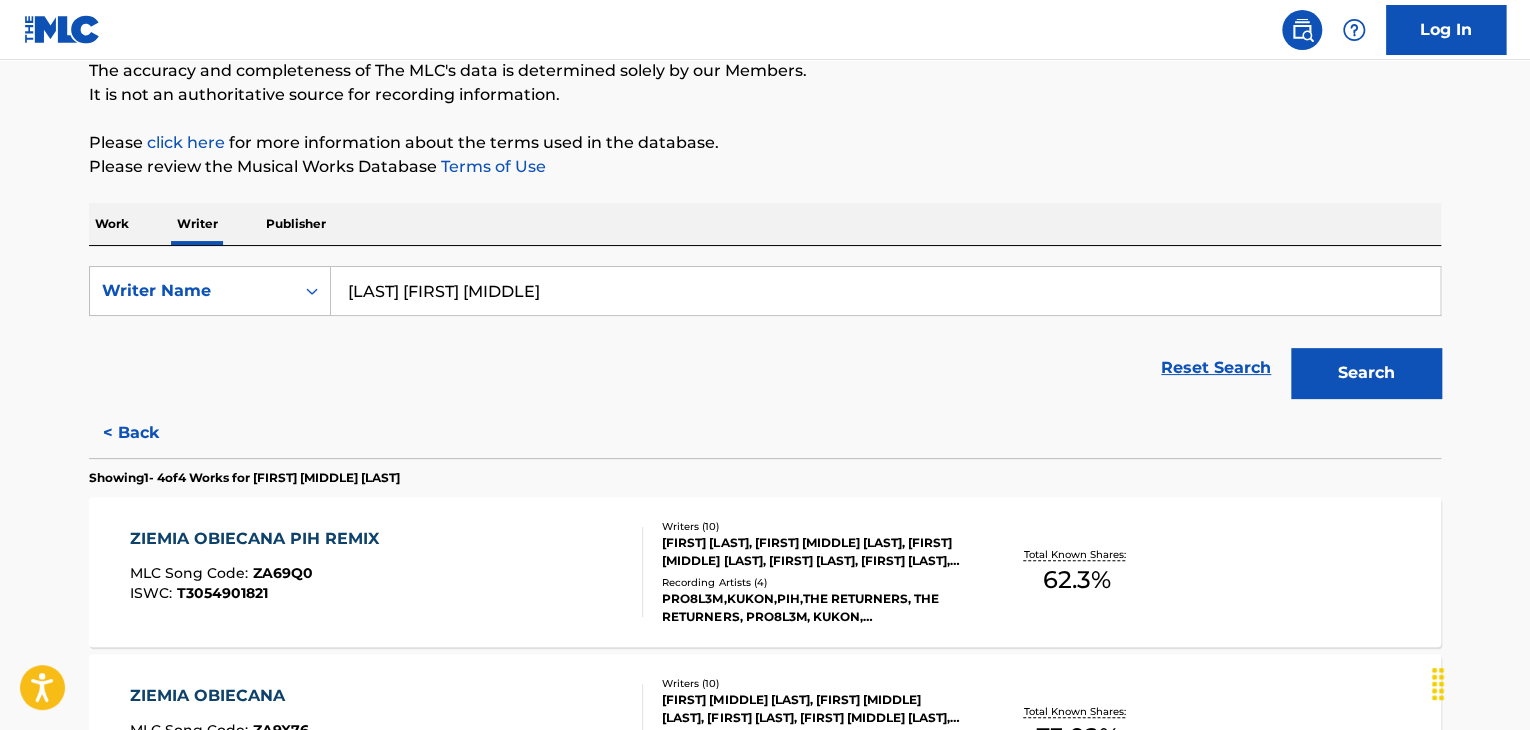 scroll, scrollTop: 324, scrollLeft: 0, axis: vertical 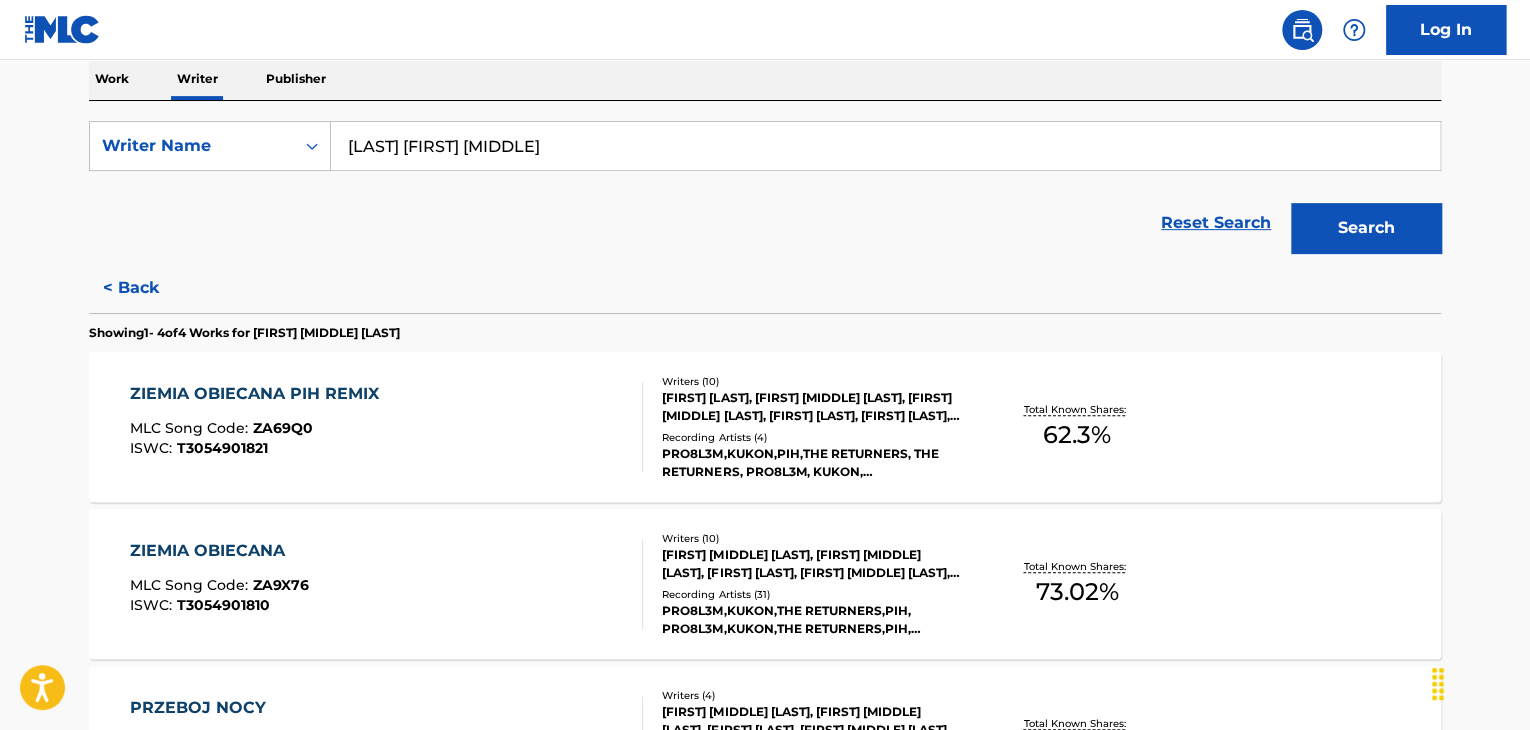 click on "< Back" at bounding box center [149, 288] 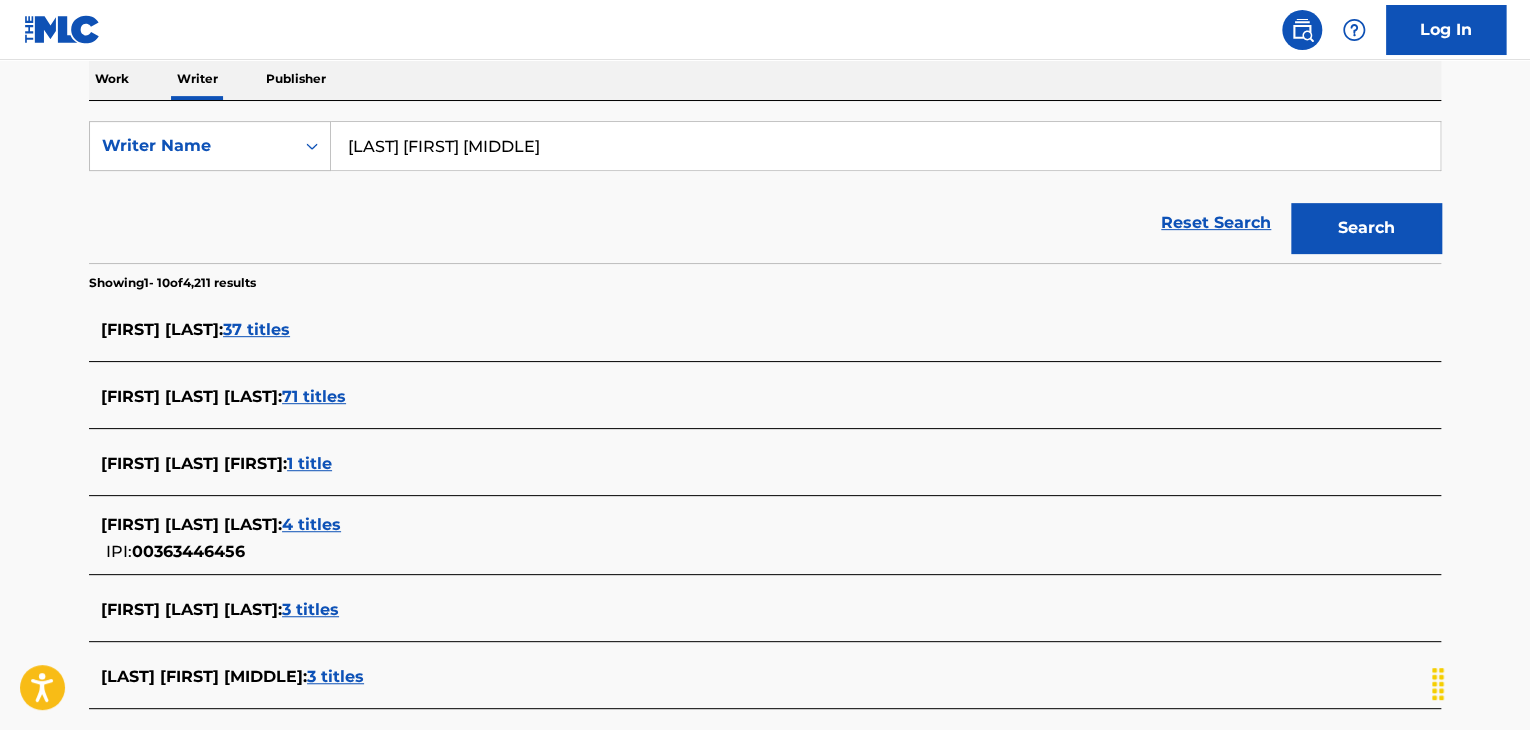 scroll, scrollTop: 524, scrollLeft: 0, axis: vertical 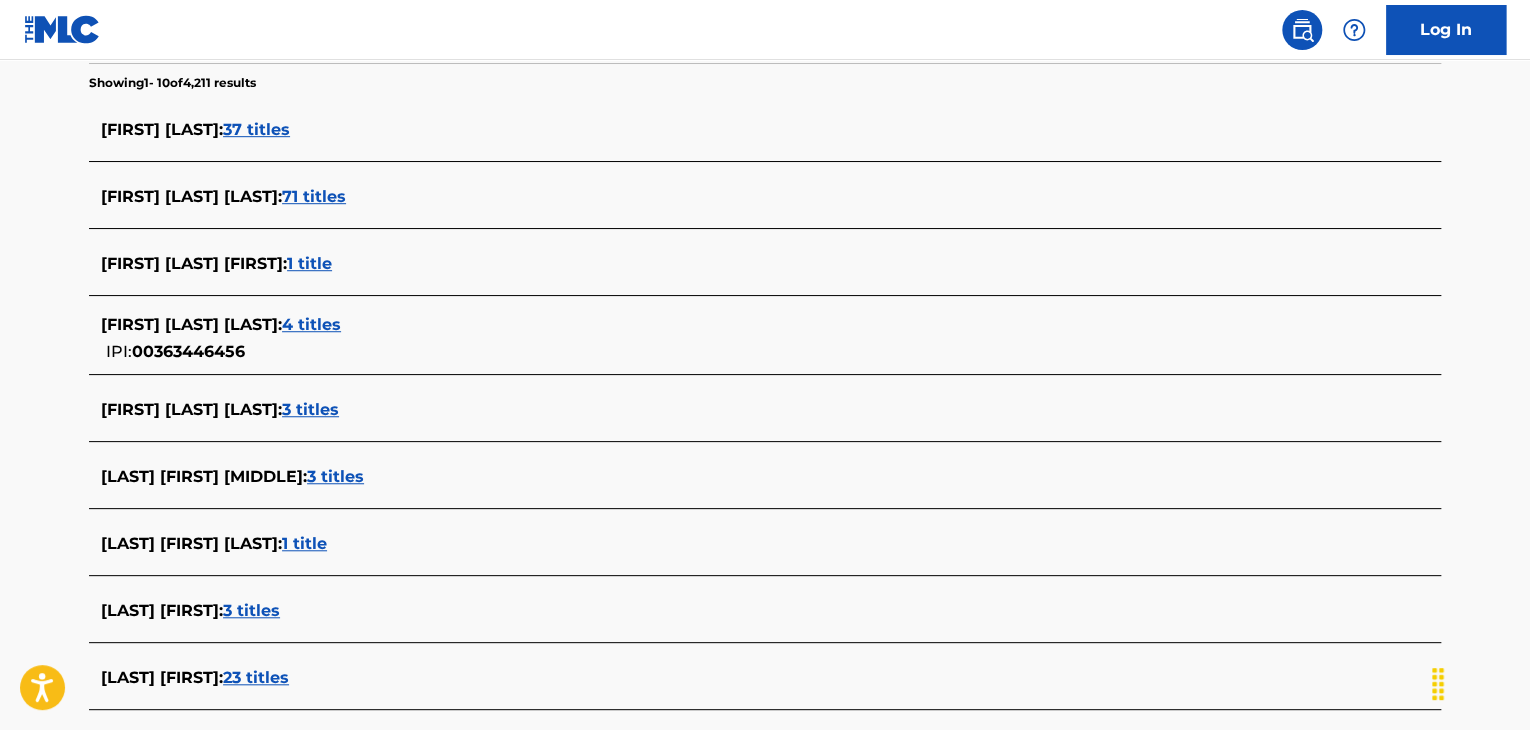 click on "71 titles" at bounding box center [314, 196] 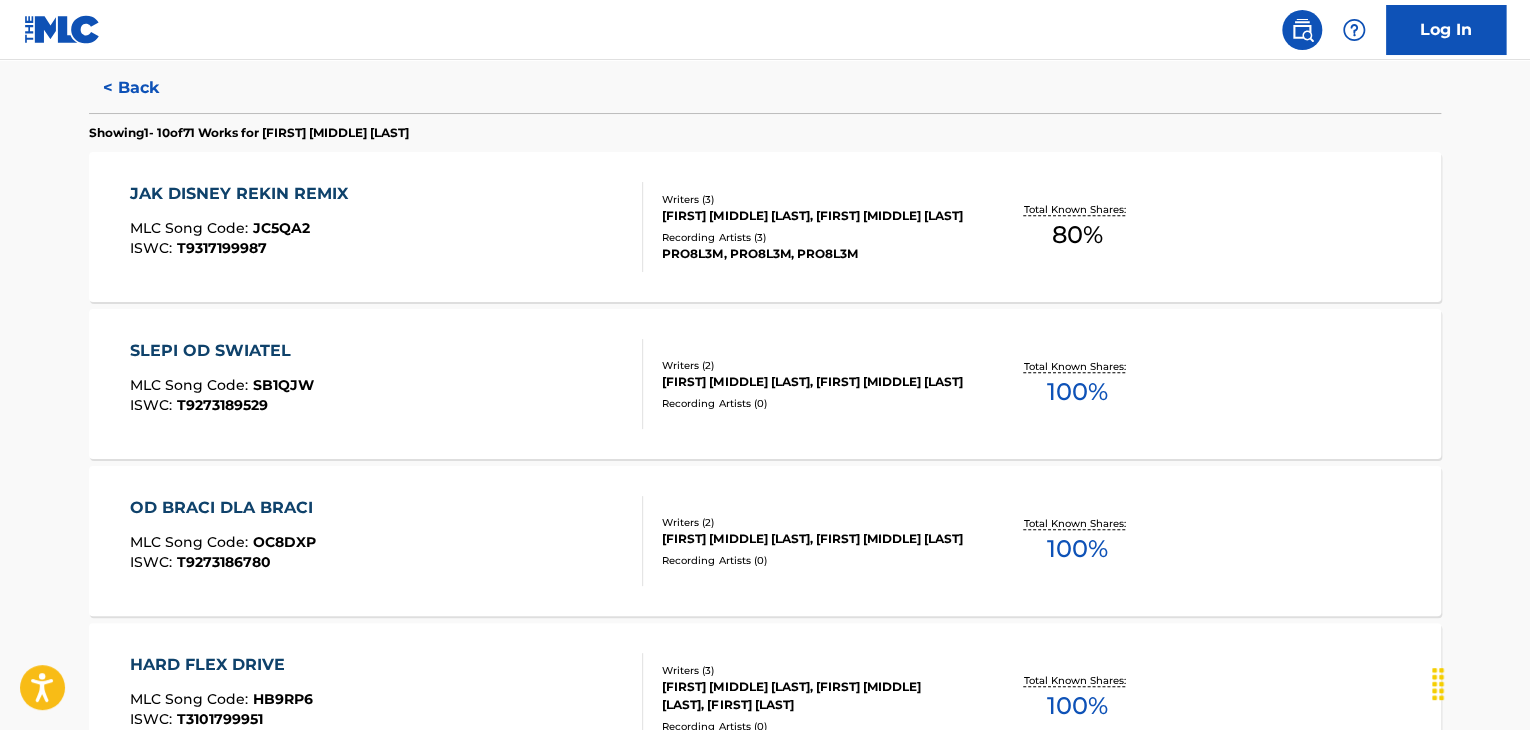 click on "MLC Song Code : SB1QJW ISWC : T9273189529" at bounding box center [387, 384] 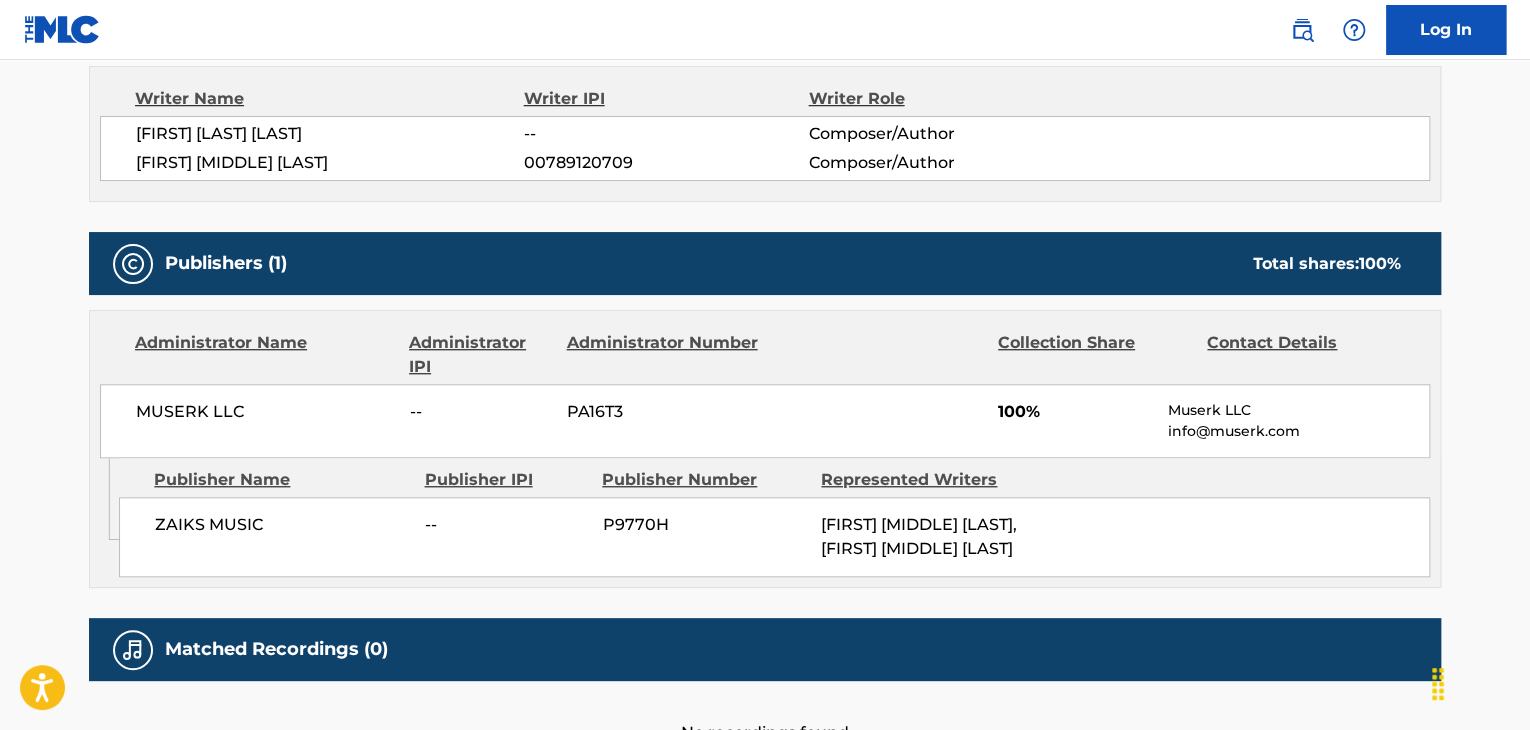 scroll, scrollTop: 800, scrollLeft: 0, axis: vertical 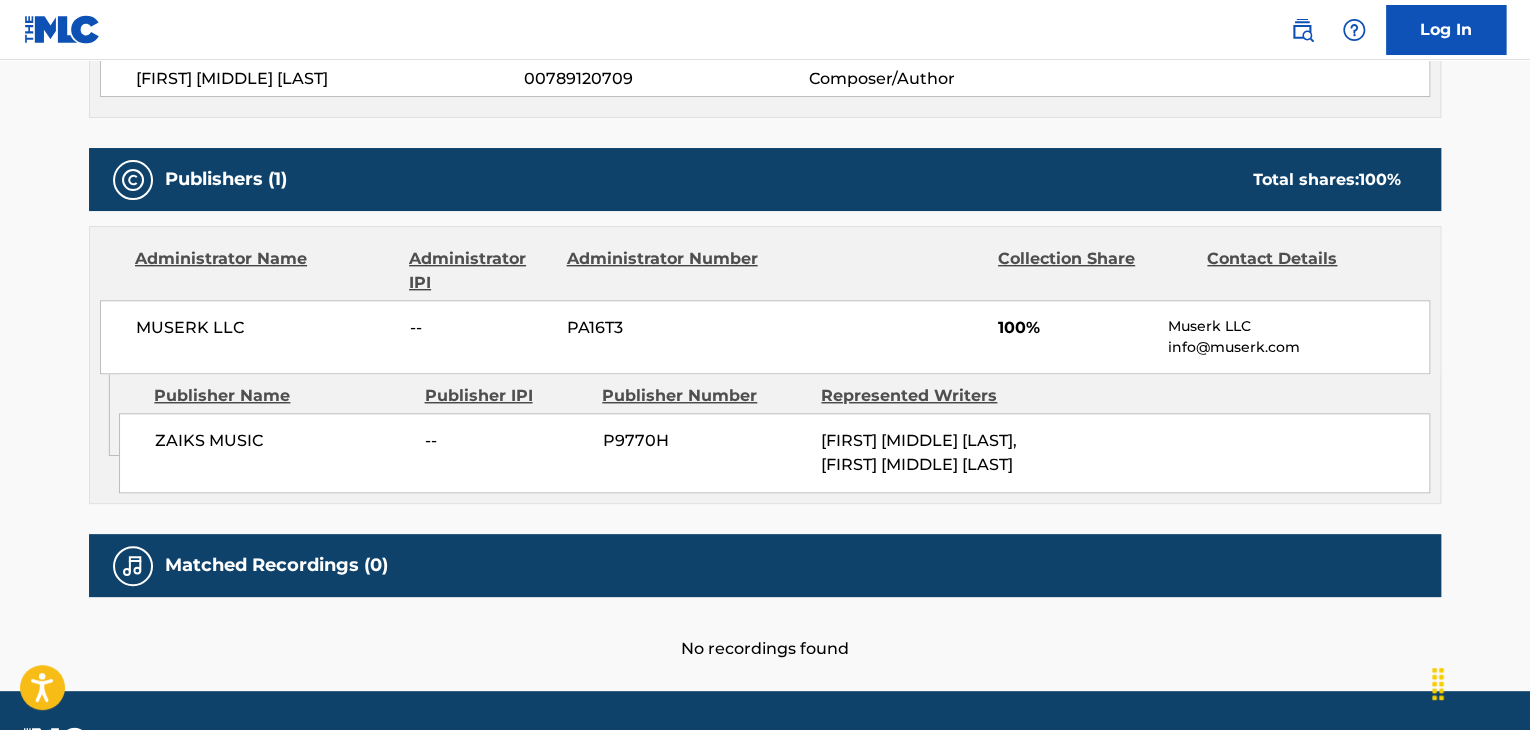 click on "MUSERK LLC -- PA16T3 100% Muserk LLC info@muserk.com" at bounding box center (765, 337) 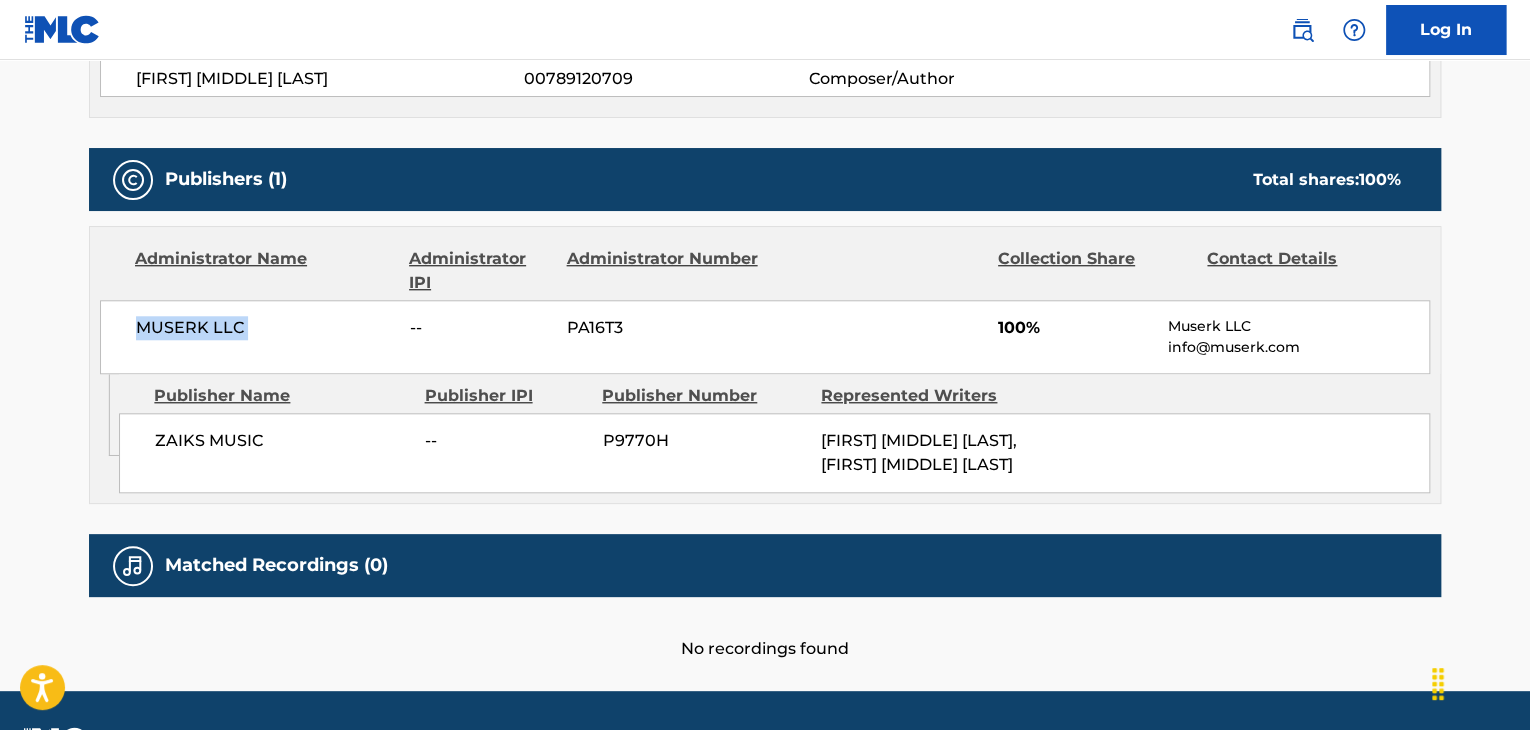 click on "MUSERK LLC -- PA16T3 100% Muserk LLC info@muserk.com" at bounding box center (765, 337) 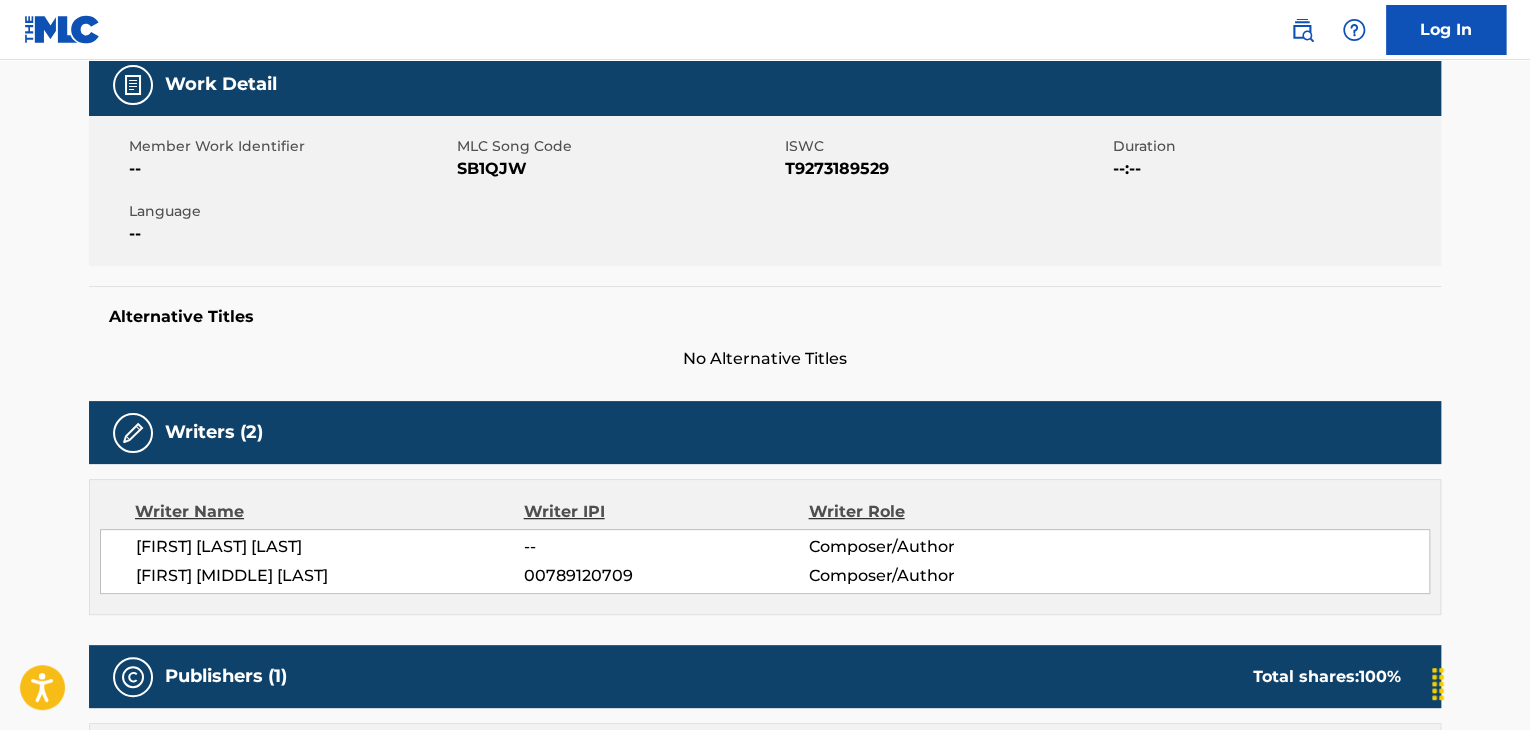 scroll, scrollTop: 300, scrollLeft: 0, axis: vertical 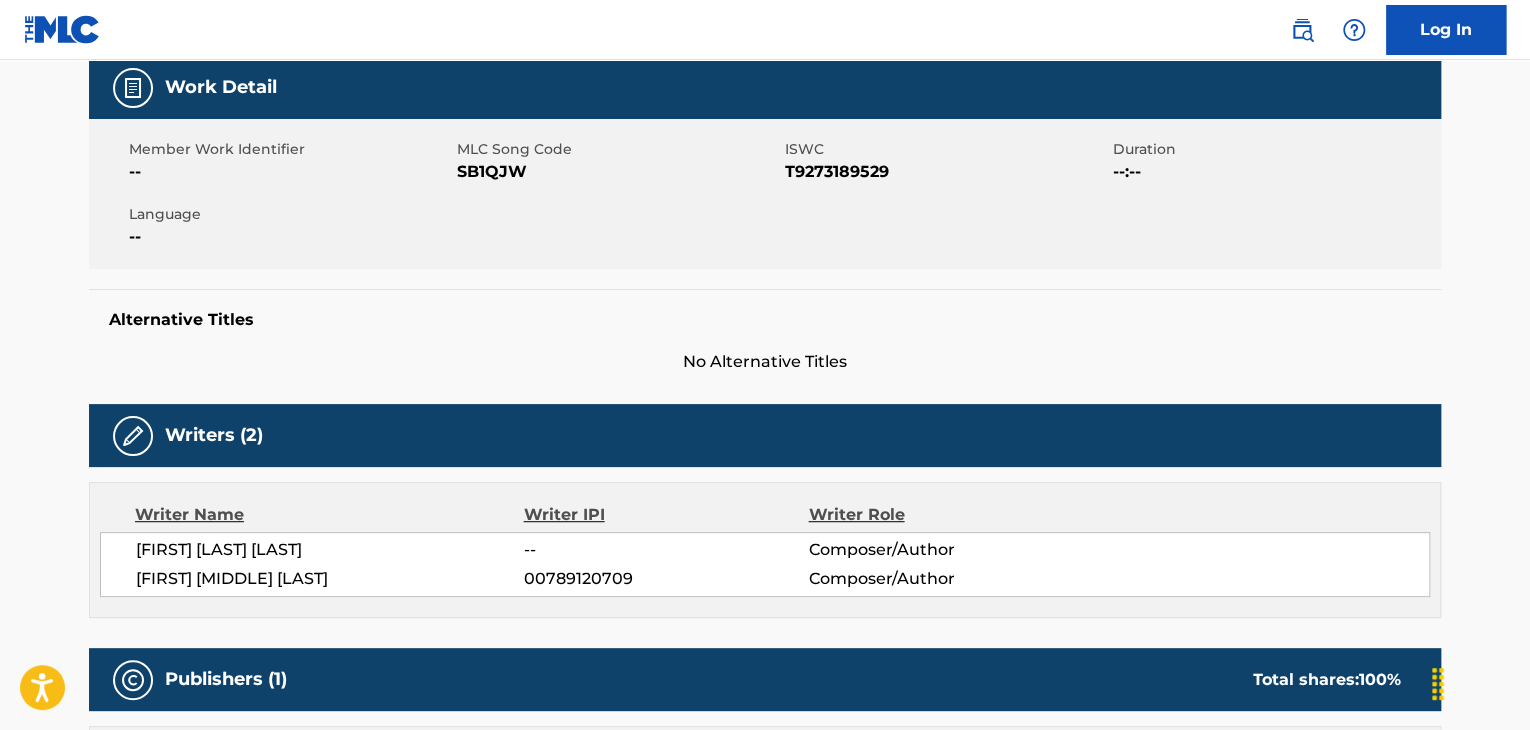 click on "SB1QJW" at bounding box center [618, 172] 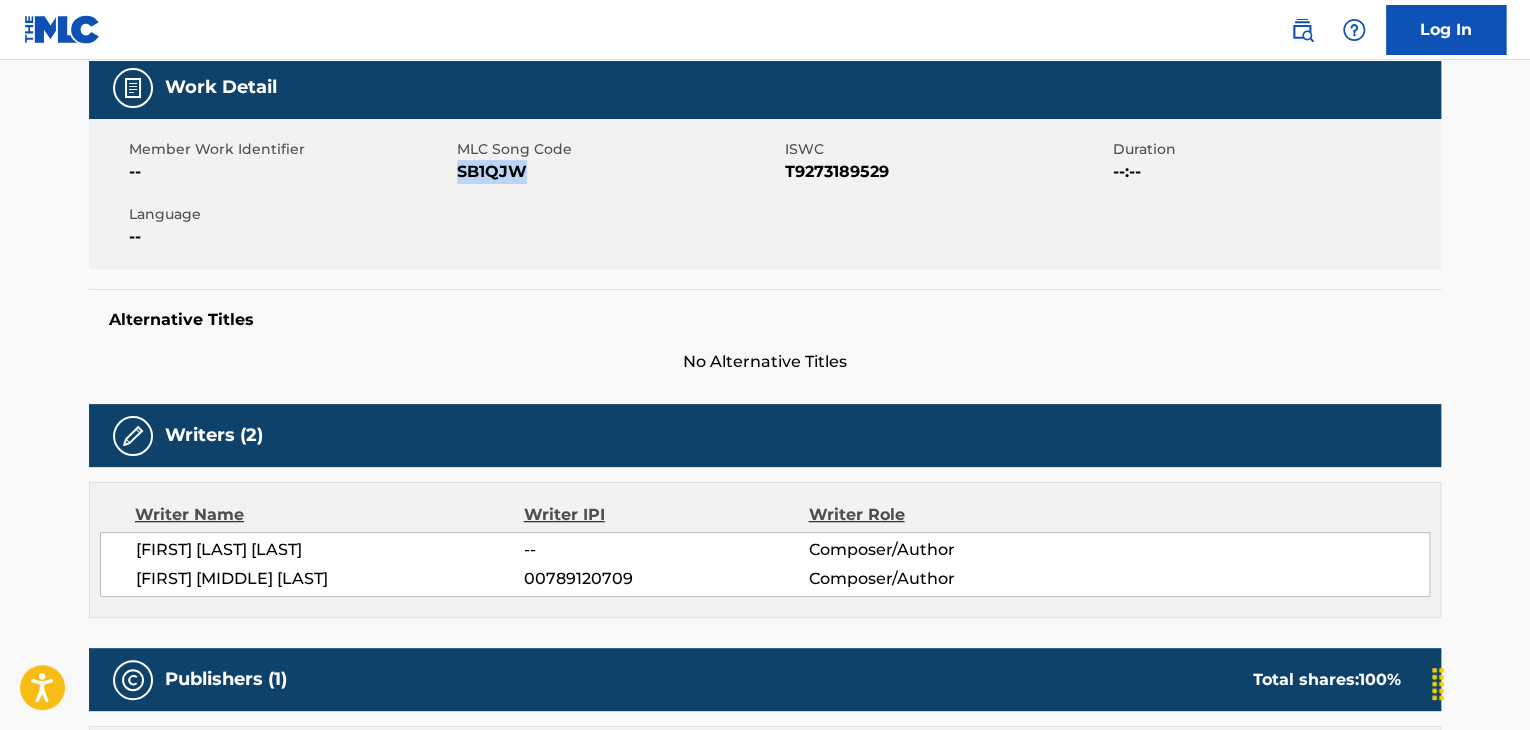 click on "SB1QJW" at bounding box center [618, 172] 